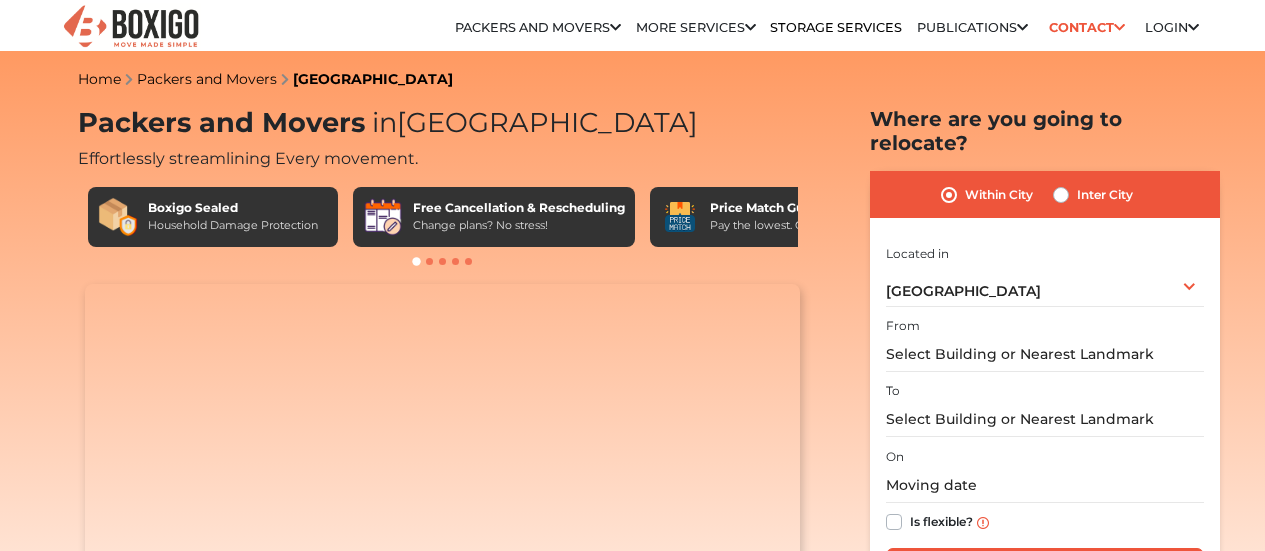scroll, scrollTop: 0, scrollLeft: 0, axis: both 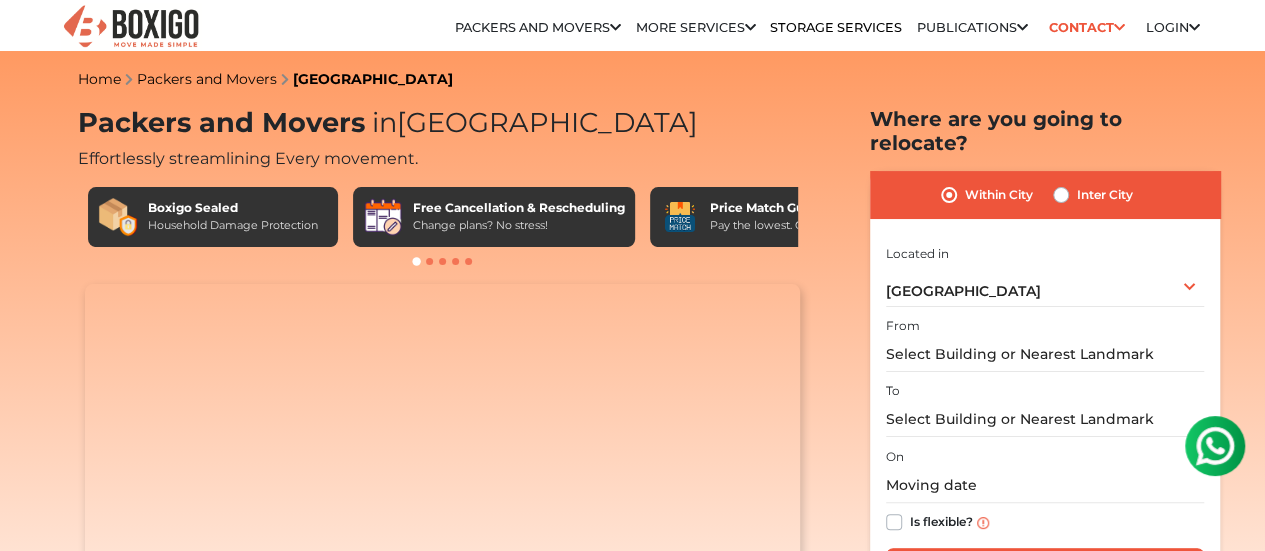 click on "Inter City" at bounding box center (1093, 195) 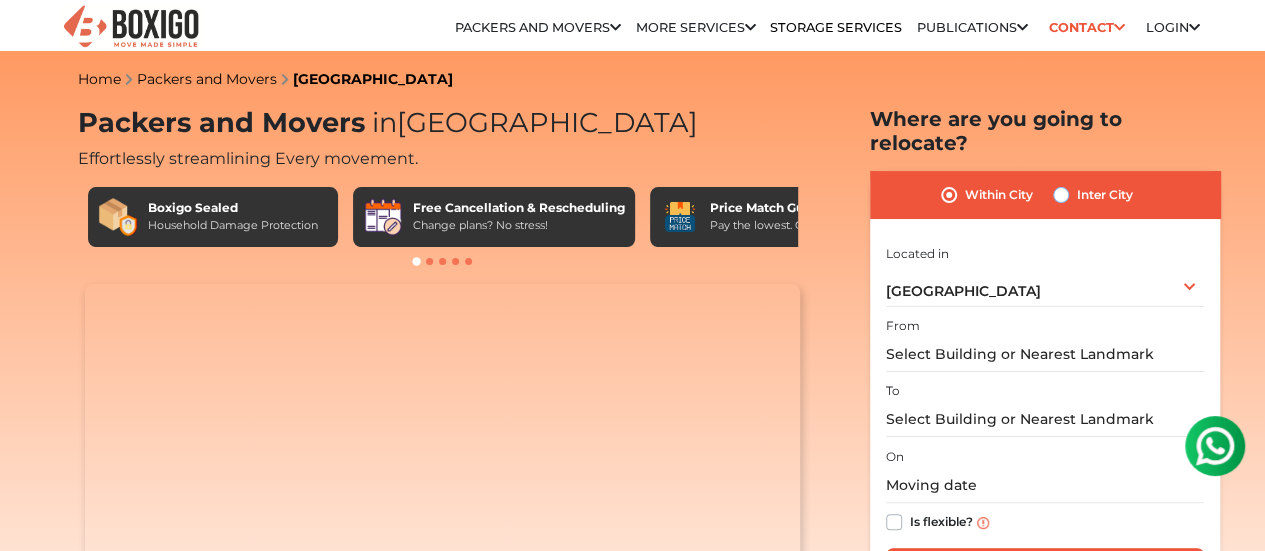 click on "Inter City" at bounding box center [1061, 193] 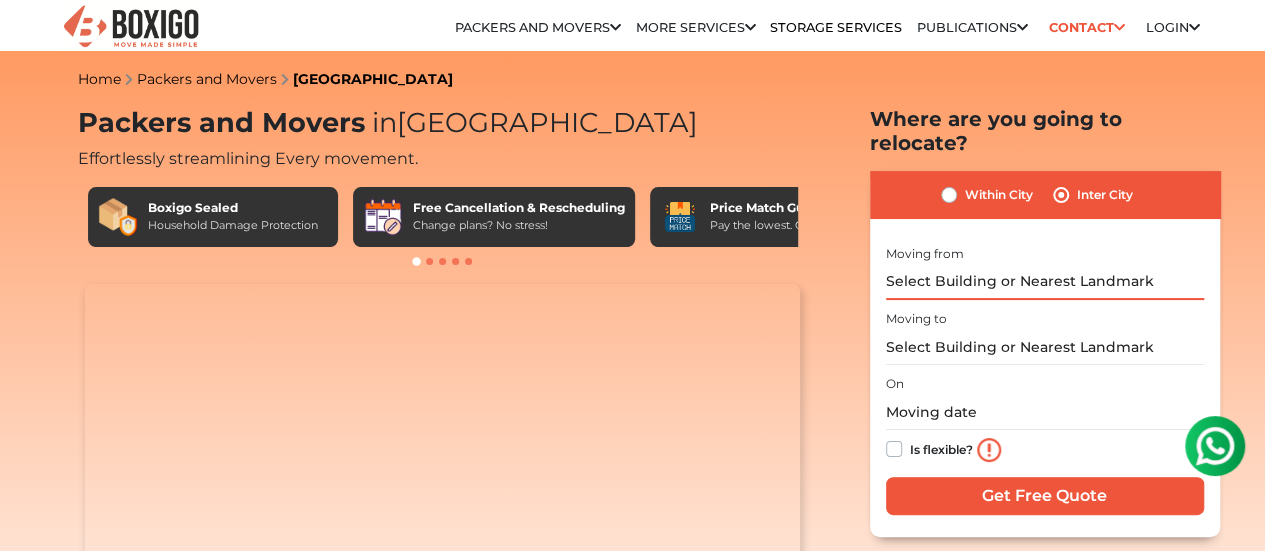 click at bounding box center [1045, 282] 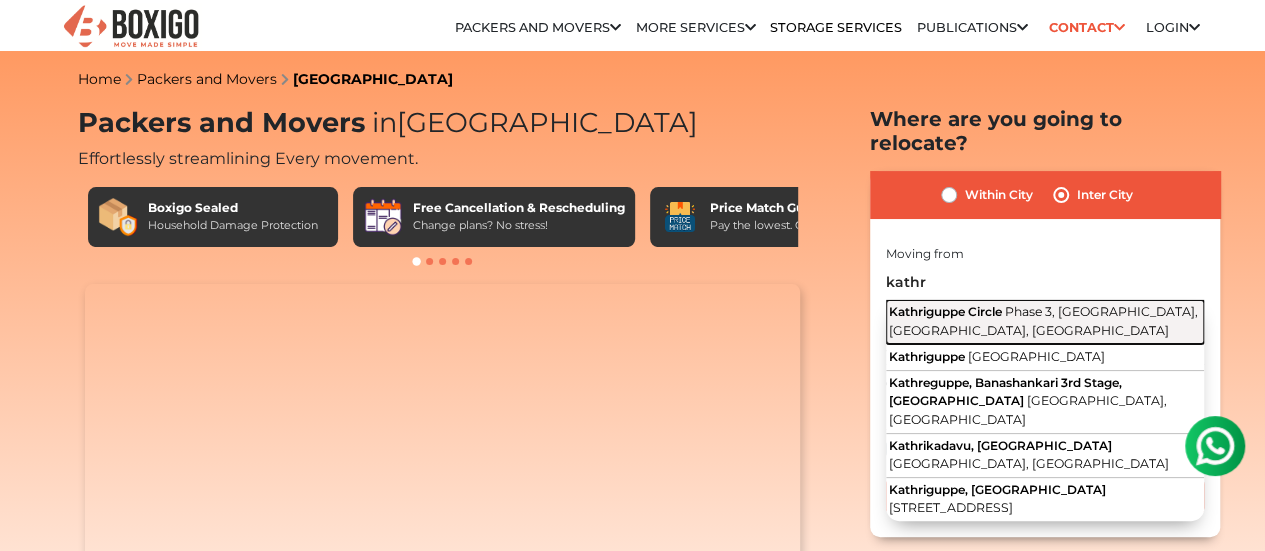 click on "Kathriguppe Circle
Phase 3, [GEOGRAPHIC_DATA], [GEOGRAPHIC_DATA], [GEOGRAPHIC_DATA]" at bounding box center [1045, 322] 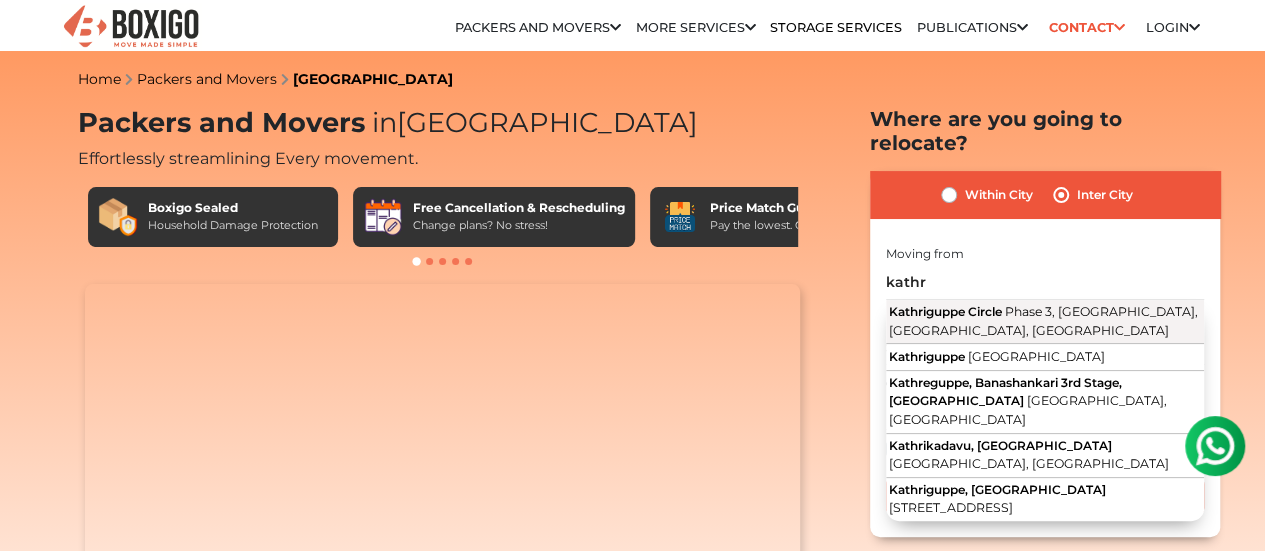 type on "Kathriguppe Circle, Phase 3, [GEOGRAPHIC_DATA], [GEOGRAPHIC_DATA], [GEOGRAPHIC_DATA]" 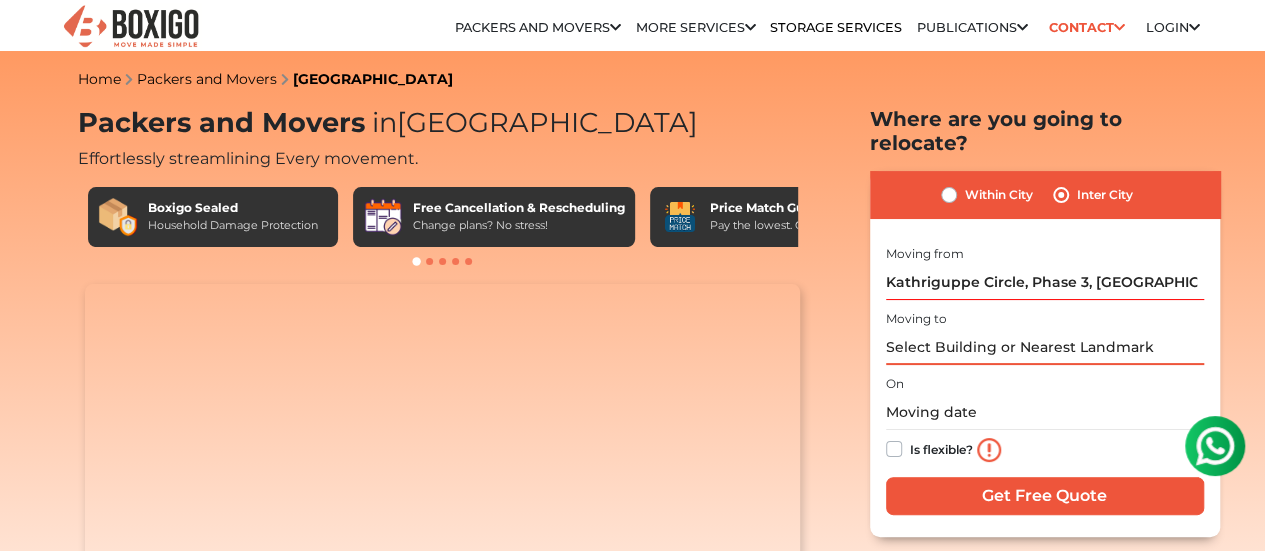 click at bounding box center (1045, 347) 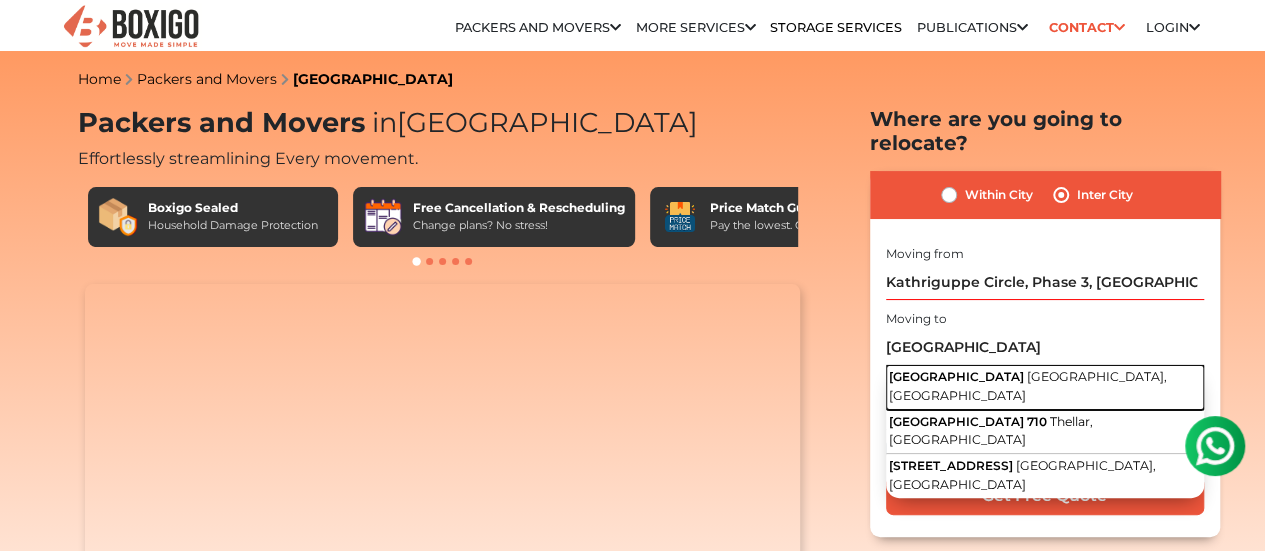 click on "[GEOGRAPHIC_DATA], [GEOGRAPHIC_DATA]" at bounding box center [1028, 386] 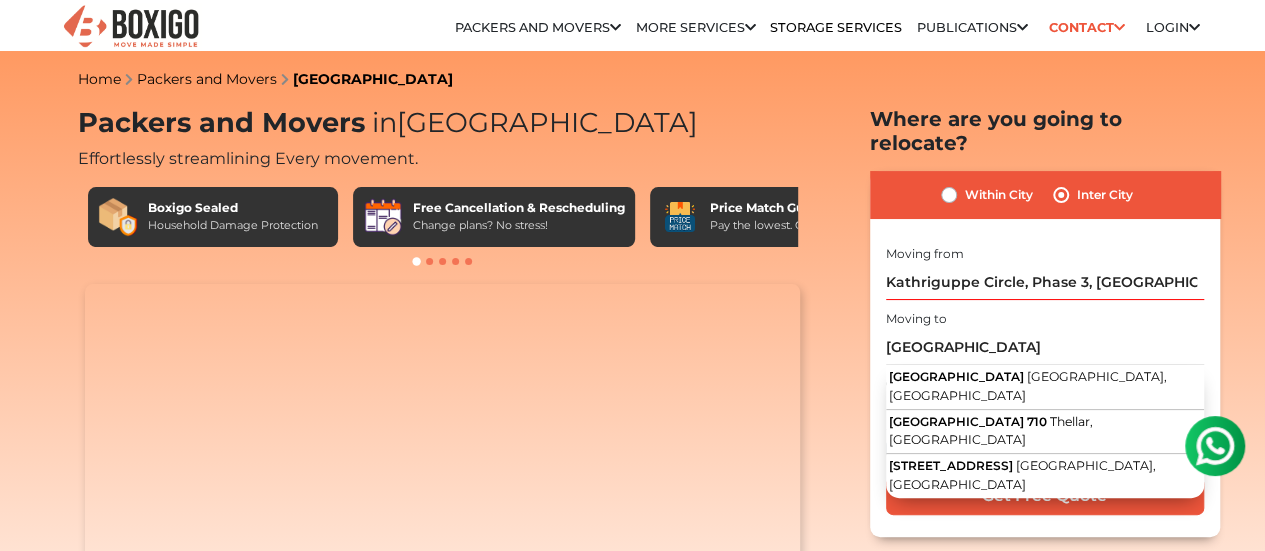 type on "[GEOGRAPHIC_DATA], [GEOGRAPHIC_DATA]" 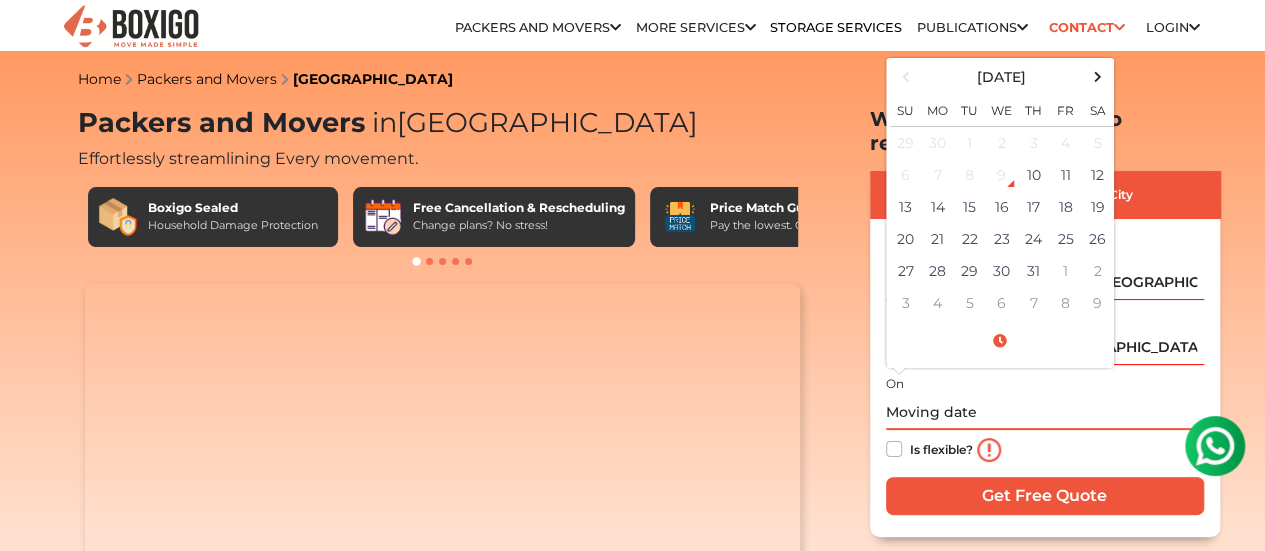 click at bounding box center (1045, 412) 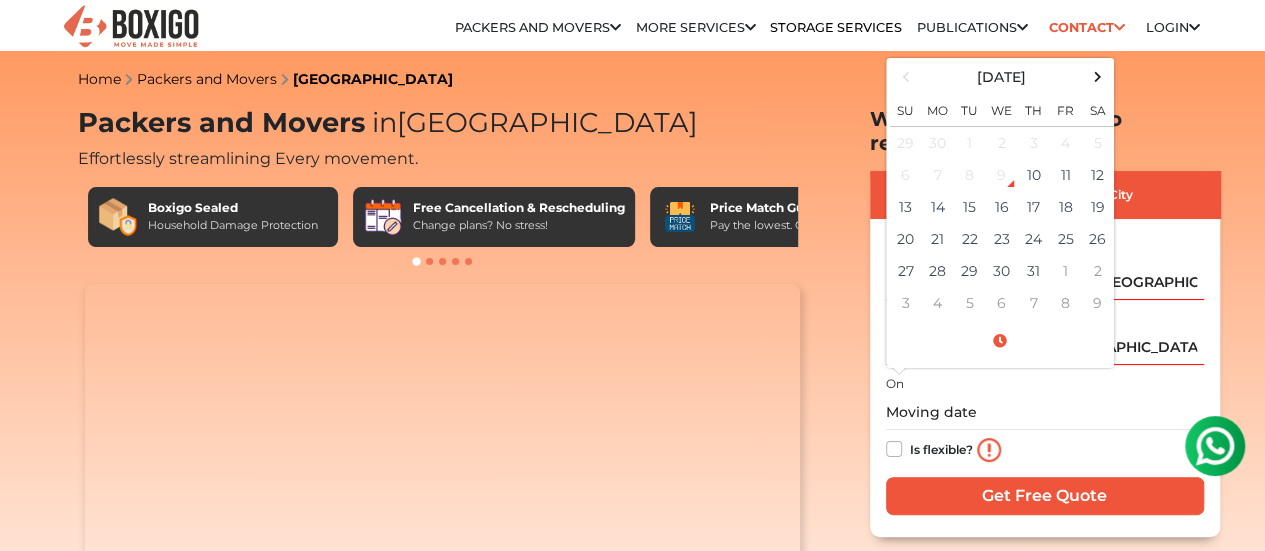 click on "Relocation
Storage Space
Packers and Movers
Packers and Movers in [GEOGRAPHIC_DATA]
Packers and Movers in [GEOGRAPHIC_DATA]
Packers and Movers in [GEOGRAPHIC_DATA]
Packers and Movers in [GEOGRAPHIC_DATA]" at bounding box center (730, 31) 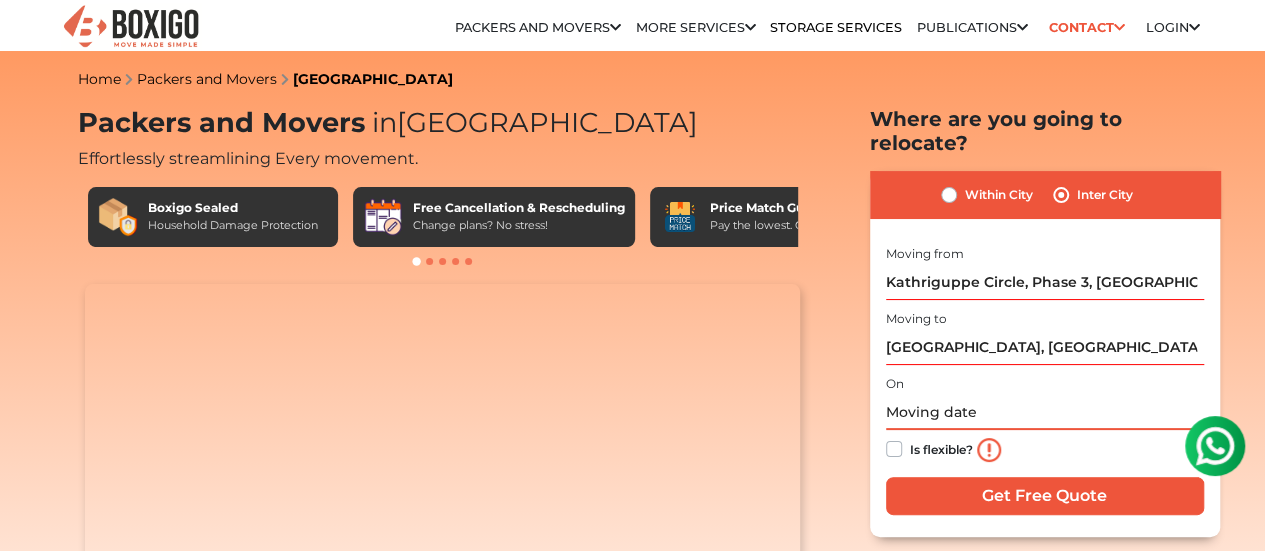click at bounding box center (1045, 412) 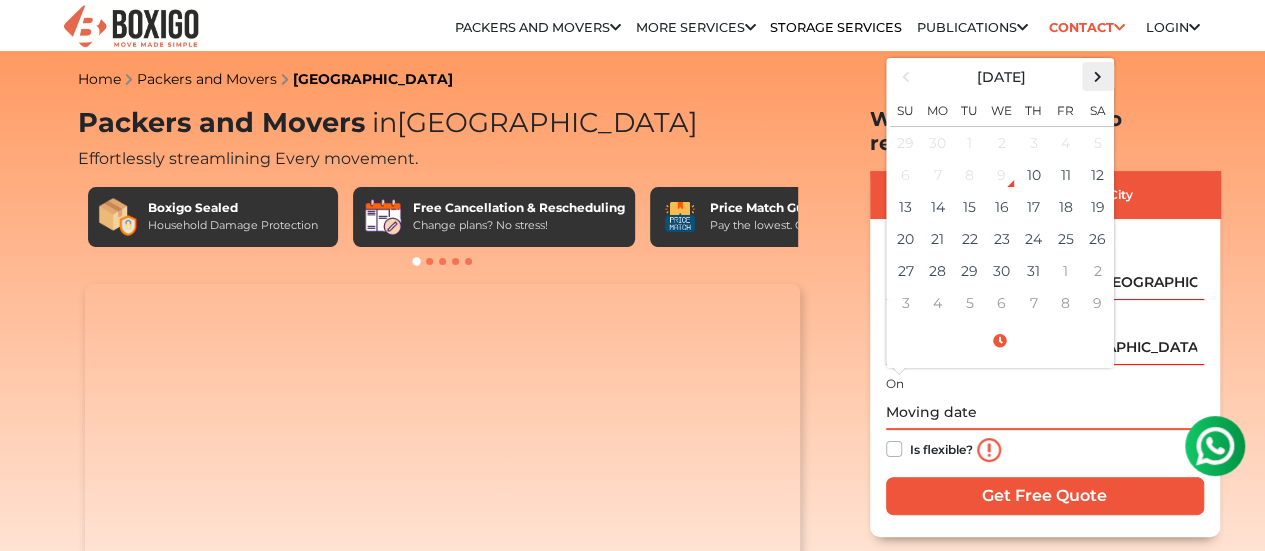 click at bounding box center (1097, 76) 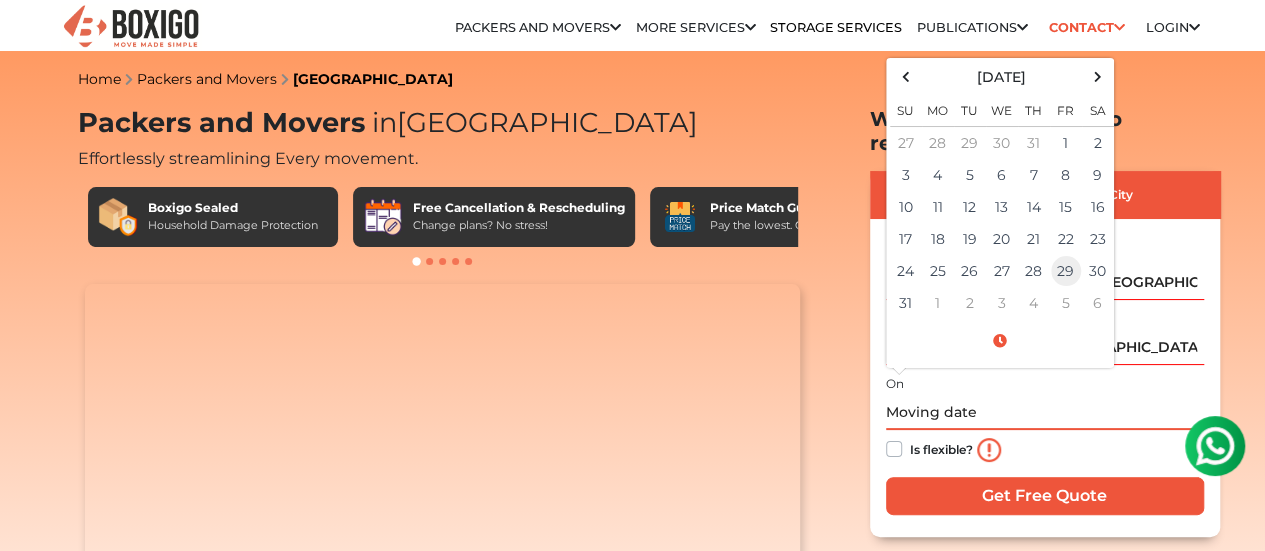click on "30" at bounding box center [1098, 271] 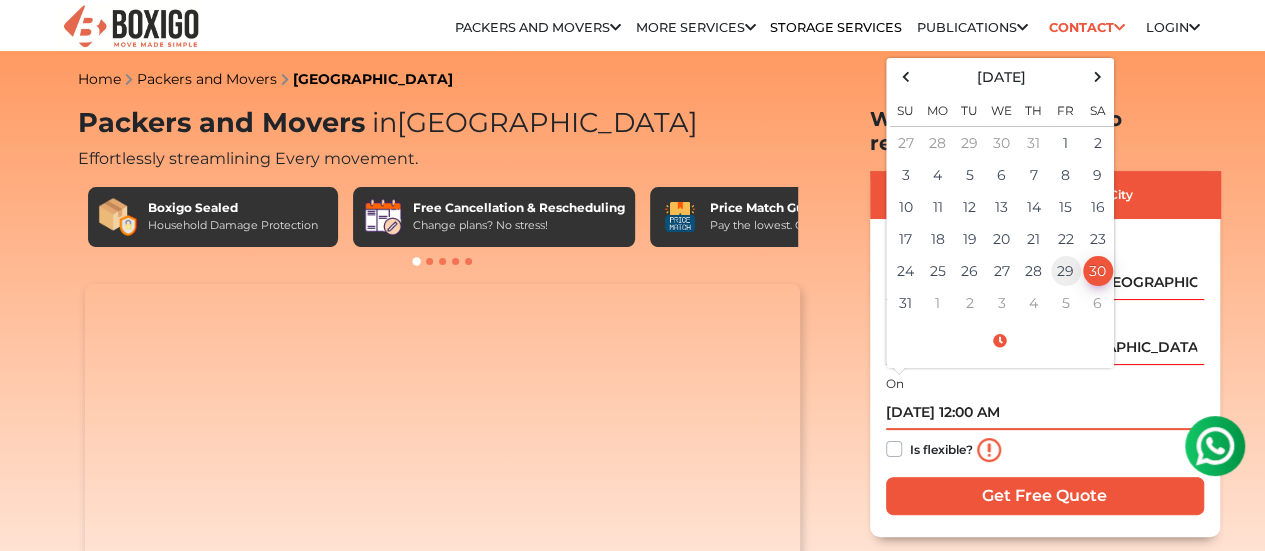click on "29" at bounding box center (1066, 271) 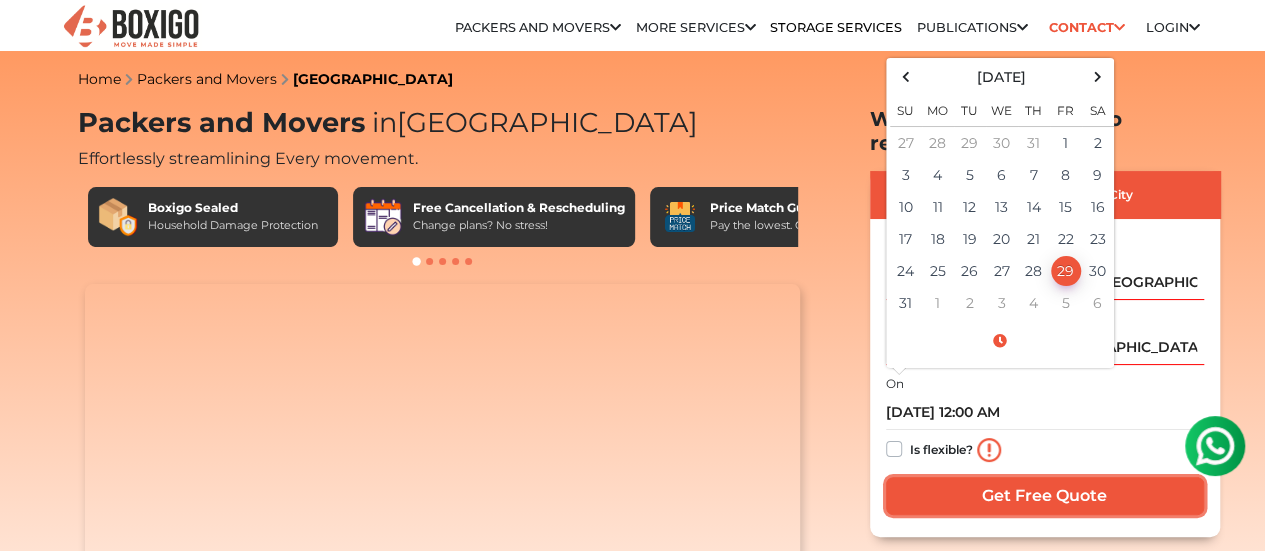 click on "Get Free Quote" at bounding box center (1045, 496) 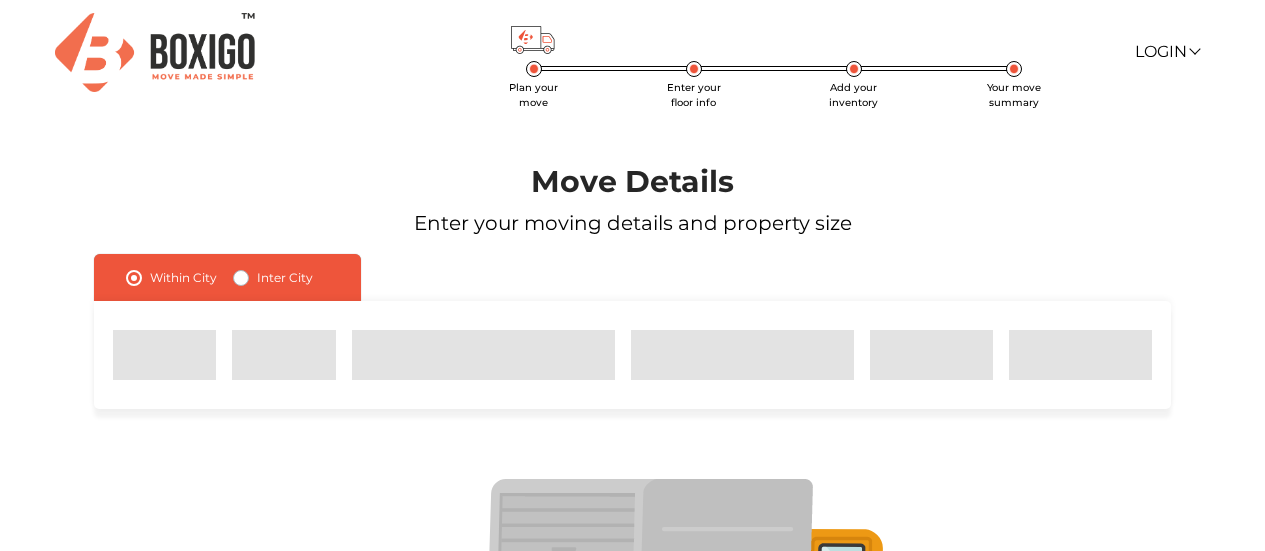 scroll, scrollTop: 0, scrollLeft: 0, axis: both 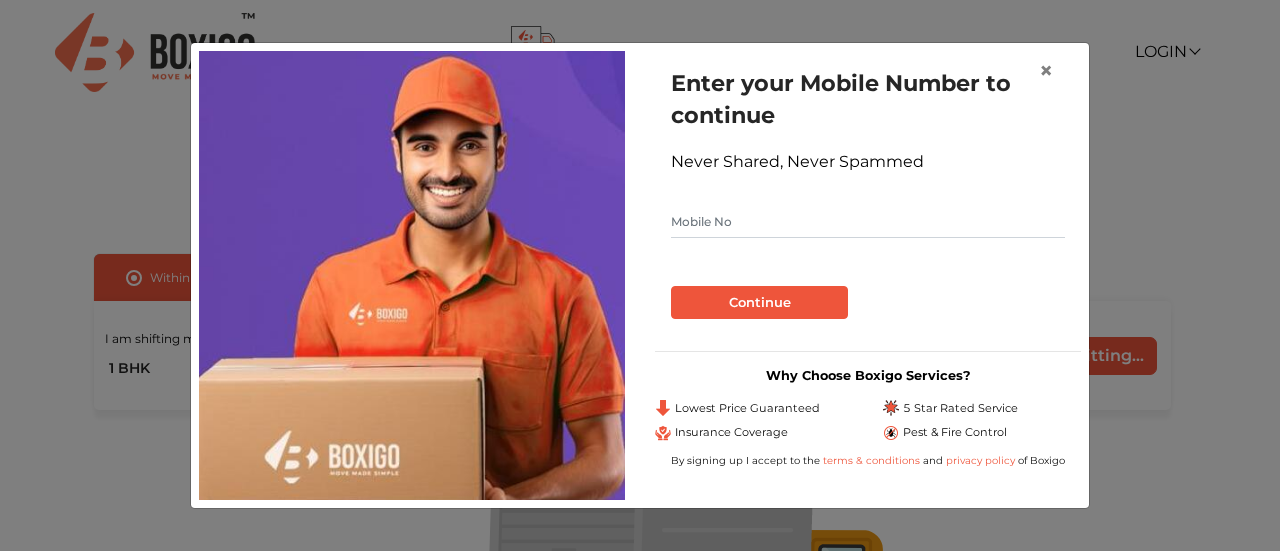 click at bounding box center (868, 222) 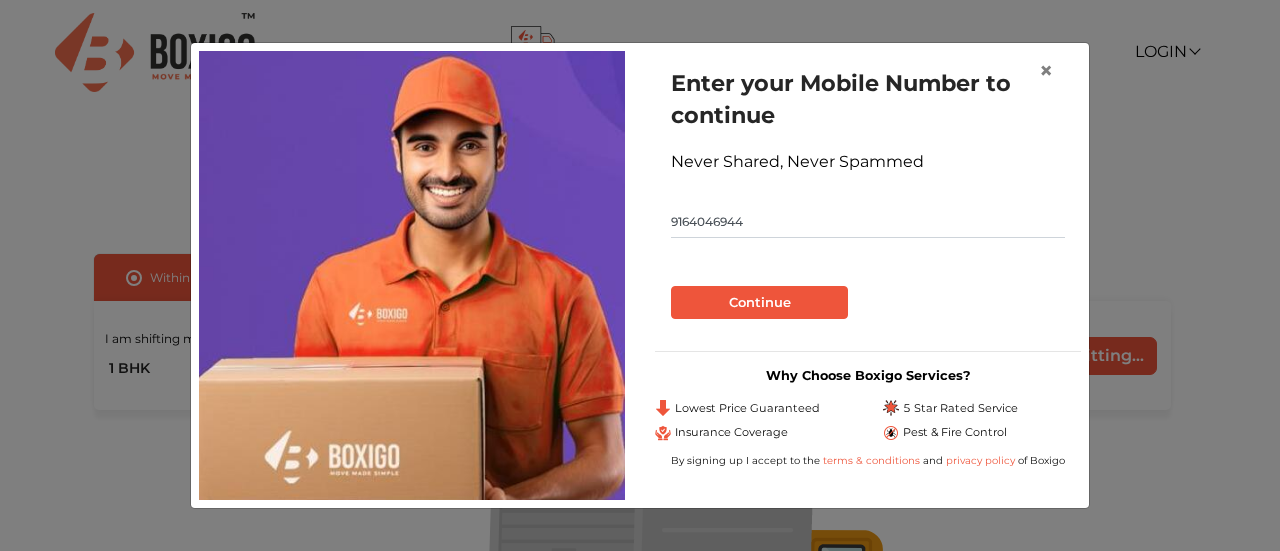 type on "9164046944" 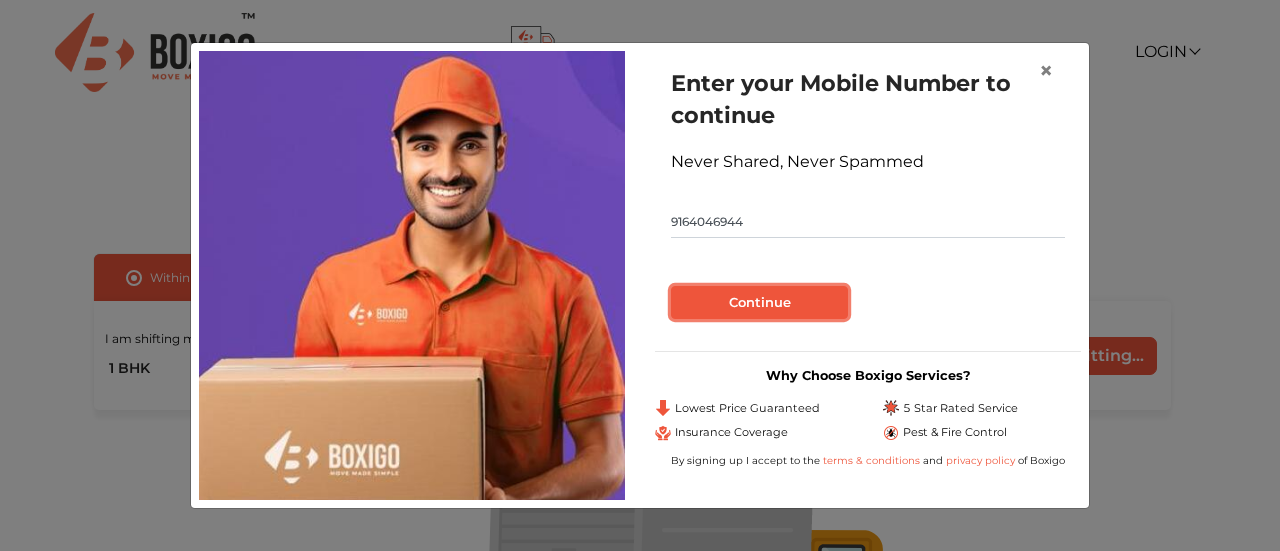 click on "Continue" at bounding box center [759, 303] 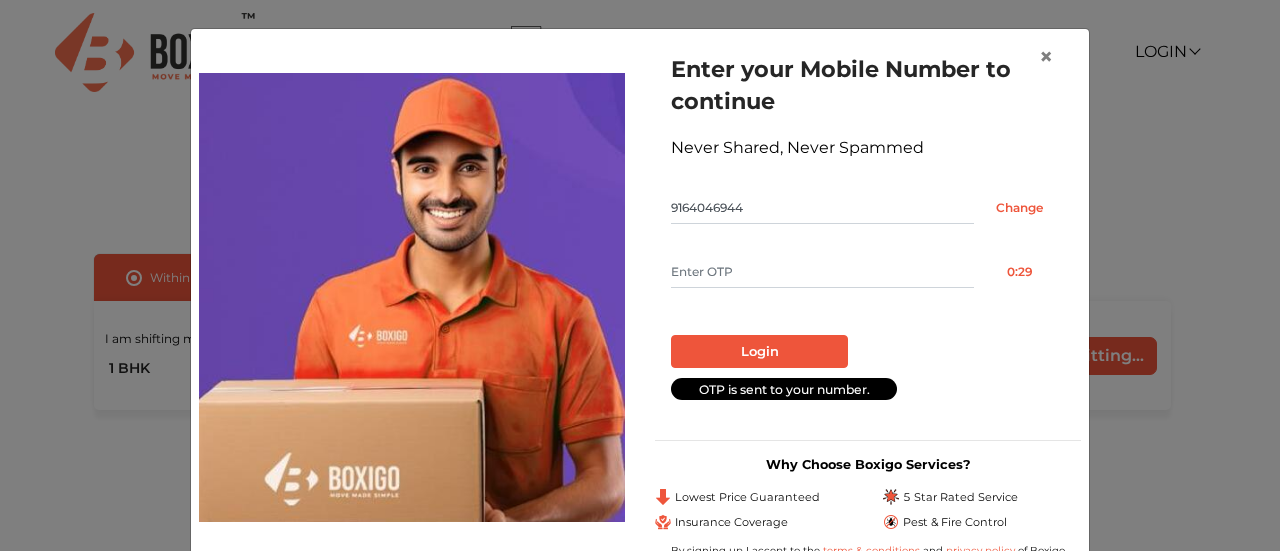 click at bounding box center (822, 272) 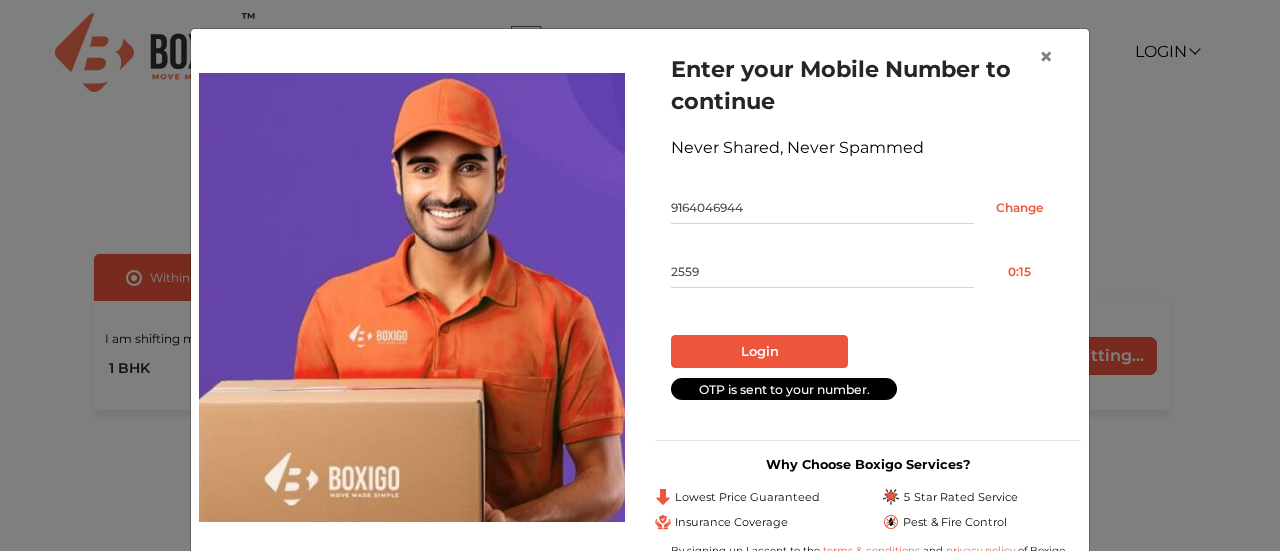 type on "2559" 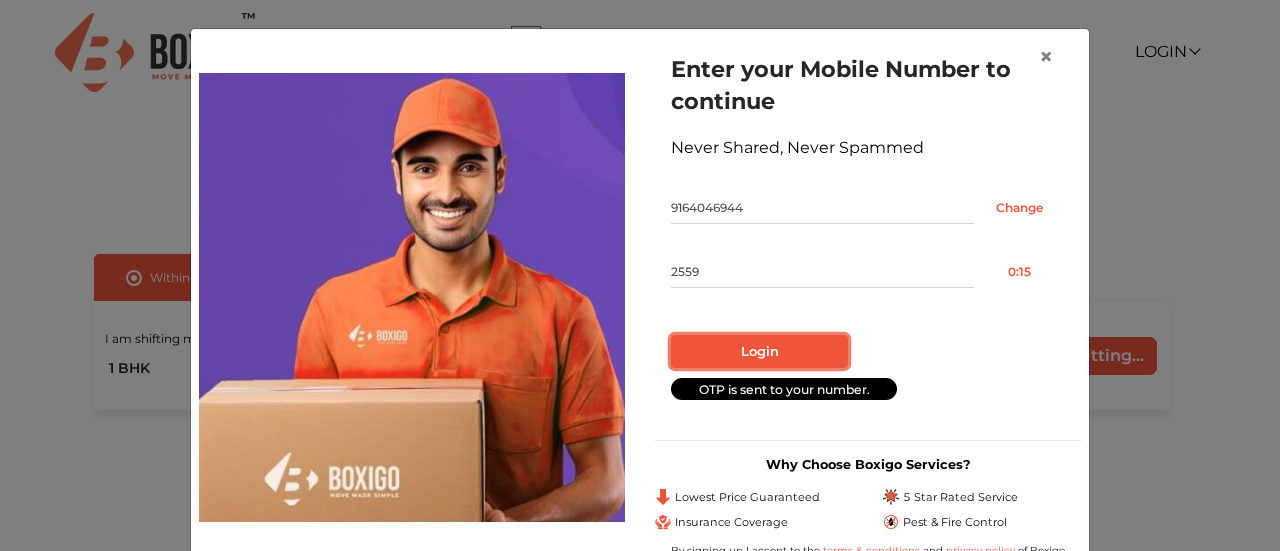 click on "Login" at bounding box center (759, 352) 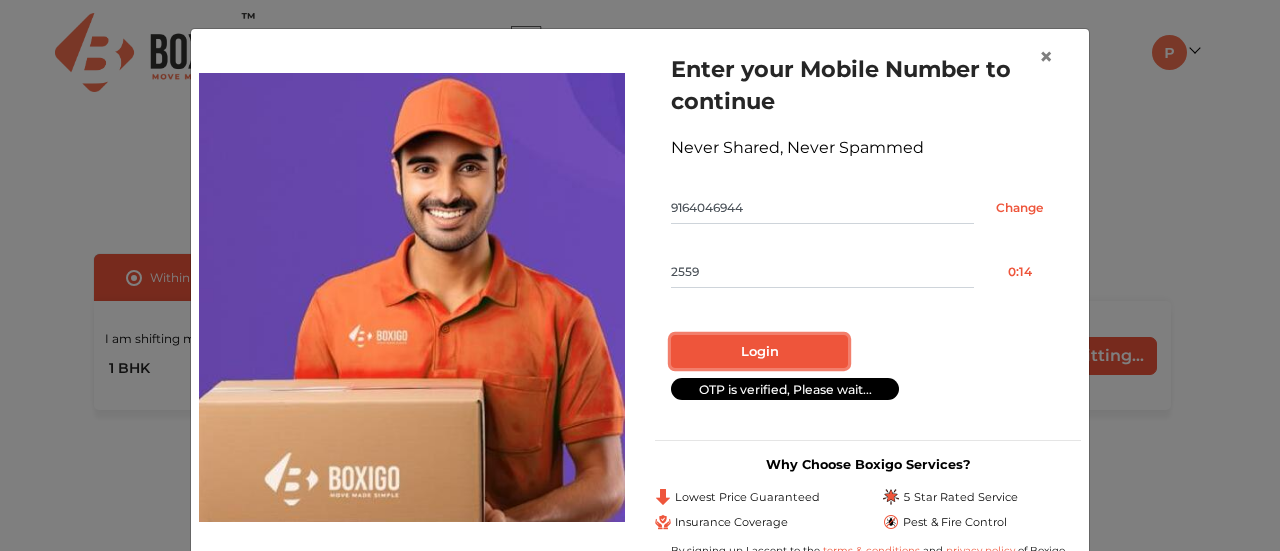 radio on "false" 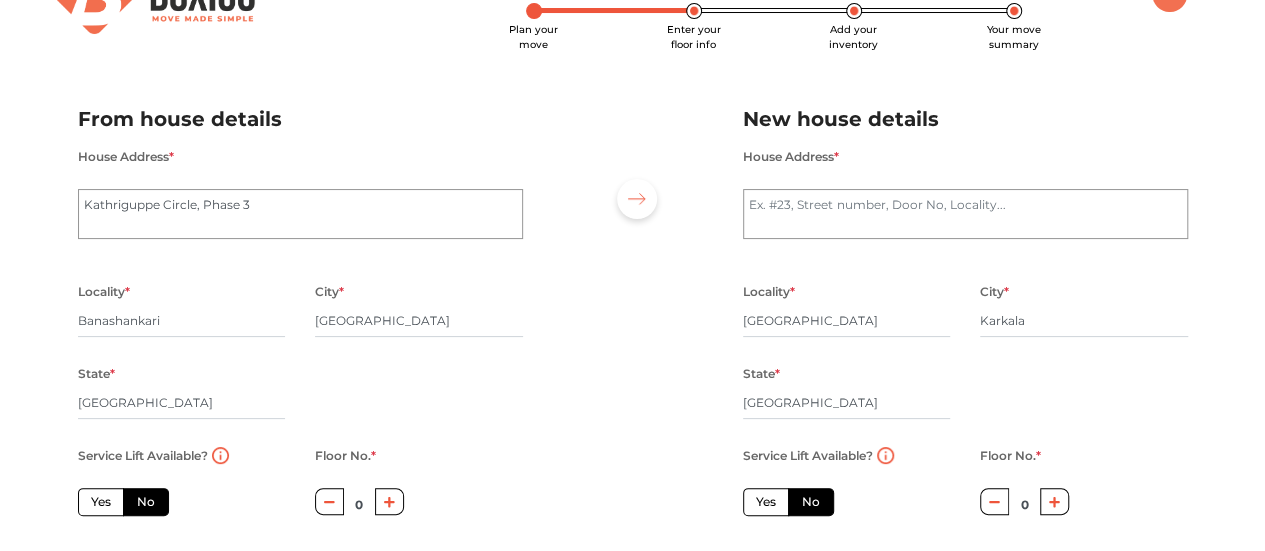 scroll, scrollTop: 100, scrollLeft: 0, axis: vertical 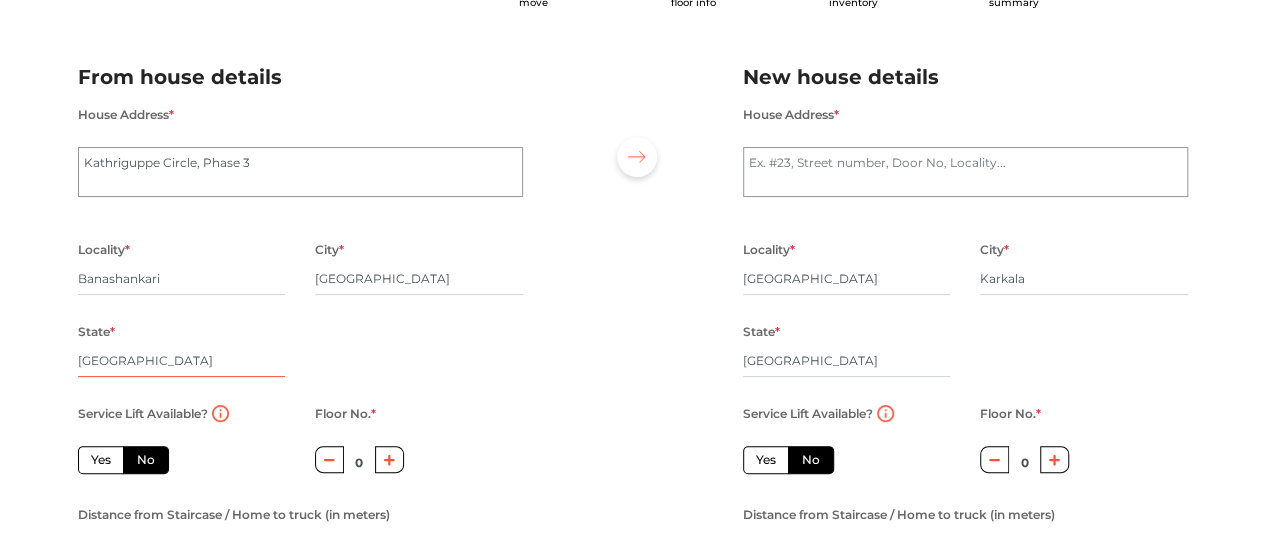 click on "[GEOGRAPHIC_DATA]" at bounding box center (182, 361) 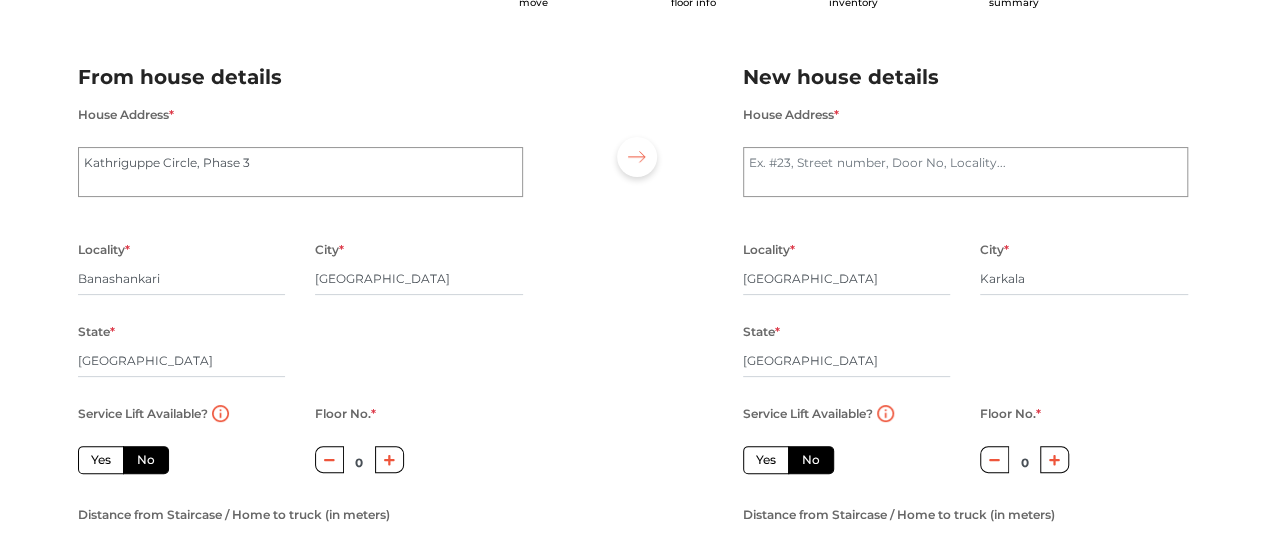 drag, startPoint x: 441, startPoint y: 362, endPoint x: 426, endPoint y: 376, distance: 20.518284 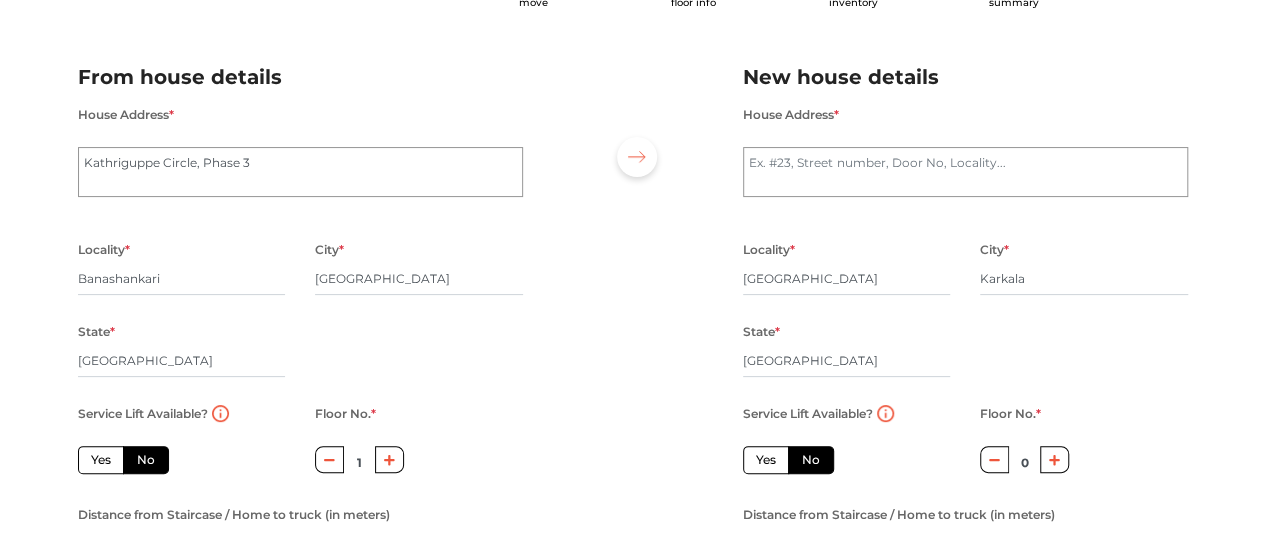 click at bounding box center [389, 459] 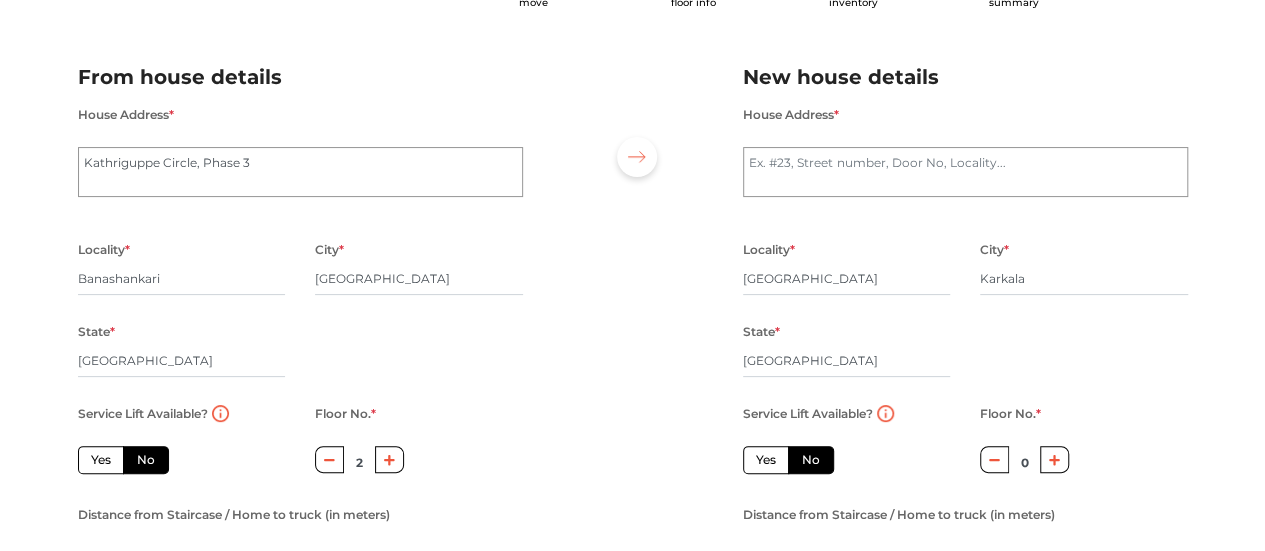 click on "Service Lift Available?  Yes No   Floor No.  * 2 Distance from Staircase / Home to truck   (in meters)" at bounding box center (300, 490) 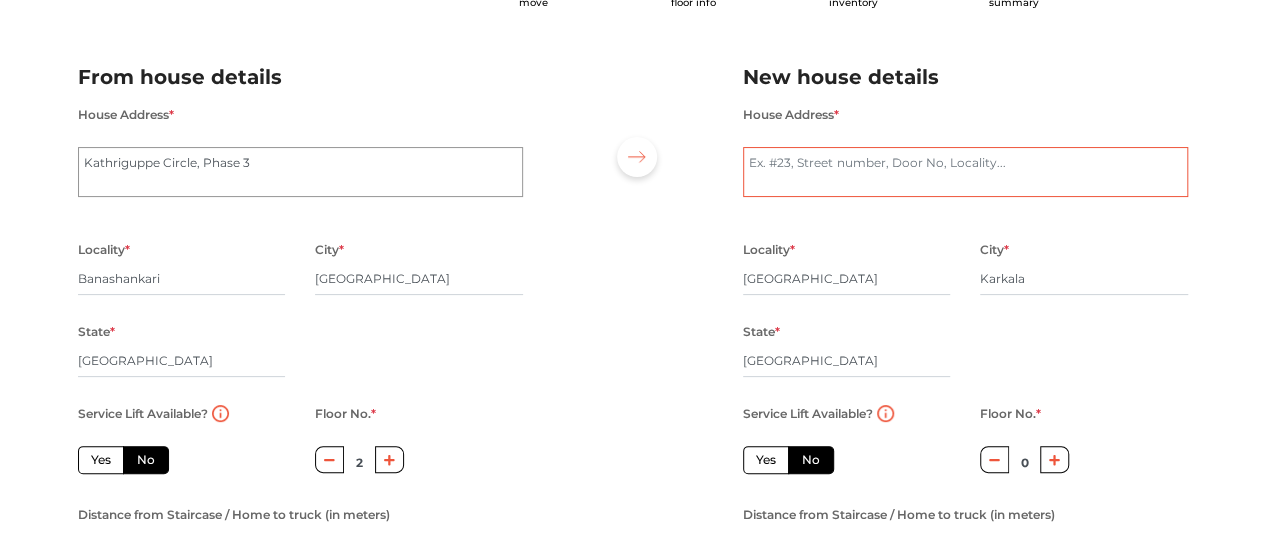 click on "House Address  *" at bounding box center [965, 172] 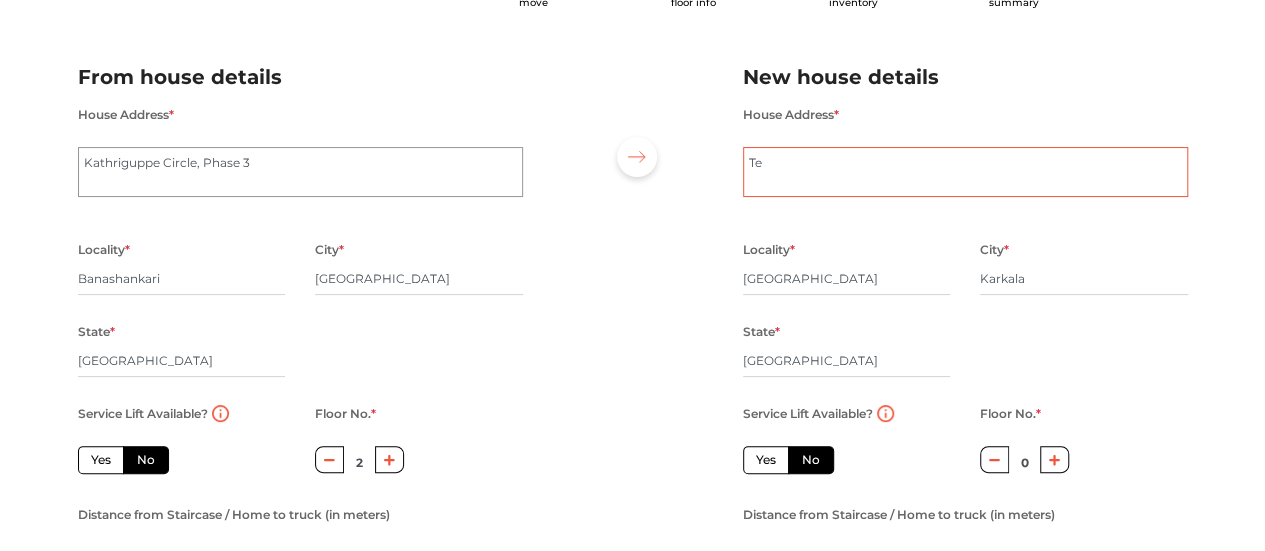 type on "T" 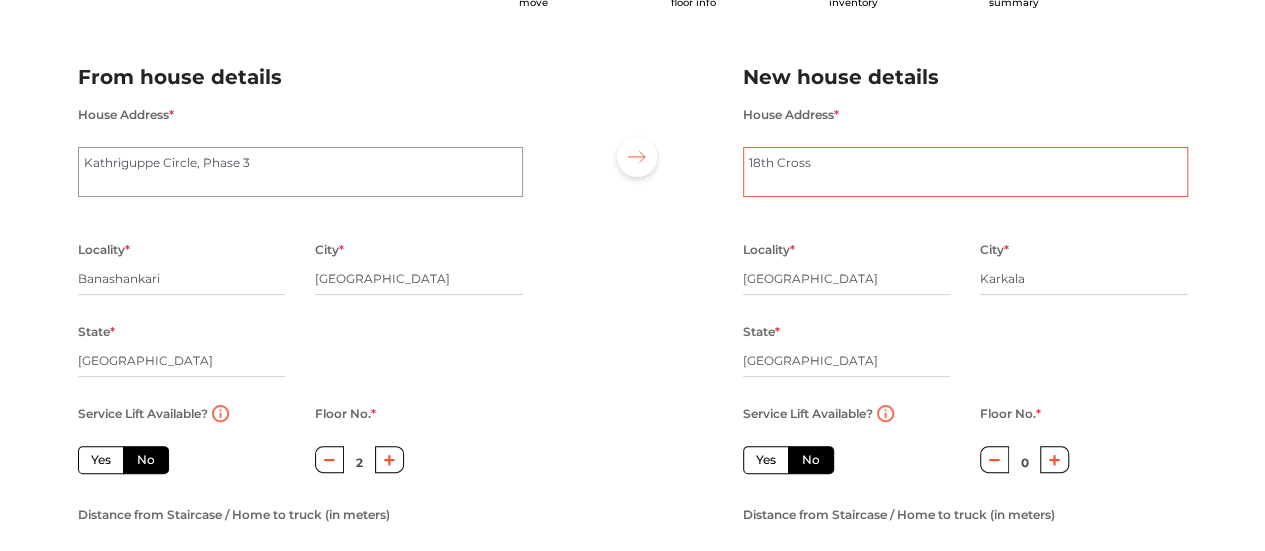 type on "18th Cross" 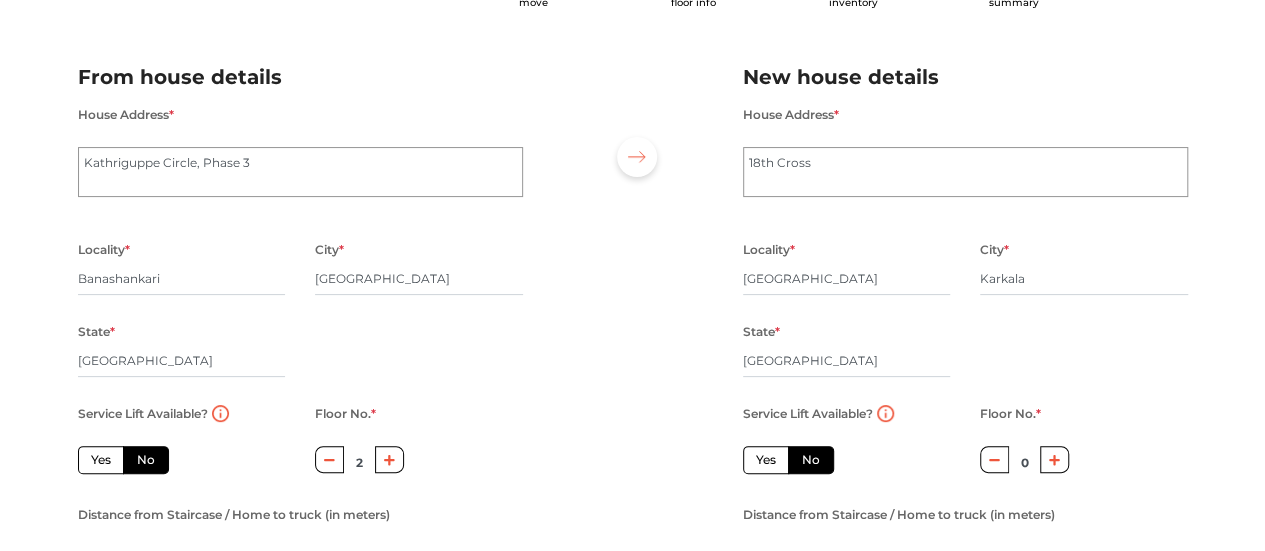 click at bounding box center [633, 312] 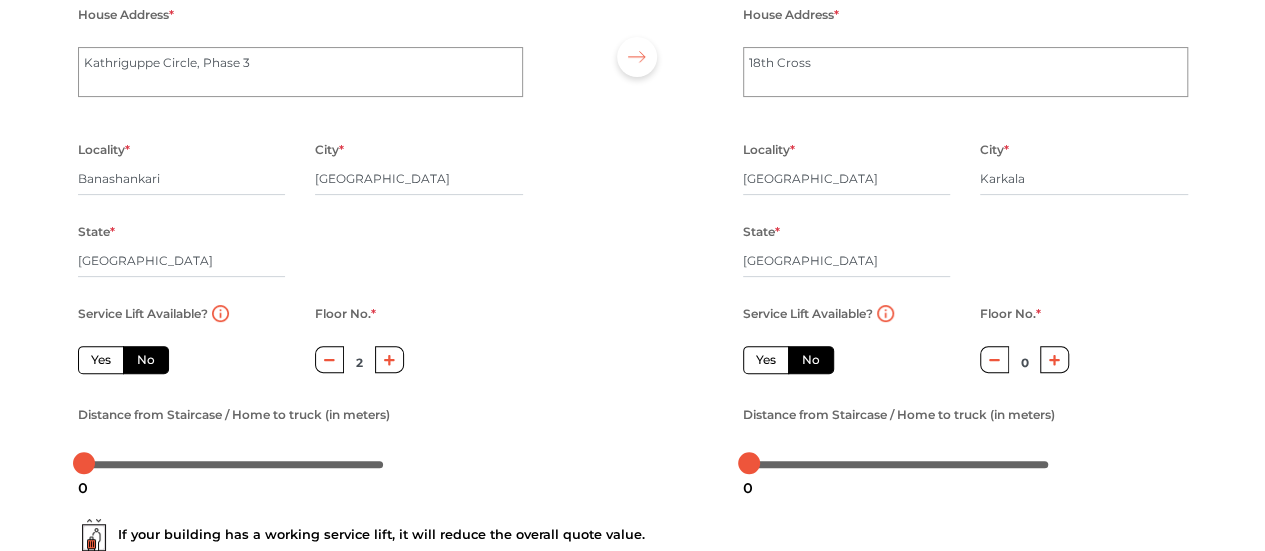 scroll, scrollTop: 300, scrollLeft: 0, axis: vertical 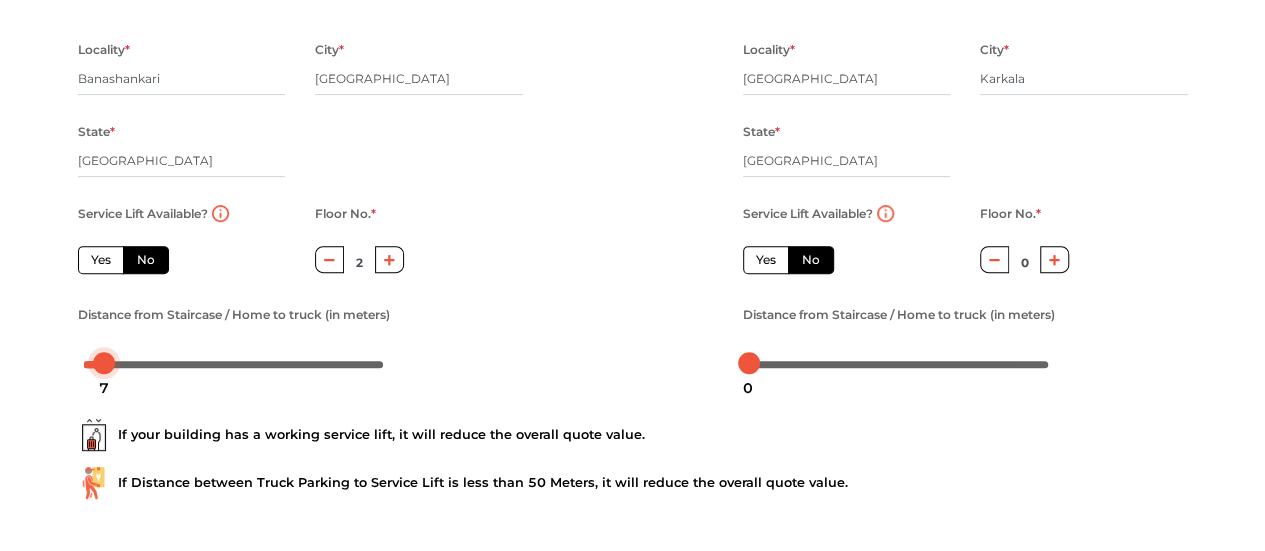 drag, startPoint x: 79, startPoint y: 368, endPoint x: 101, endPoint y: 368, distance: 22 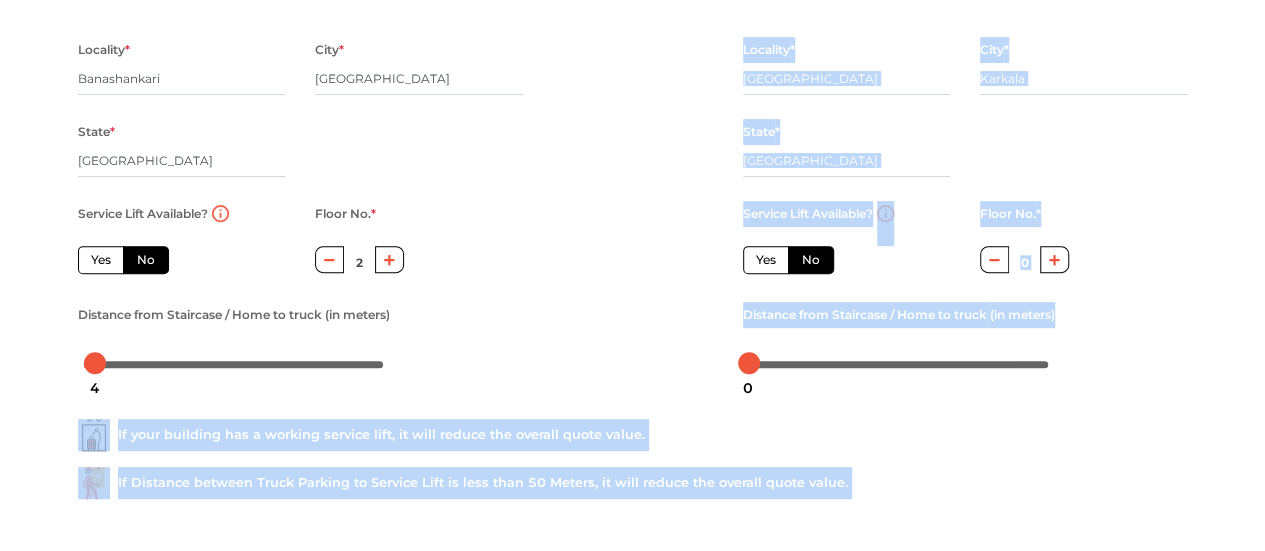 drag, startPoint x: 94, startPoint y: 371, endPoint x: 111, endPoint y: 370, distance: 17.029387 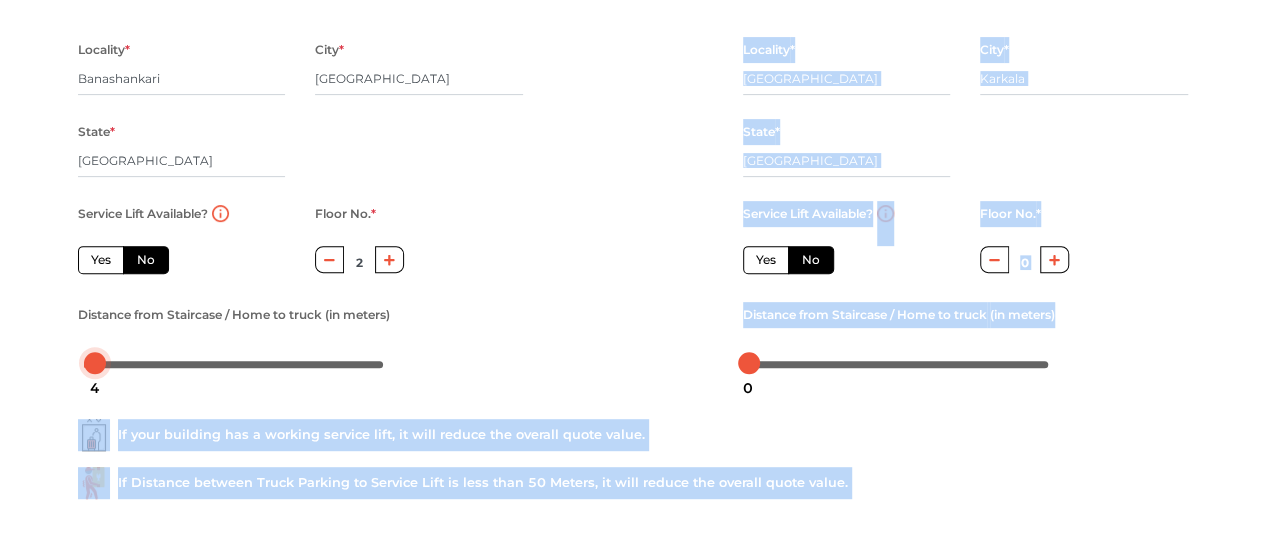 click on "Plan your   move Enter your   floor info Add your   inventory Your move   summary My Moves My Profile Make Estimate LOGOUT Plan your   move Enter your   floor info Add your   inventory Your move   summary  From house details  House Address  *   Kathriguppe Circle, Phase 3 Locality  * Banashankari City  * Bengaluru State  * Karnataka Pincode  * Service Lift Available?  Yes No   Floor No.  * 2 Distance from Staircase / Home to truck   (in meters)  New house details  House Address  * 18th Cross Locality  * Tellar Road City  * Karkala State  * Karnataka Pincode  * Service Lift Available?  Yes No   Floor No.  * 0 Distance from Staircase / Home to truck   (in meters) If your building has a working service lift, it will reduce the overall quote value. If Distance between Truck Parking to Service Lift is less than 50 Meters, it will reduce the overall quote value.  Move details Inventory  4 0" at bounding box center (632, -25) 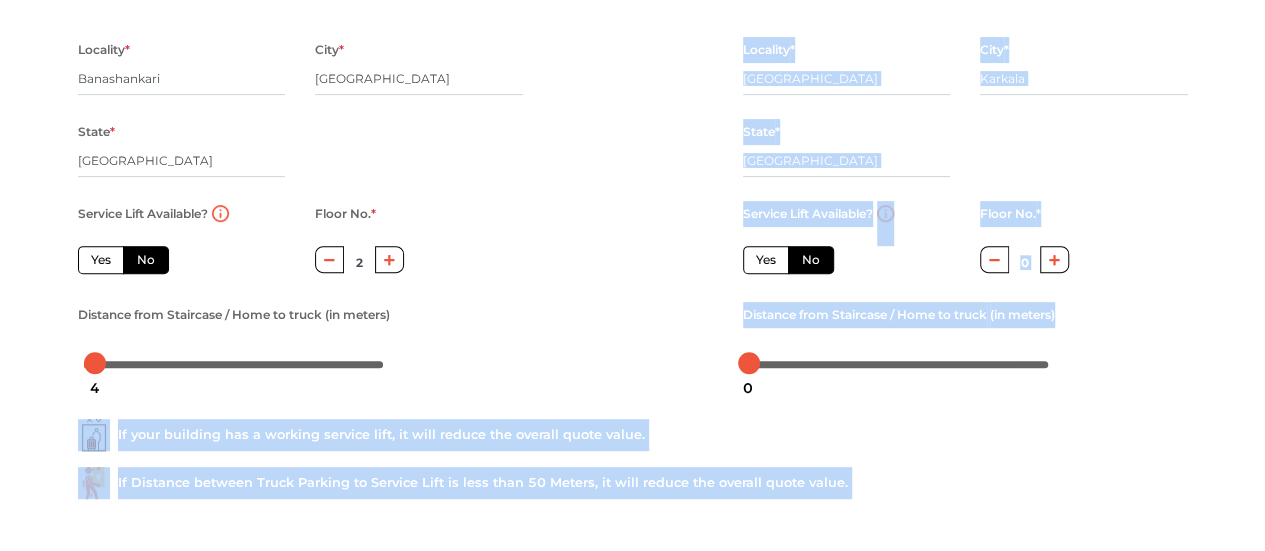click on "If your building has a working service lift, it will reduce the overall quote value. If Distance between Truck Parking to Service Lift is less than 50 Meters, it will reduce the overall quote value." at bounding box center [633, 451] 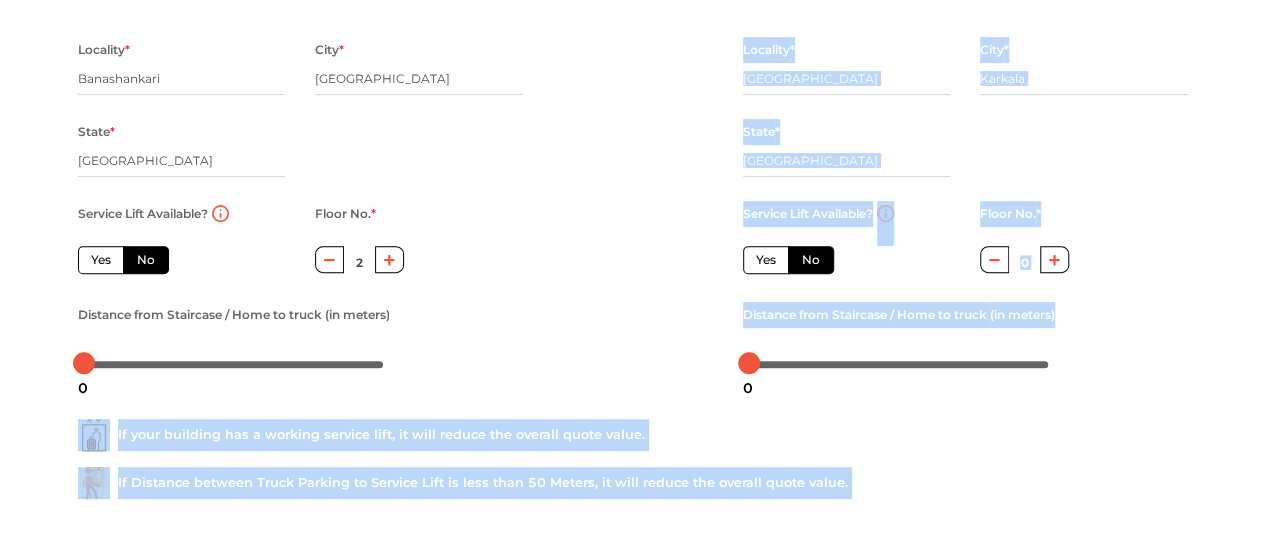 drag, startPoint x: 96, startPoint y: 371, endPoint x: 67, endPoint y: 373, distance: 29.068884 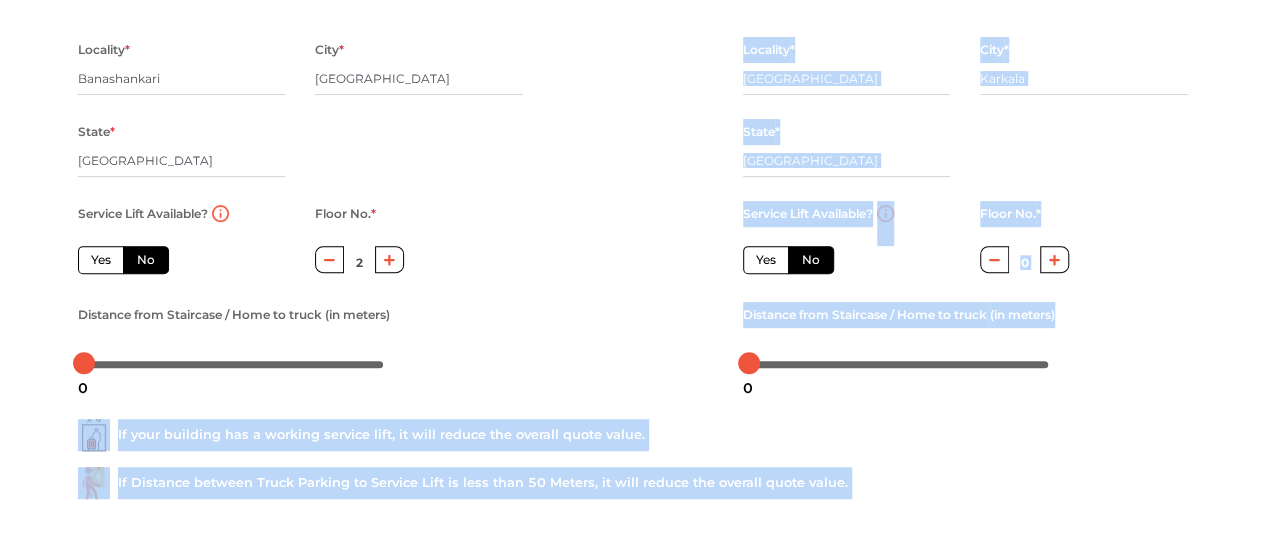 click on "If your building has a working service lift, it will reduce the overall quote value." at bounding box center (633, 435) 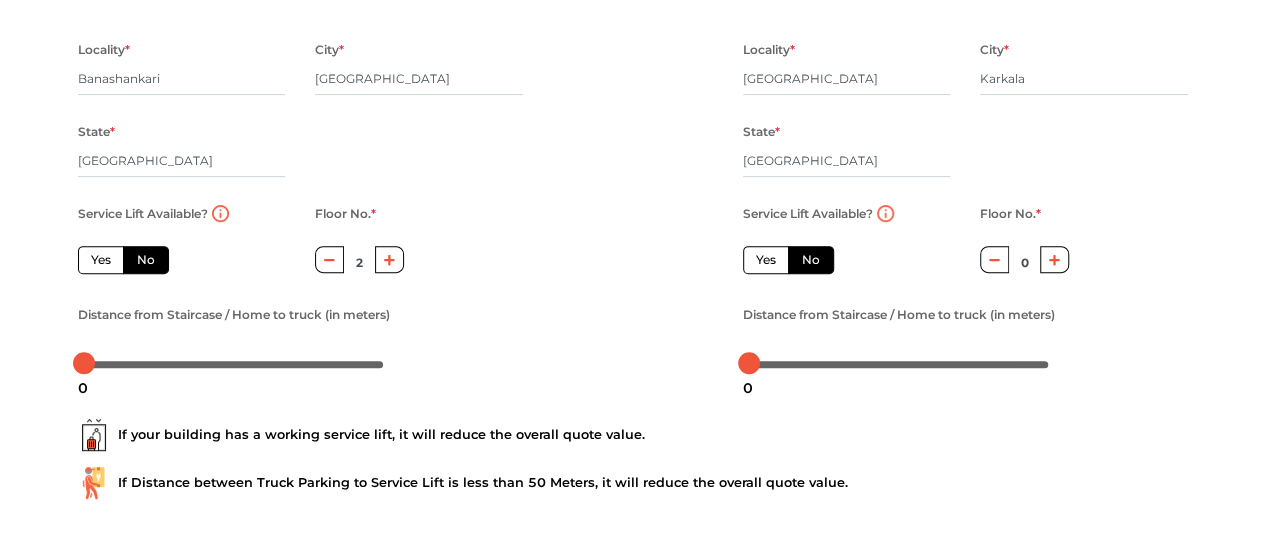 scroll, scrollTop: 394, scrollLeft: 0, axis: vertical 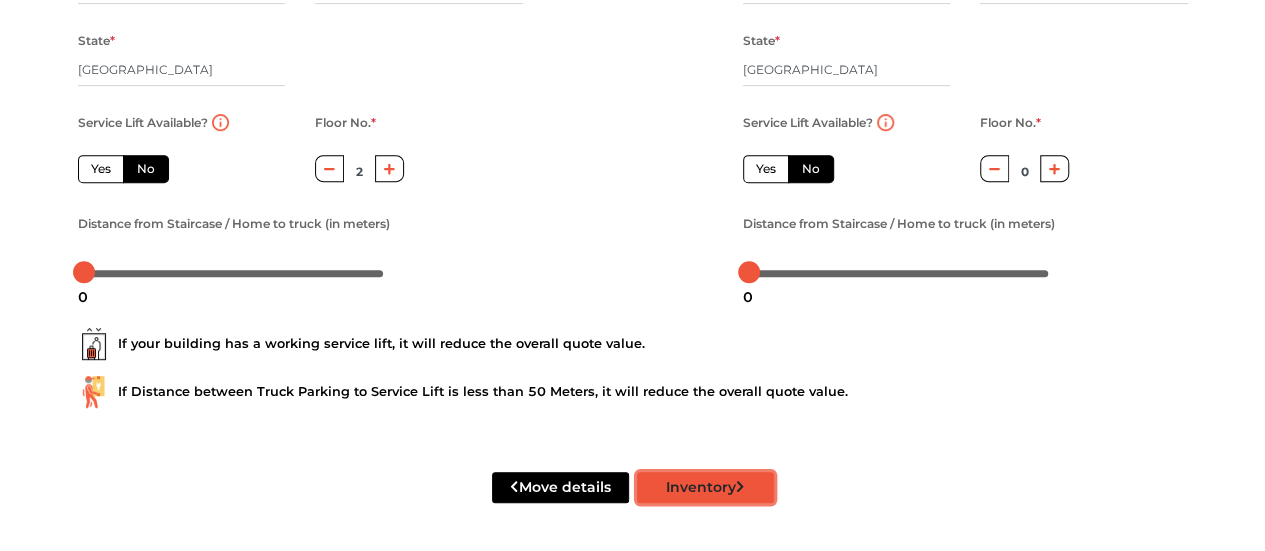 click on "Inventory" at bounding box center [705, 487] 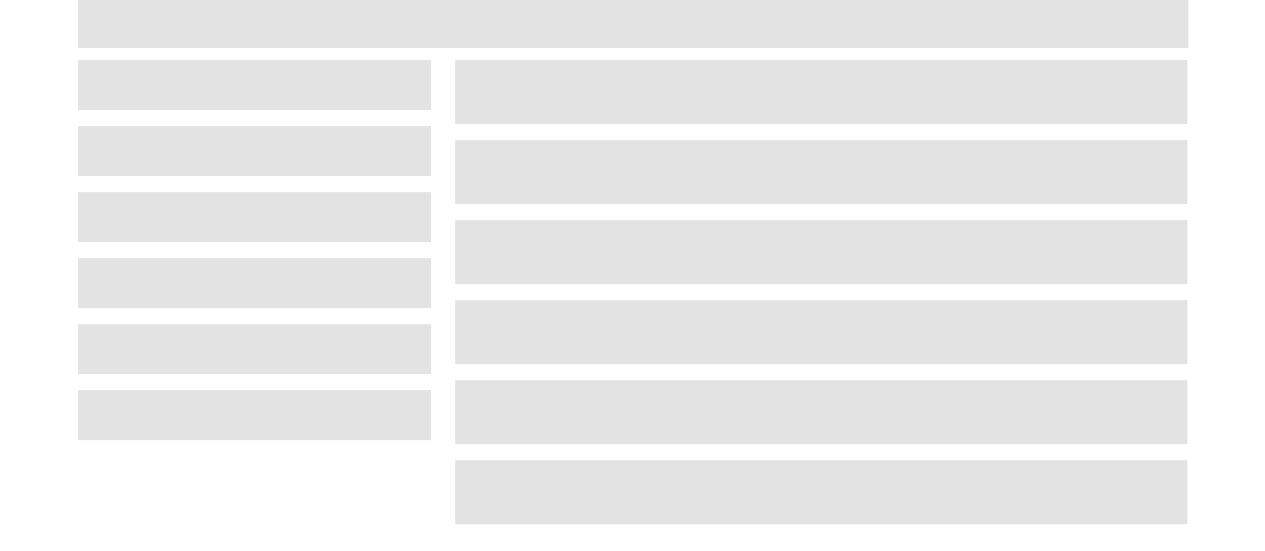 scroll, scrollTop: 130, scrollLeft: 0, axis: vertical 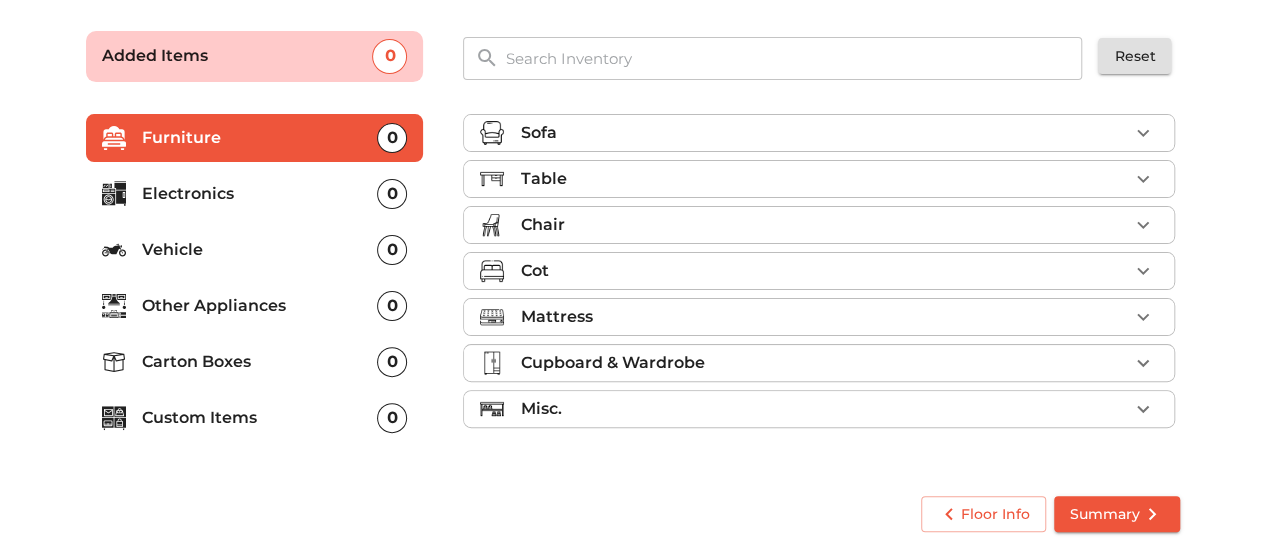 click on "Sofa" at bounding box center (824, 133) 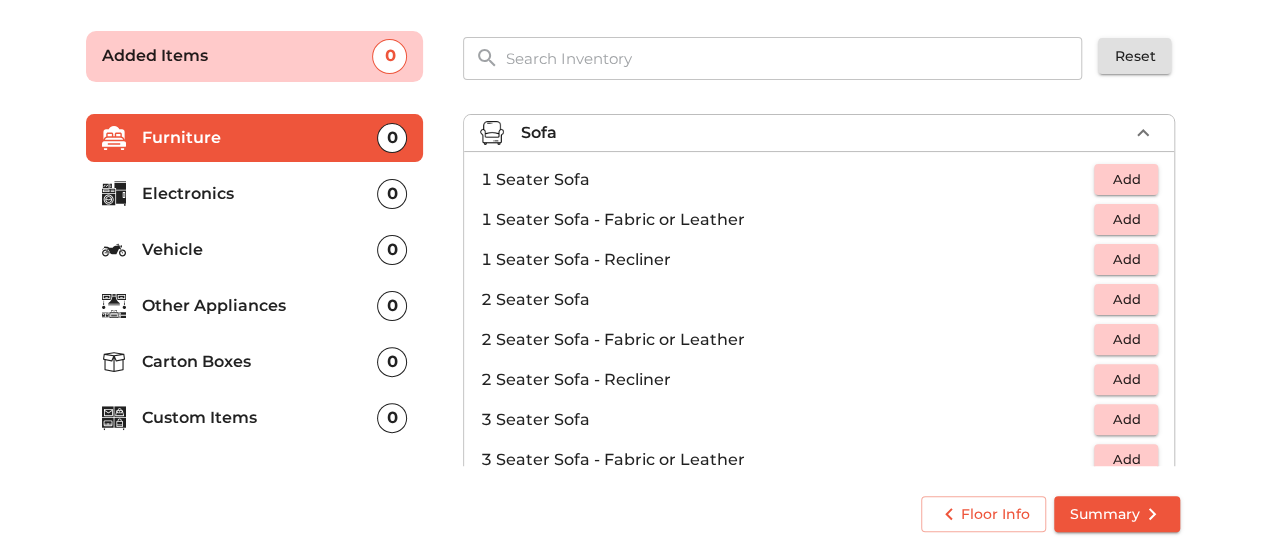 click on "Add" at bounding box center (1126, 179) 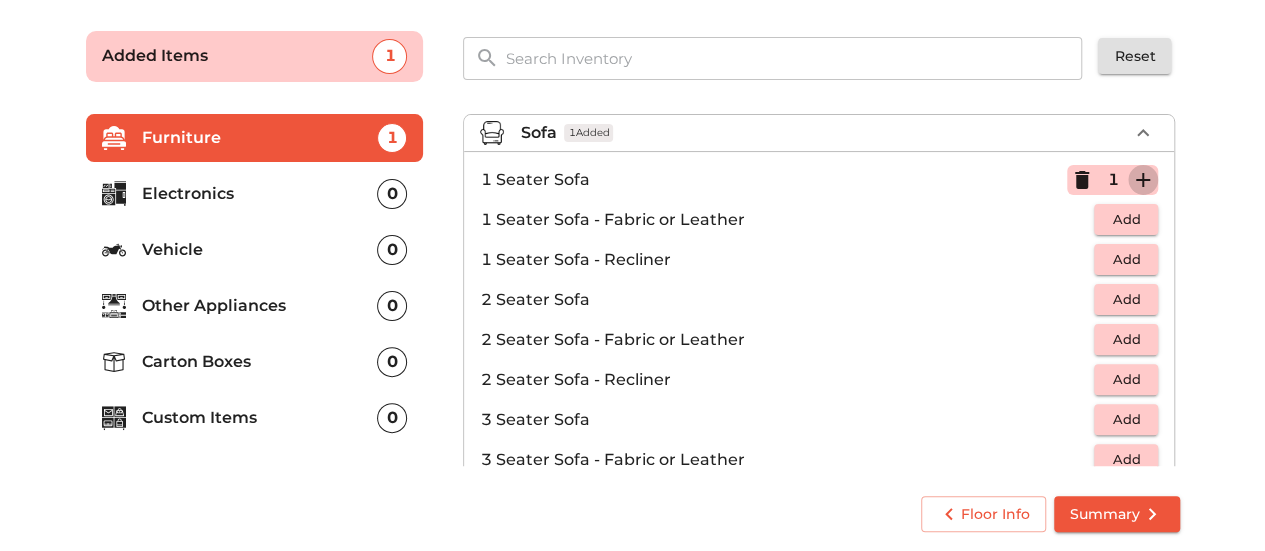 click 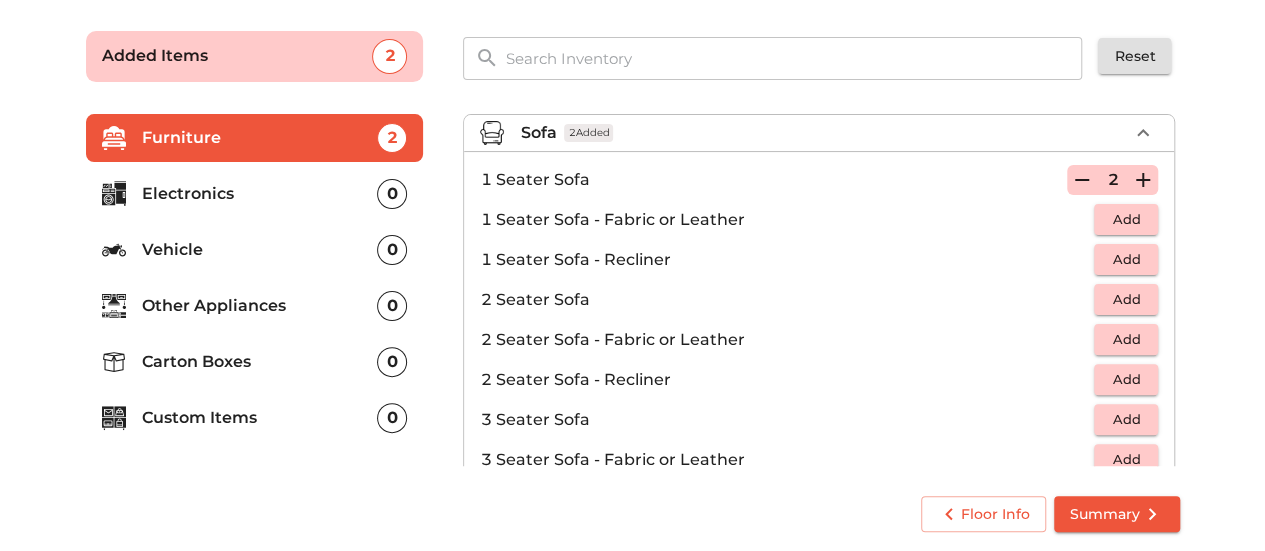 click on "3 Seater Sofa Add" at bounding box center (819, 420) 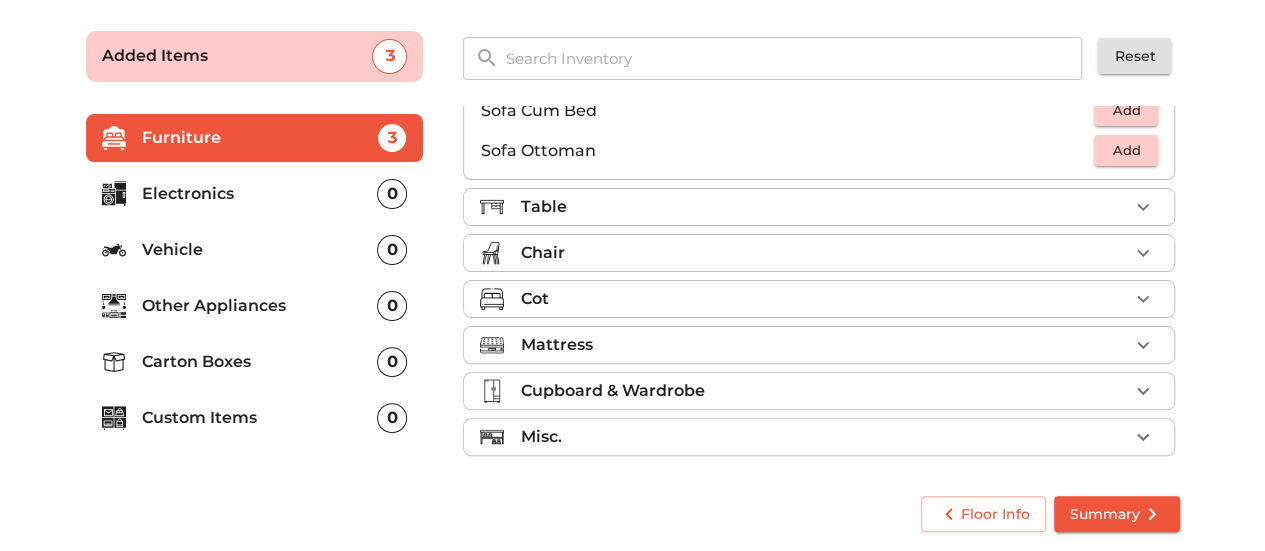 scroll, scrollTop: 489, scrollLeft: 0, axis: vertical 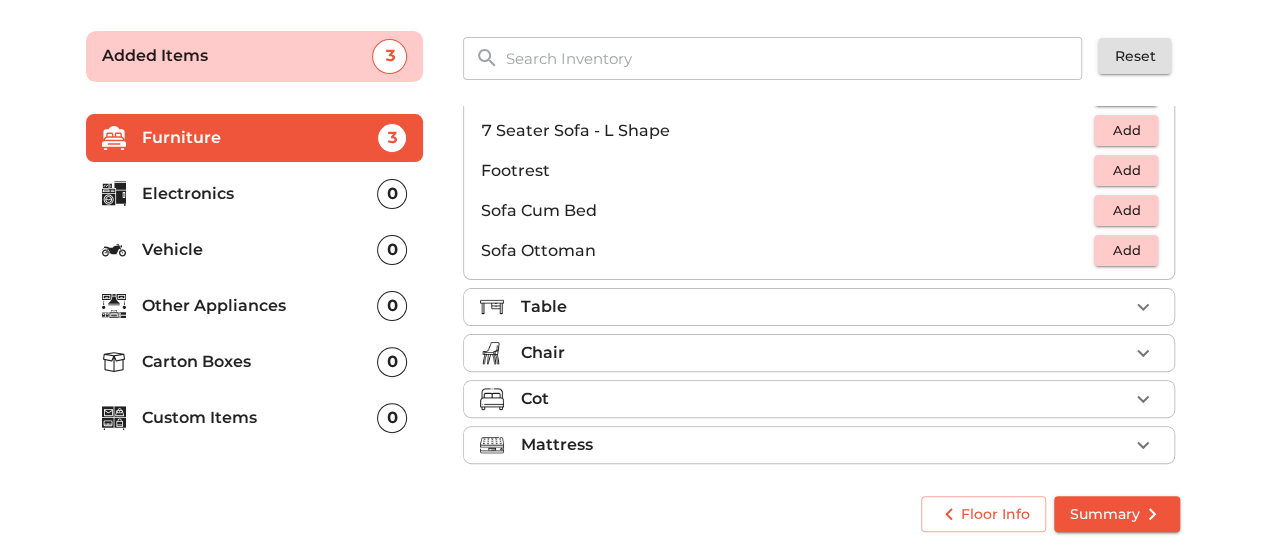 click on "Add" at bounding box center (1126, 210) 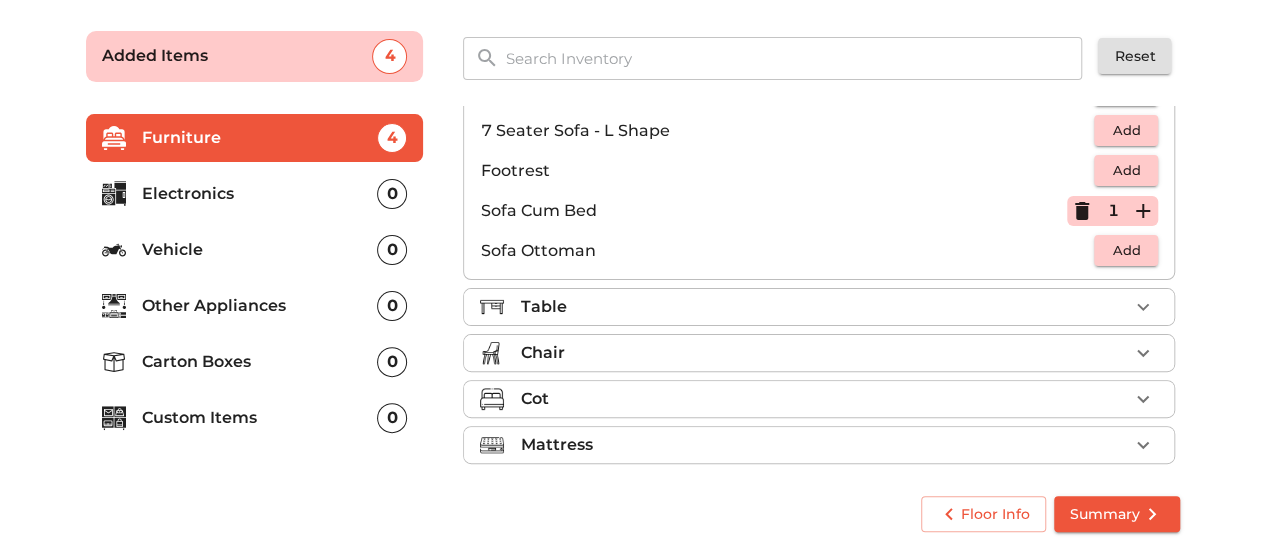 click on "Table" at bounding box center (824, 307) 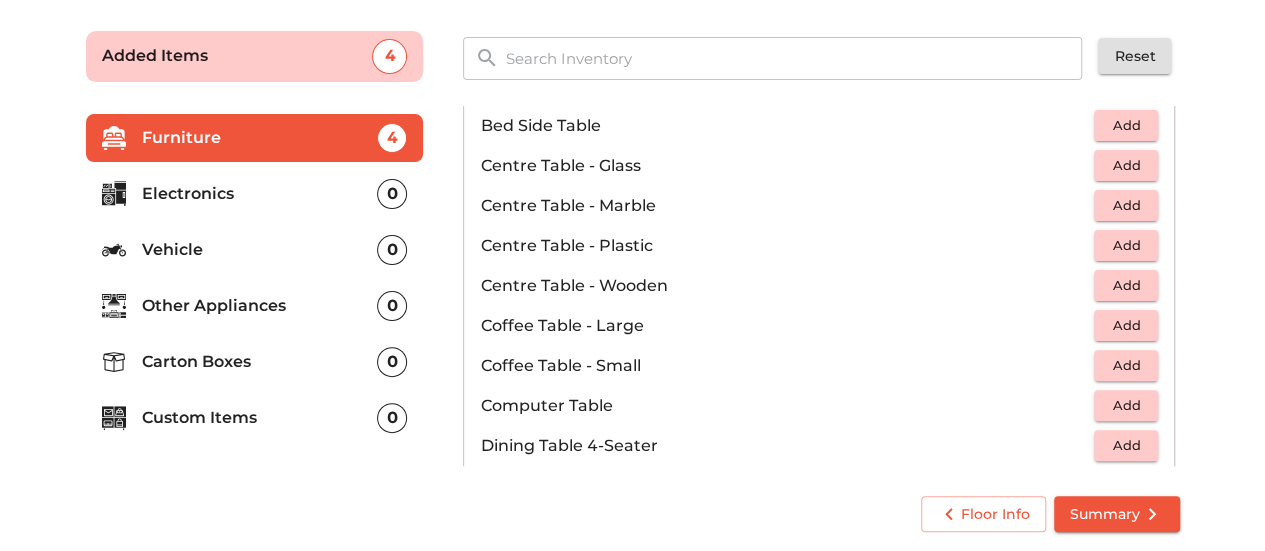 scroll, scrollTop: 200, scrollLeft: 0, axis: vertical 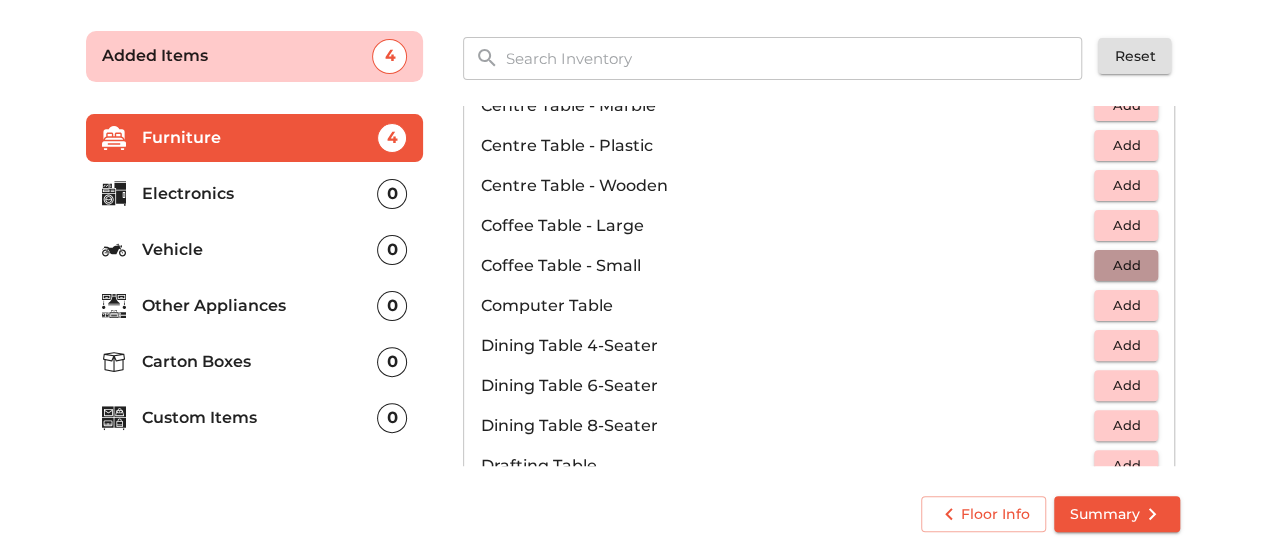 click on "Add" at bounding box center (1126, 265) 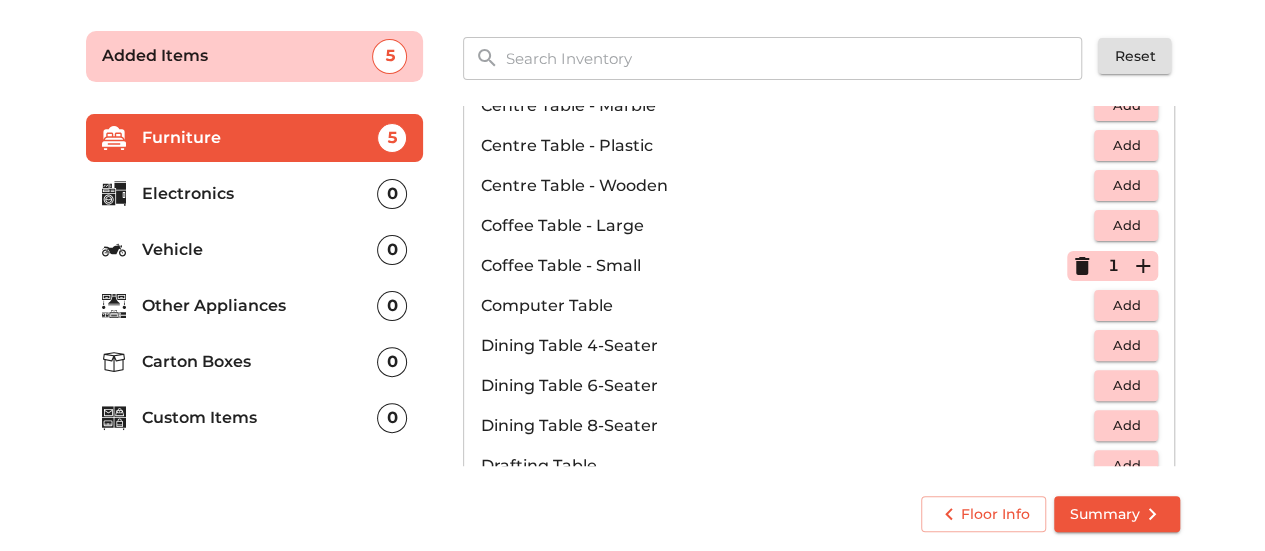 click on "Add" at bounding box center [1126, 305] 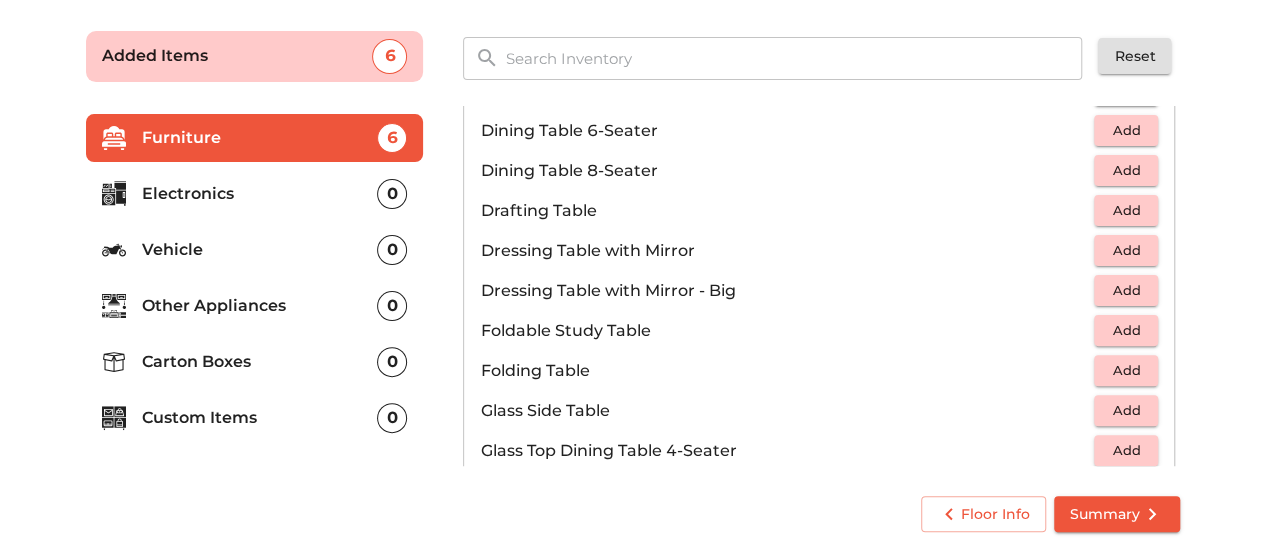 scroll, scrollTop: 500, scrollLeft: 0, axis: vertical 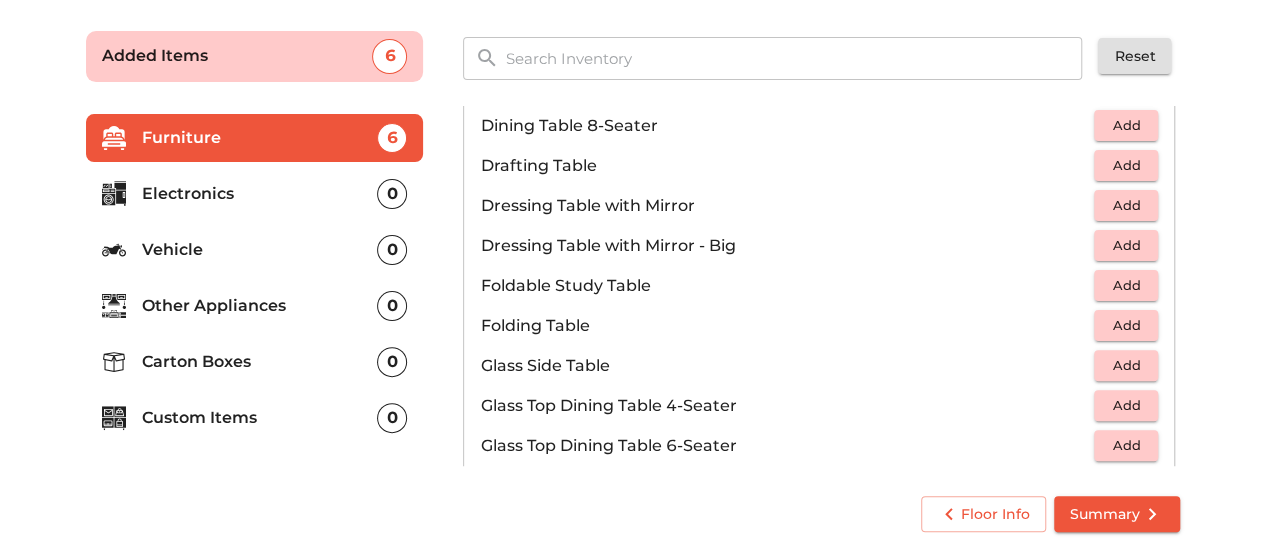 click on "Add" at bounding box center [1126, 205] 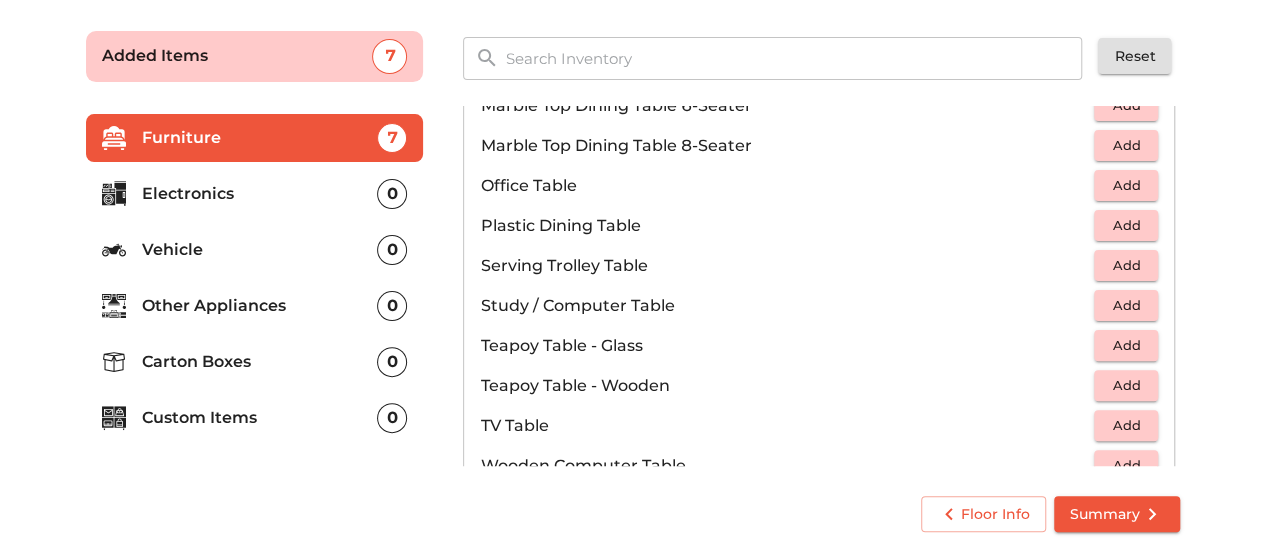 scroll, scrollTop: 800, scrollLeft: 0, axis: vertical 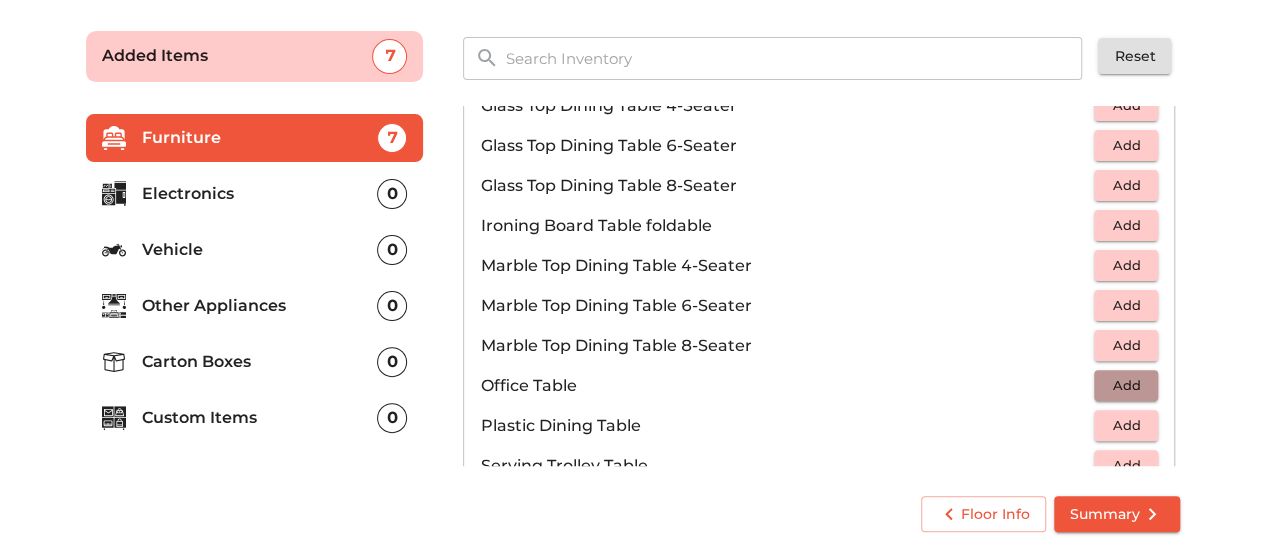 click on "Add" at bounding box center [1126, 385] 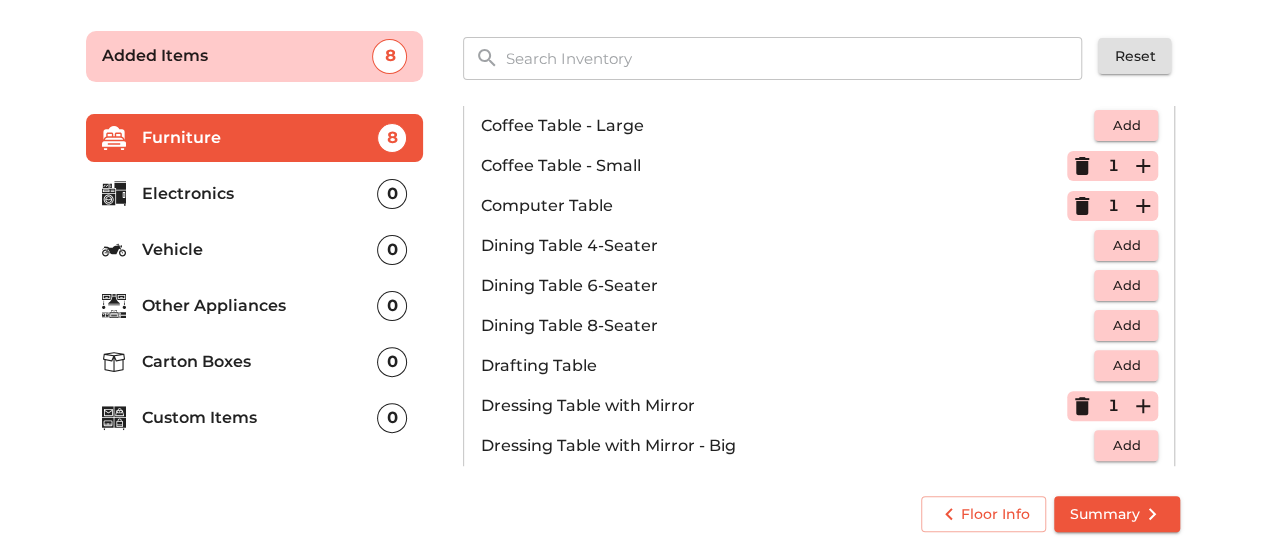 scroll, scrollTop: 200, scrollLeft: 0, axis: vertical 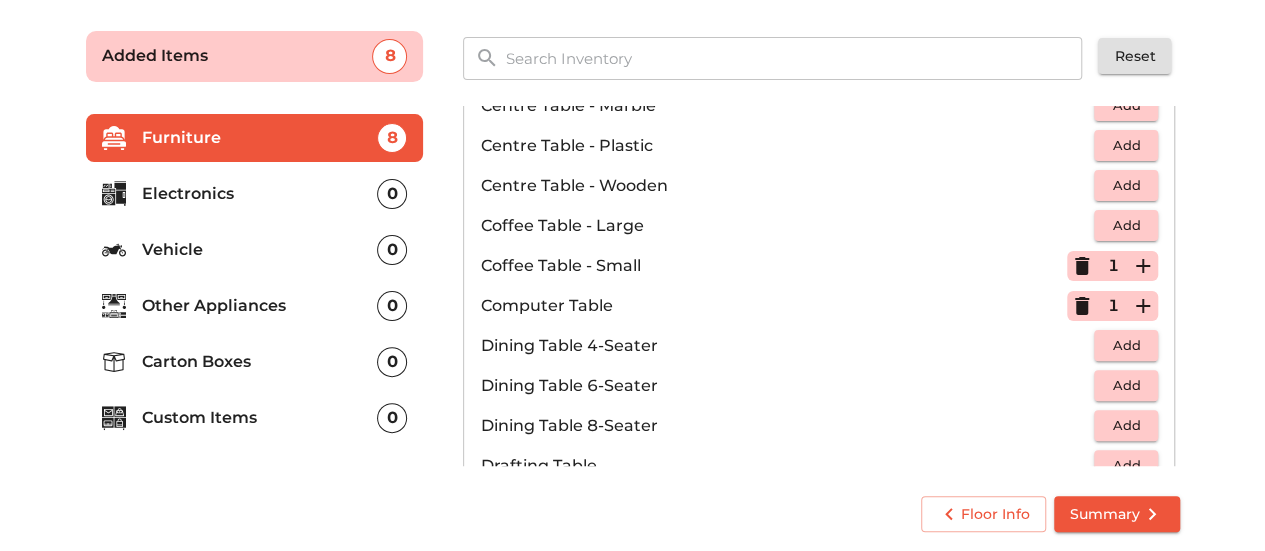 click 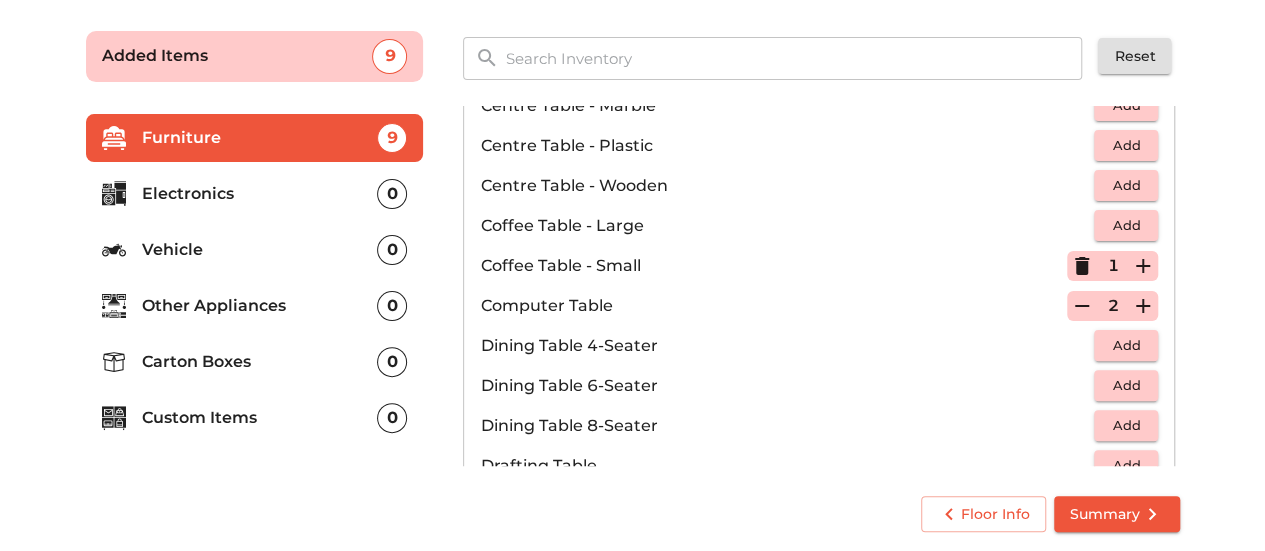 click 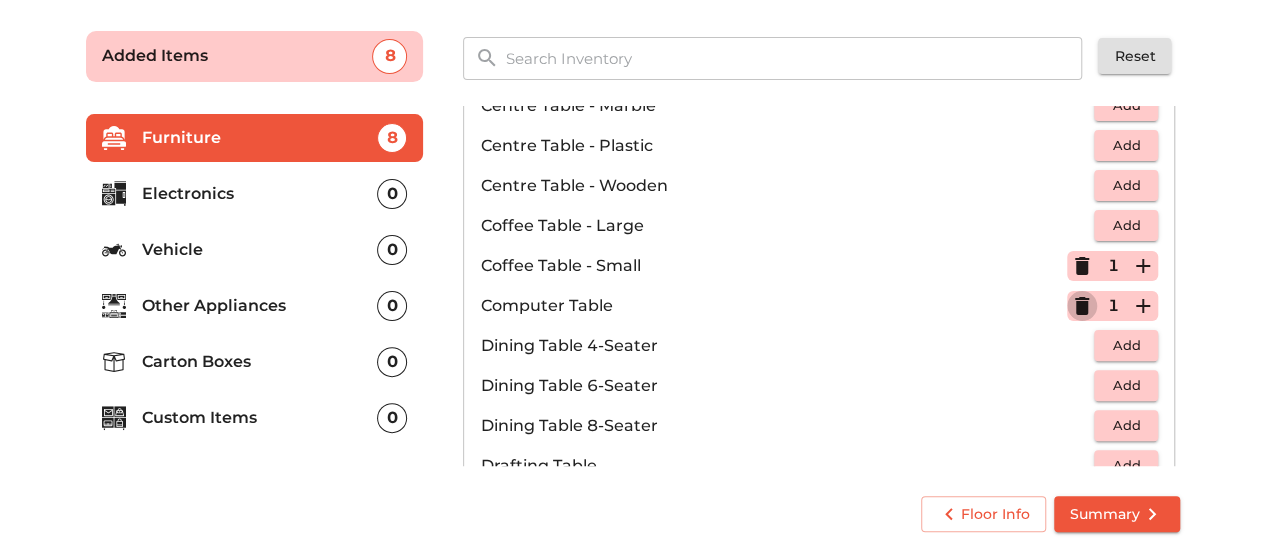 click 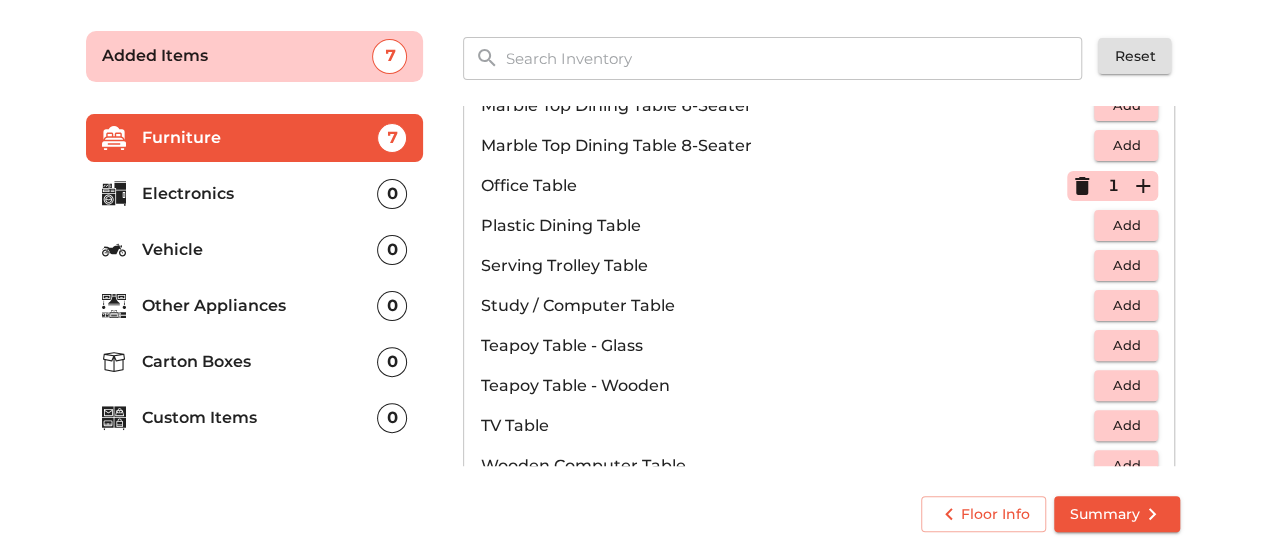 scroll, scrollTop: 1100, scrollLeft: 0, axis: vertical 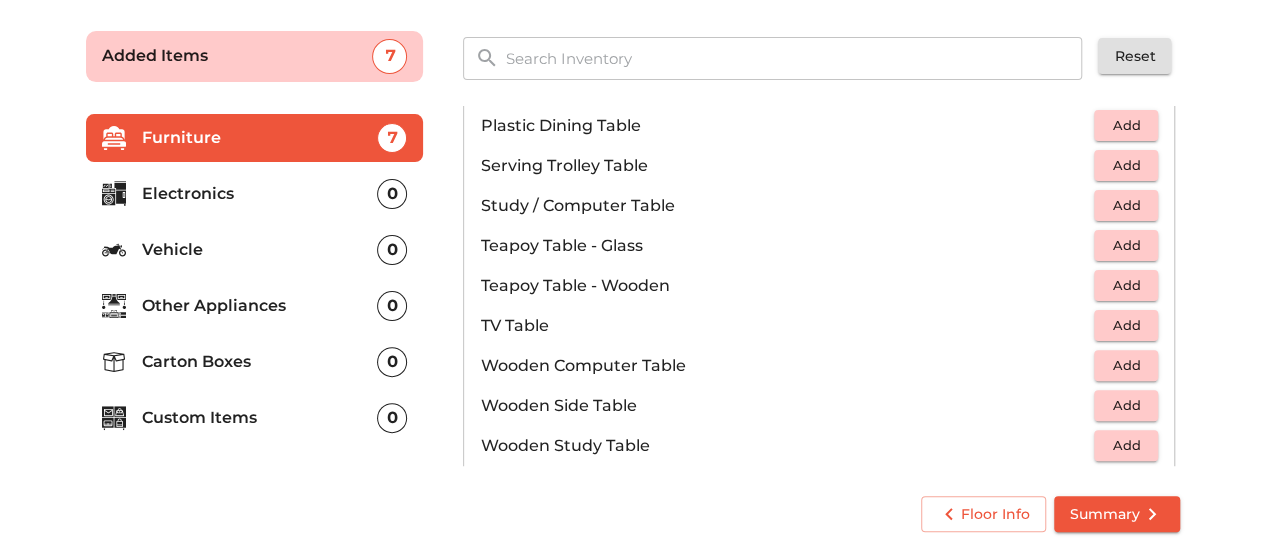 click on "Add" at bounding box center [1126, 245] 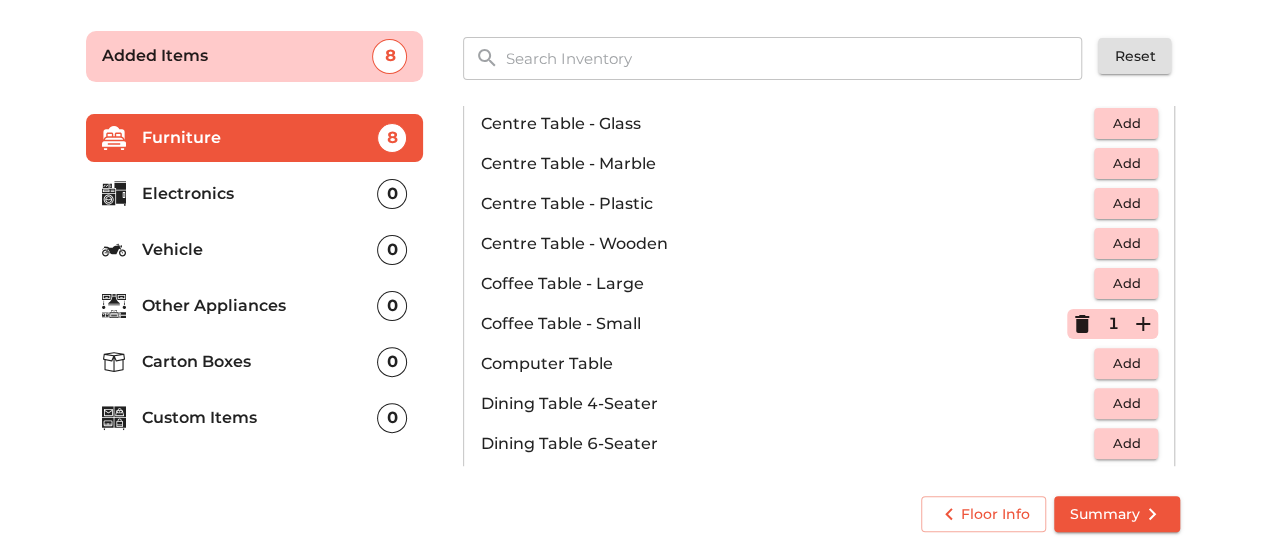 scroll, scrollTop: 100, scrollLeft: 0, axis: vertical 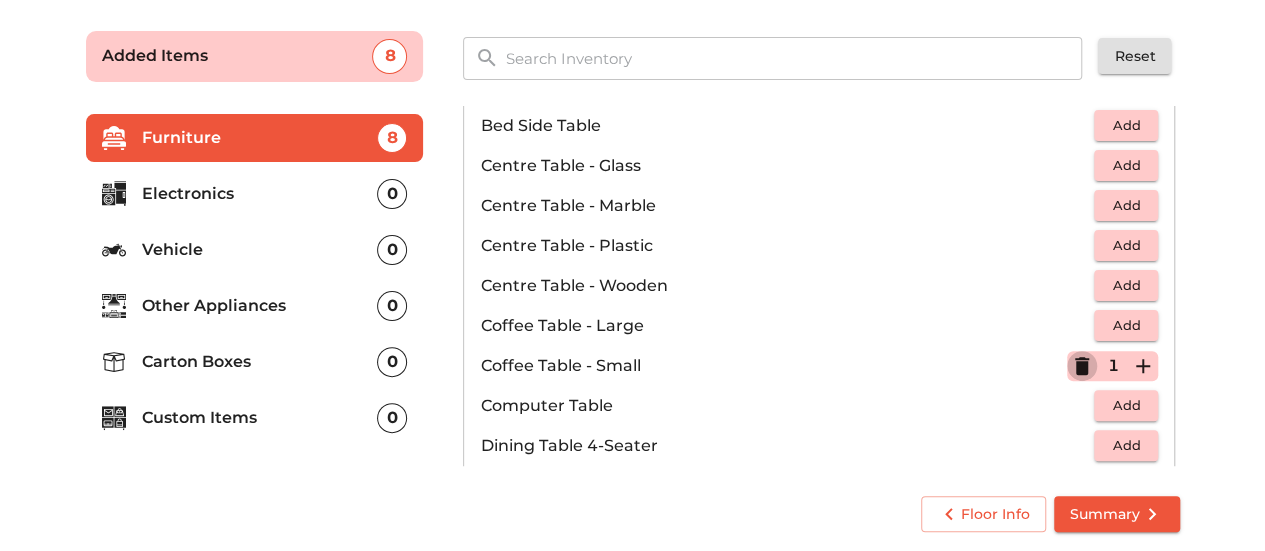 click 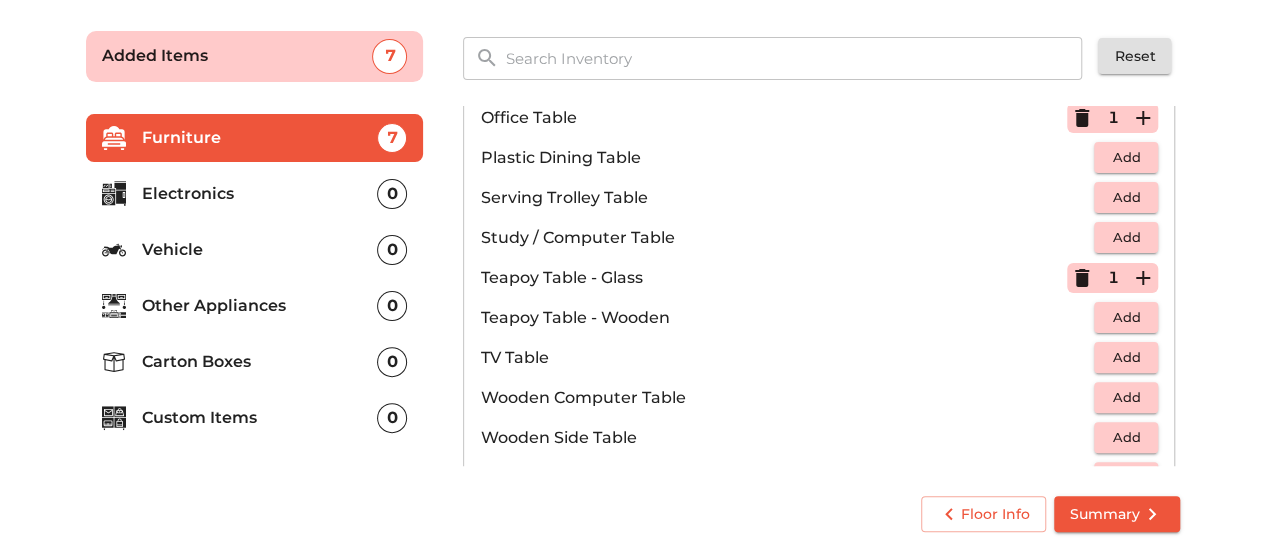 scroll, scrollTop: 1100, scrollLeft: 0, axis: vertical 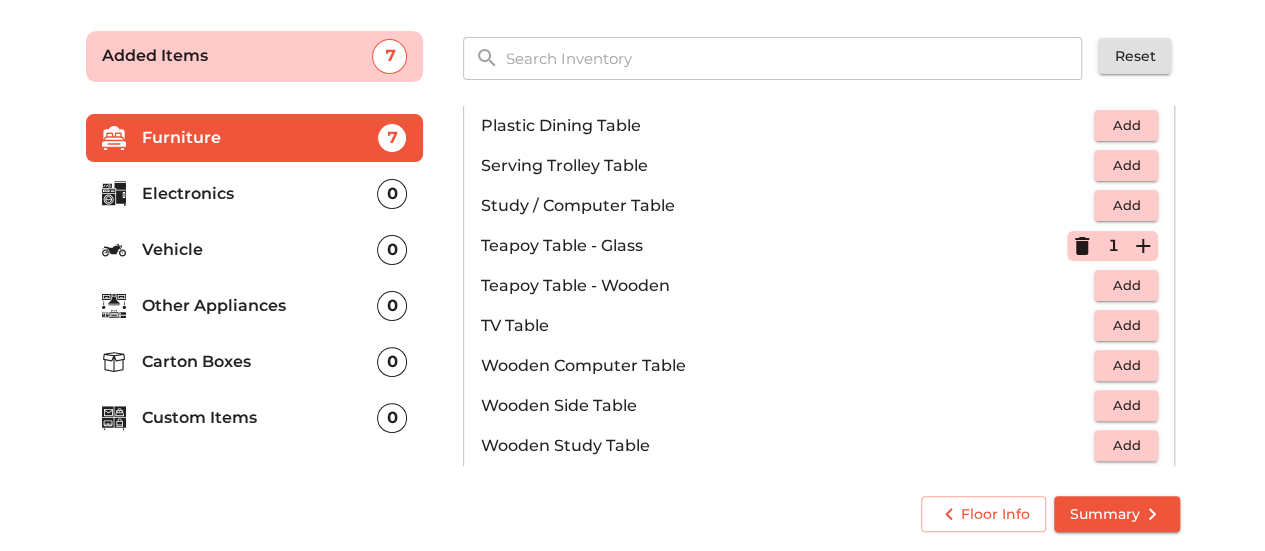 click on "Add" at bounding box center (1126, 285) 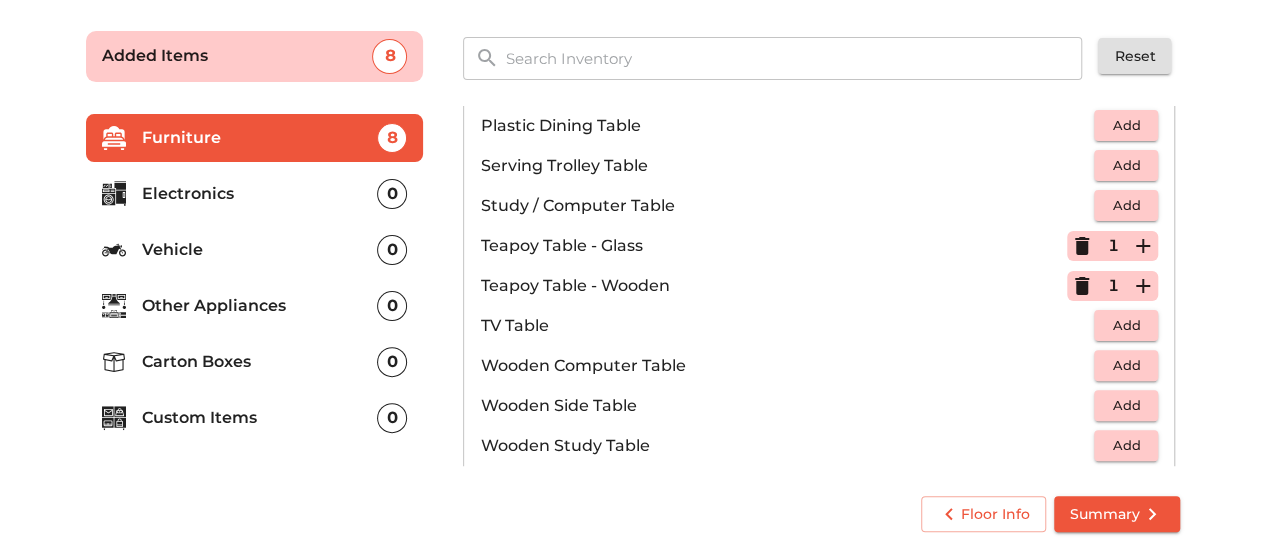 click 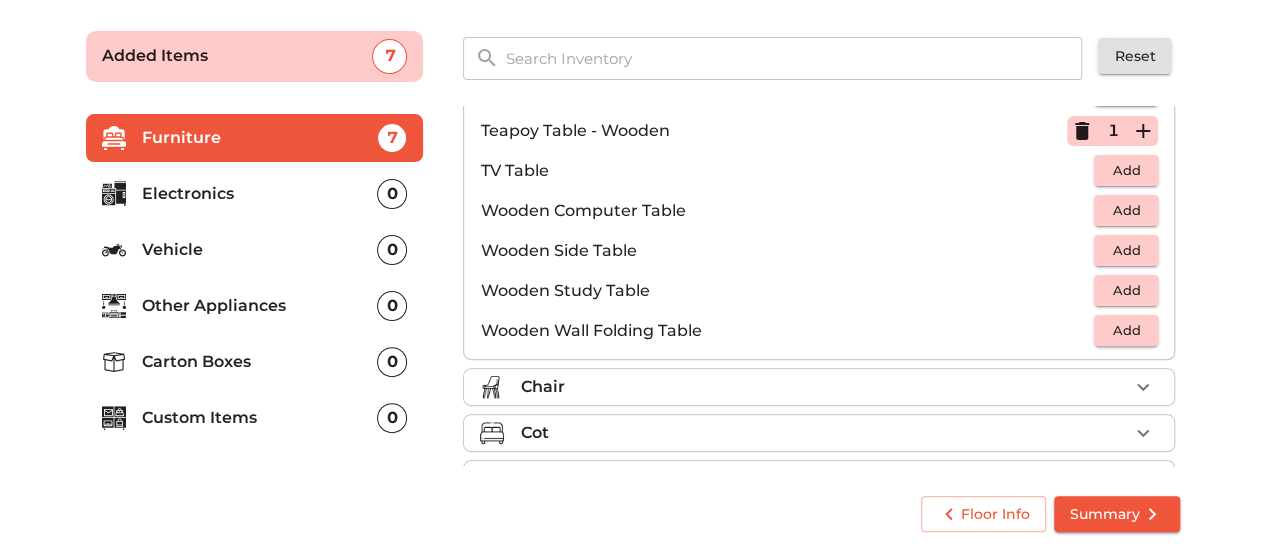 scroll, scrollTop: 1300, scrollLeft: 0, axis: vertical 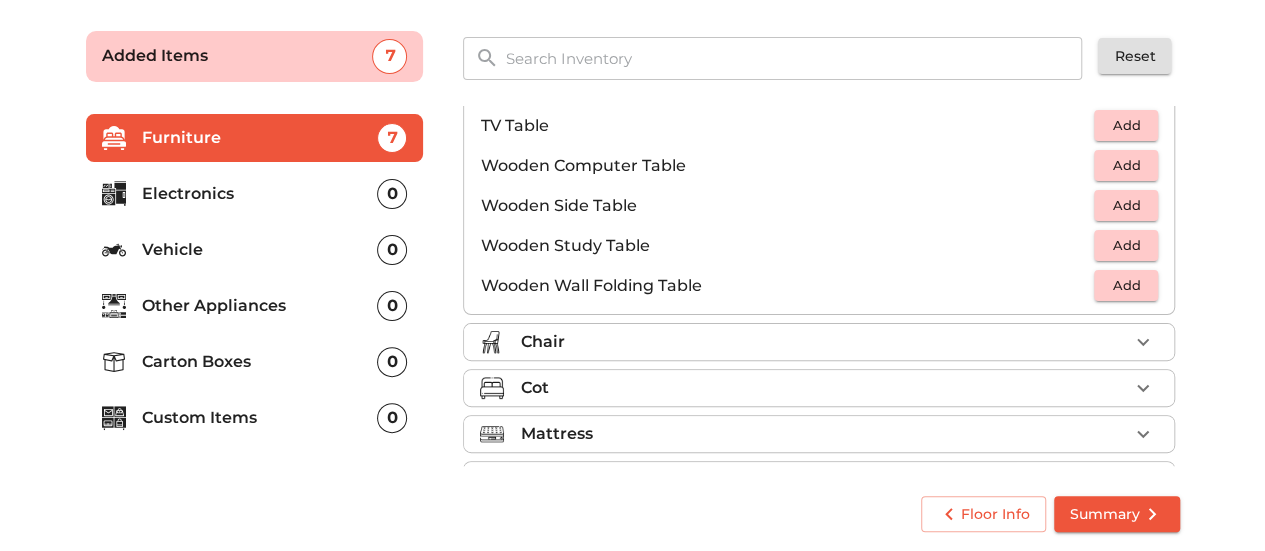 click on "Chair" at bounding box center (824, 342) 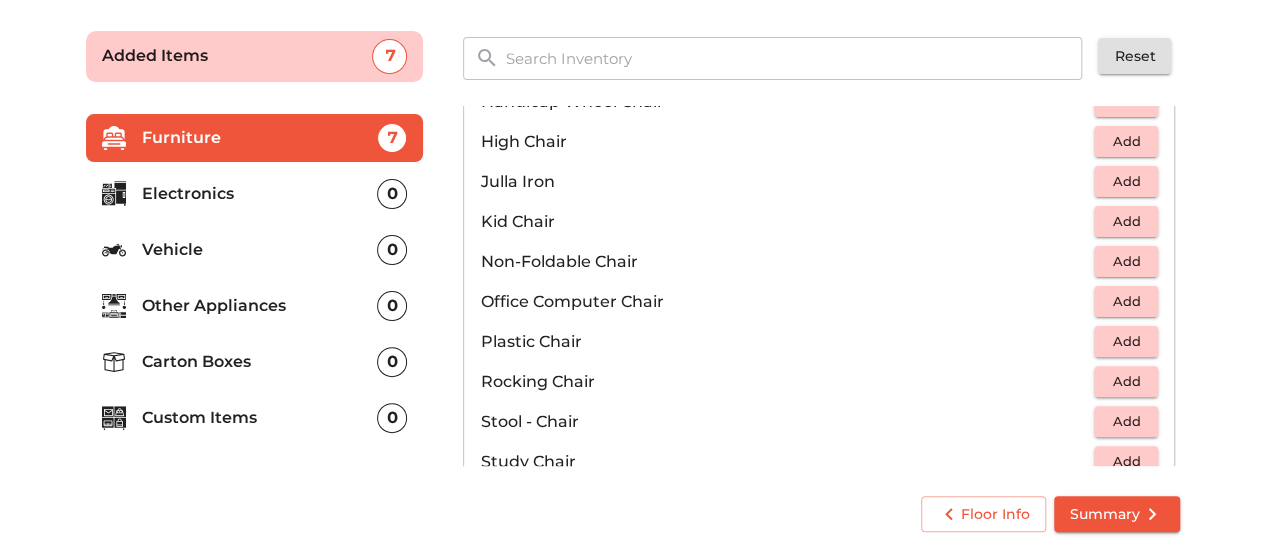 scroll, scrollTop: 630, scrollLeft: 0, axis: vertical 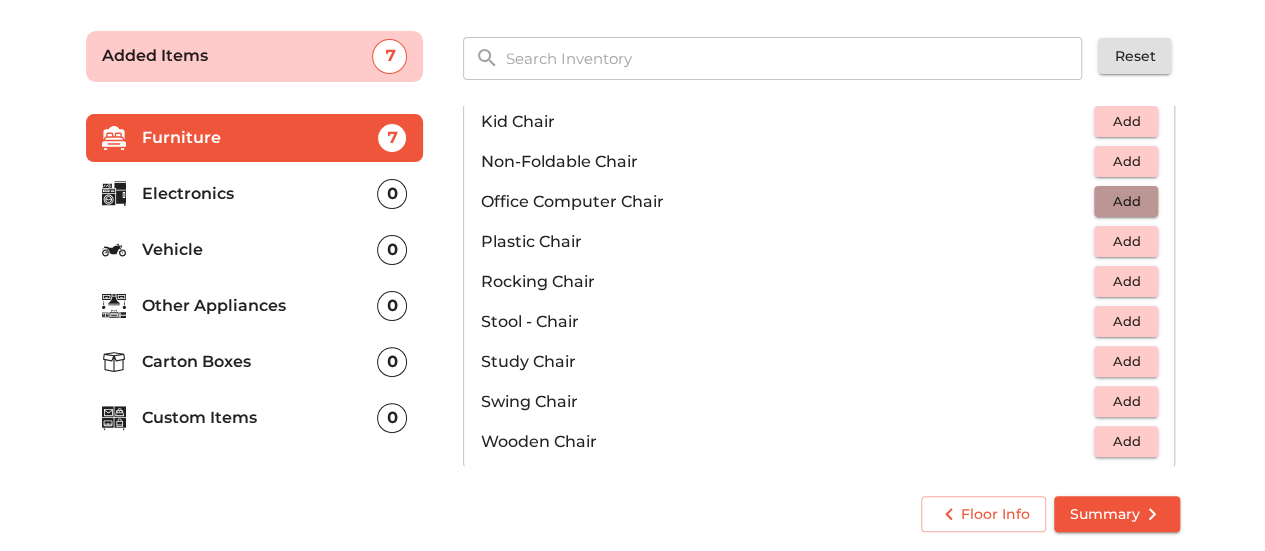 click on "Add" at bounding box center (1126, 201) 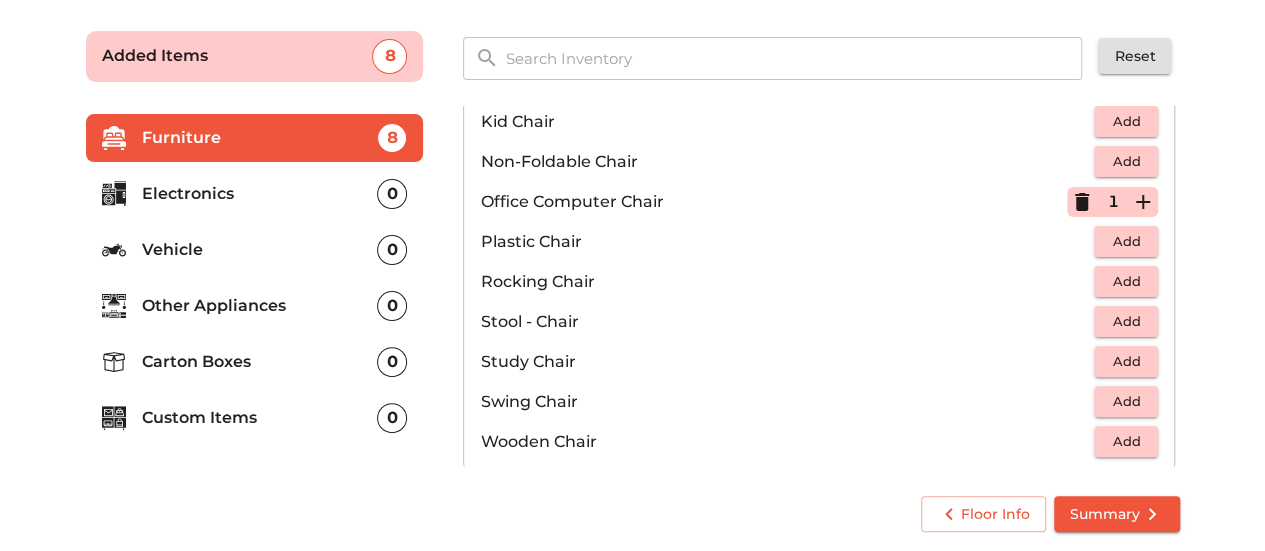 click 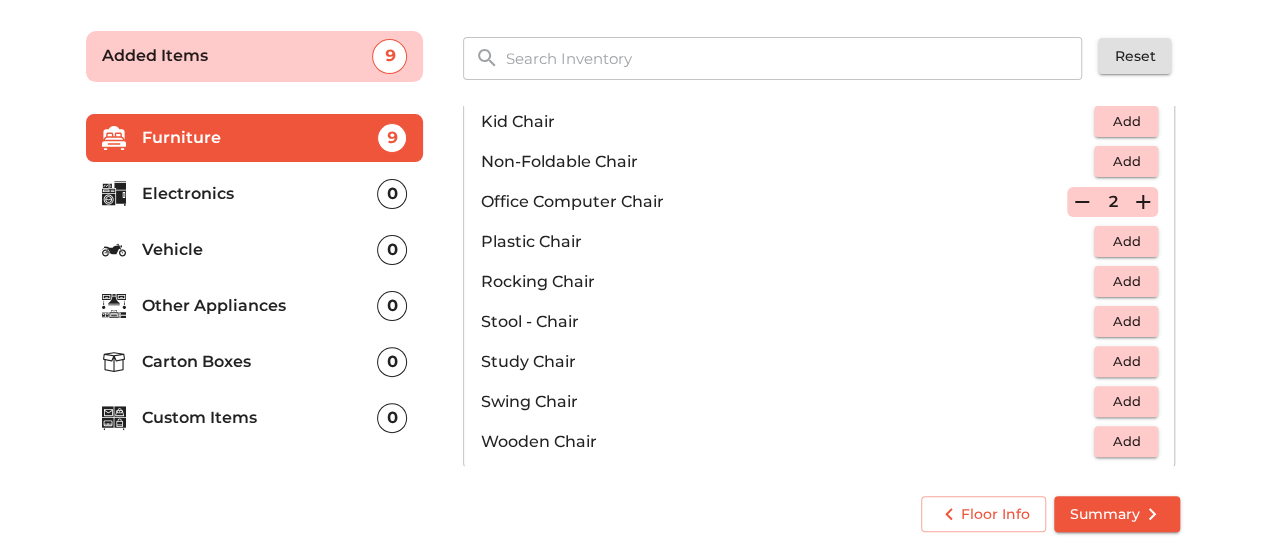 click on "Add" at bounding box center [1126, 241] 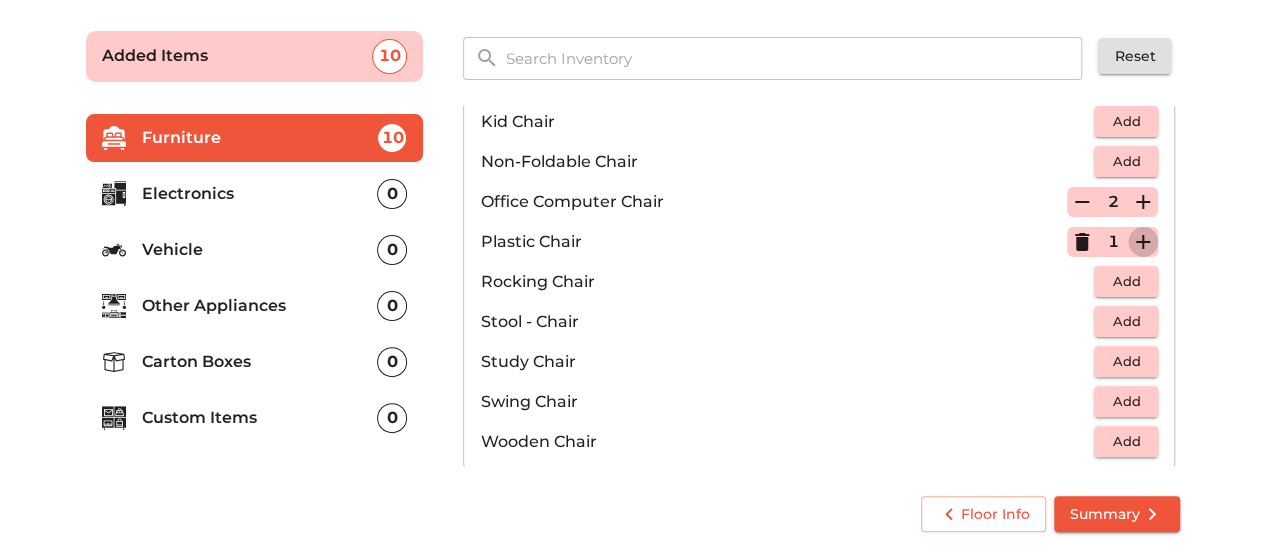 click 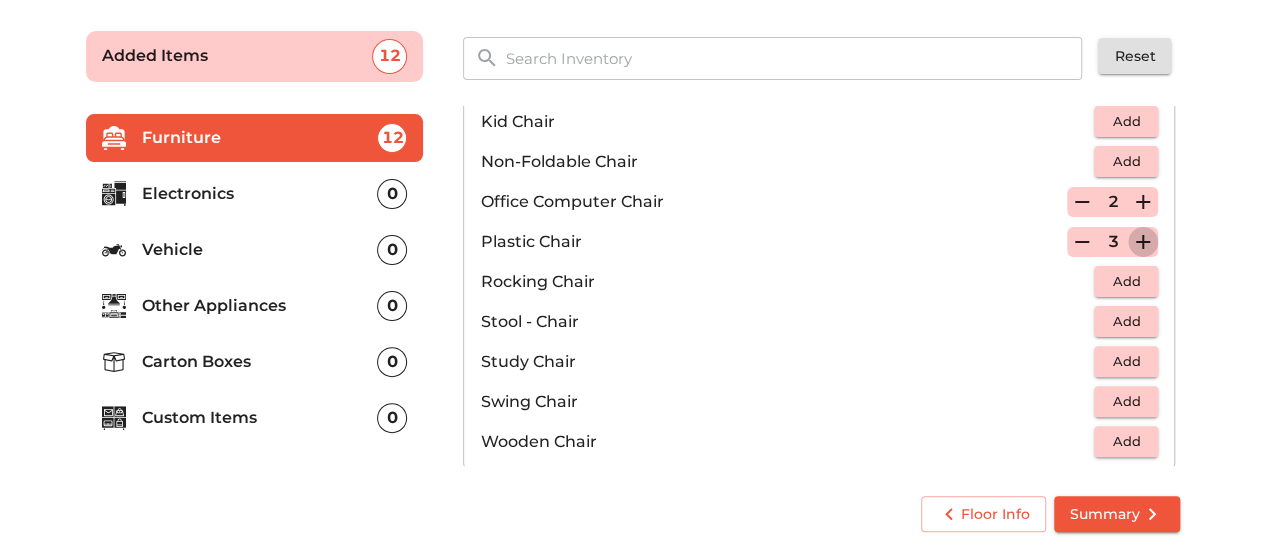 click 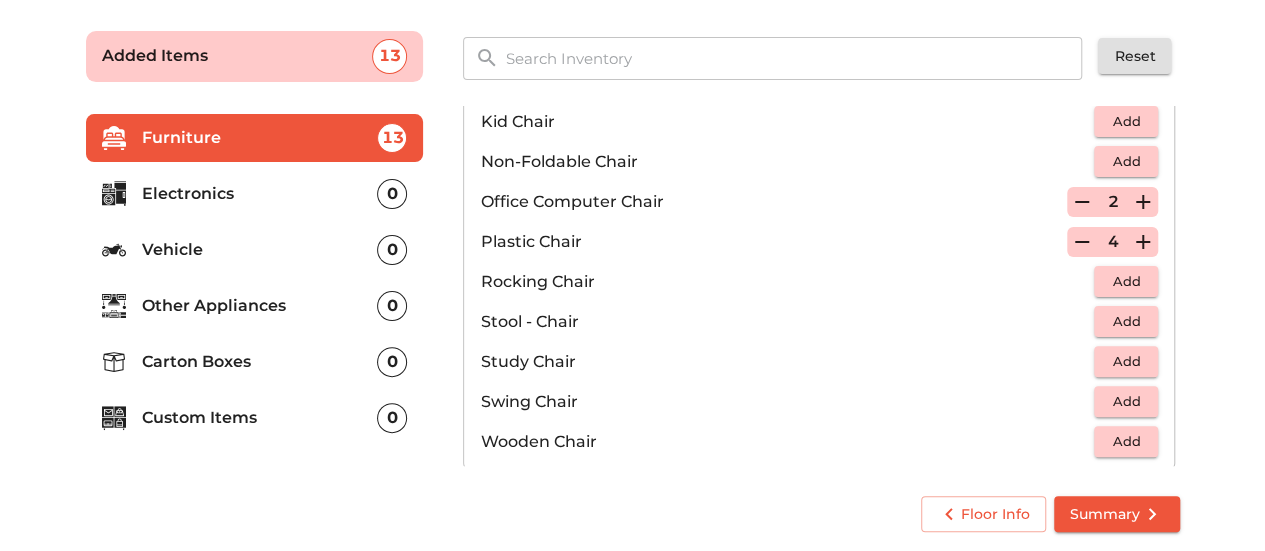 click 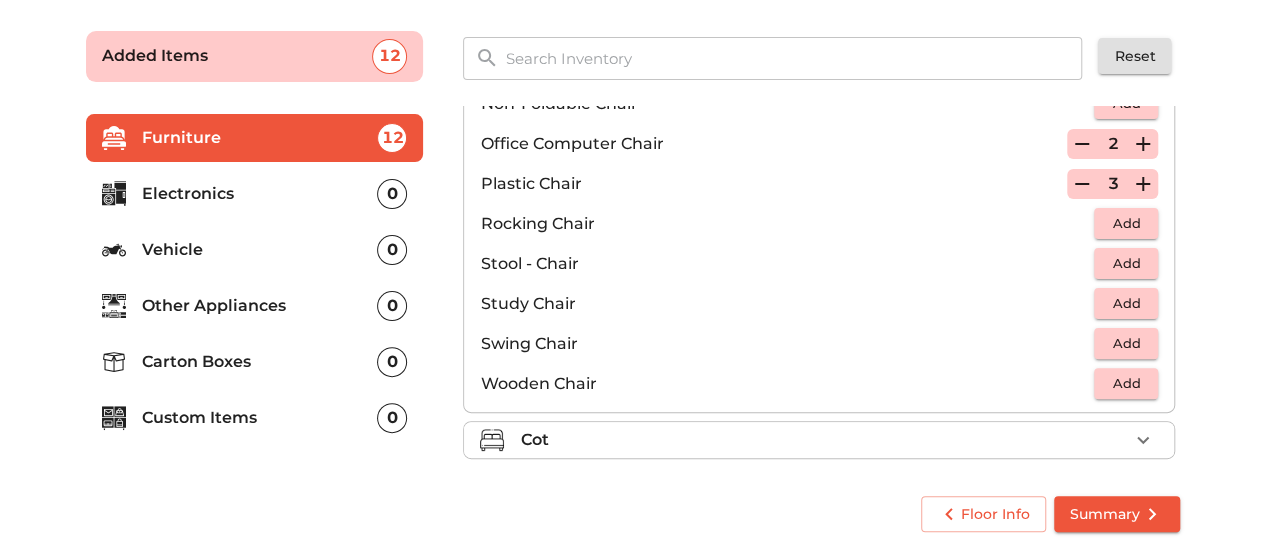 scroll, scrollTop: 730, scrollLeft: 0, axis: vertical 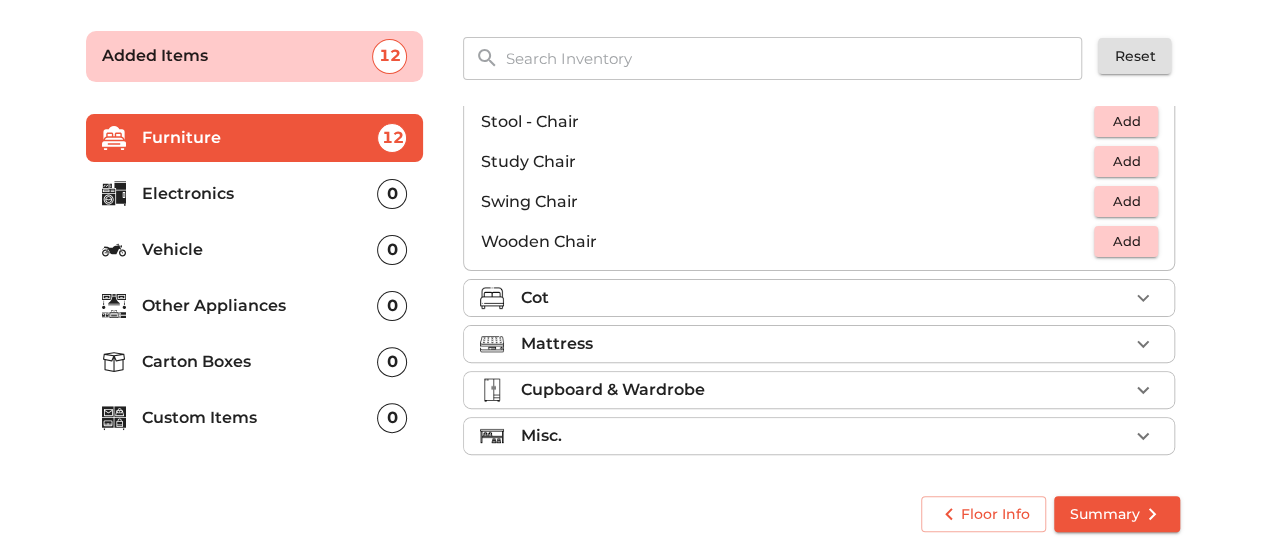 click on "Cot" at bounding box center (824, 298) 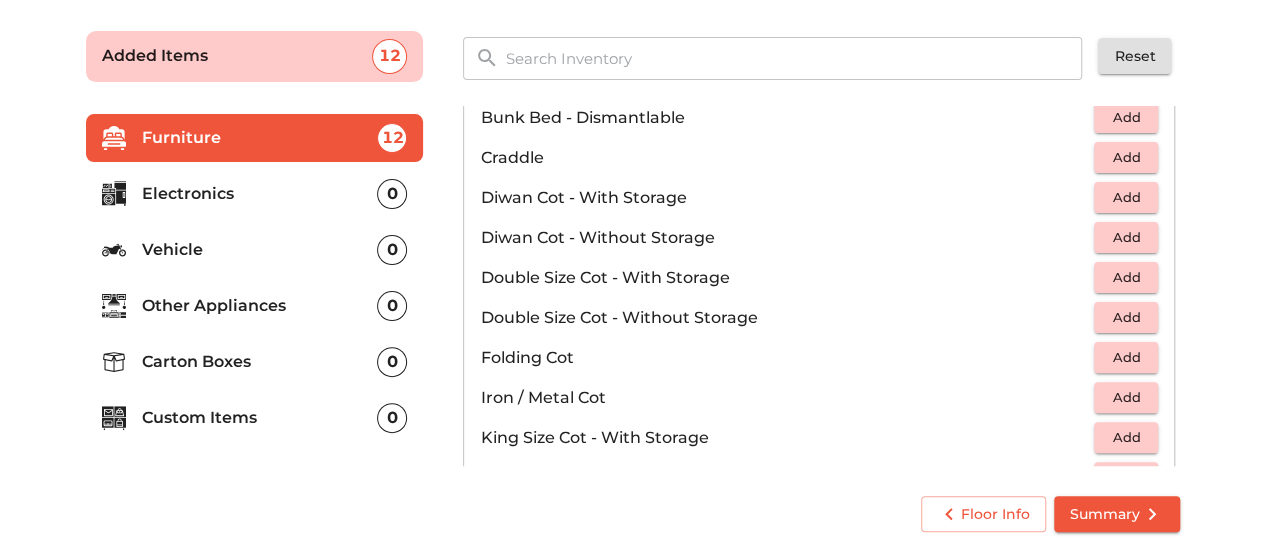 scroll, scrollTop: 340, scrollLeft: 0, axis: vertical 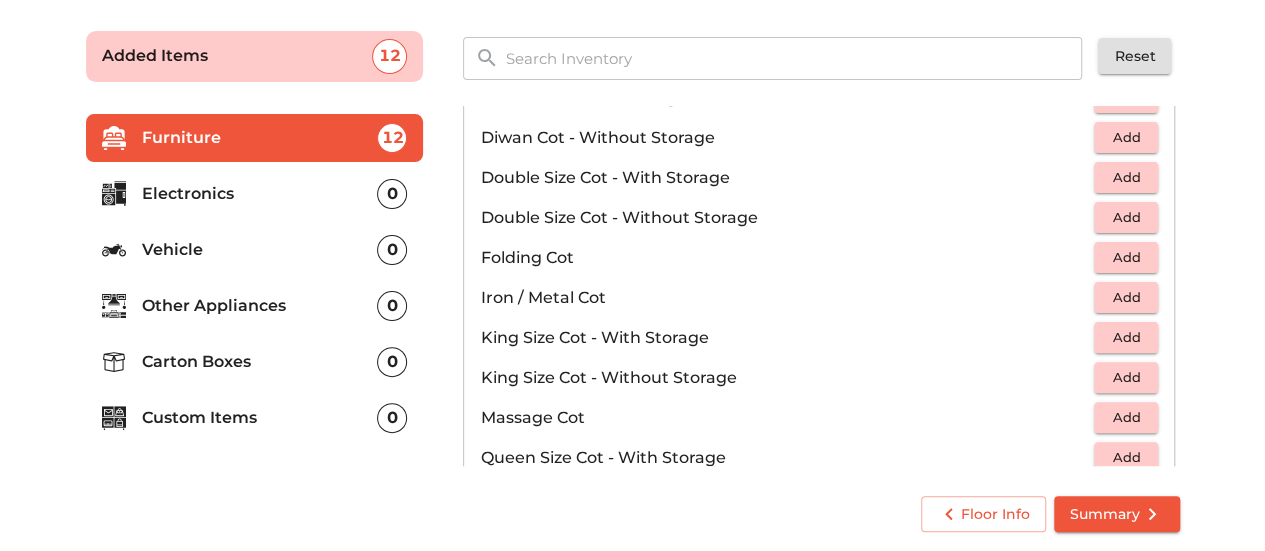 click on "Add" at bounding box center (1126, 177) 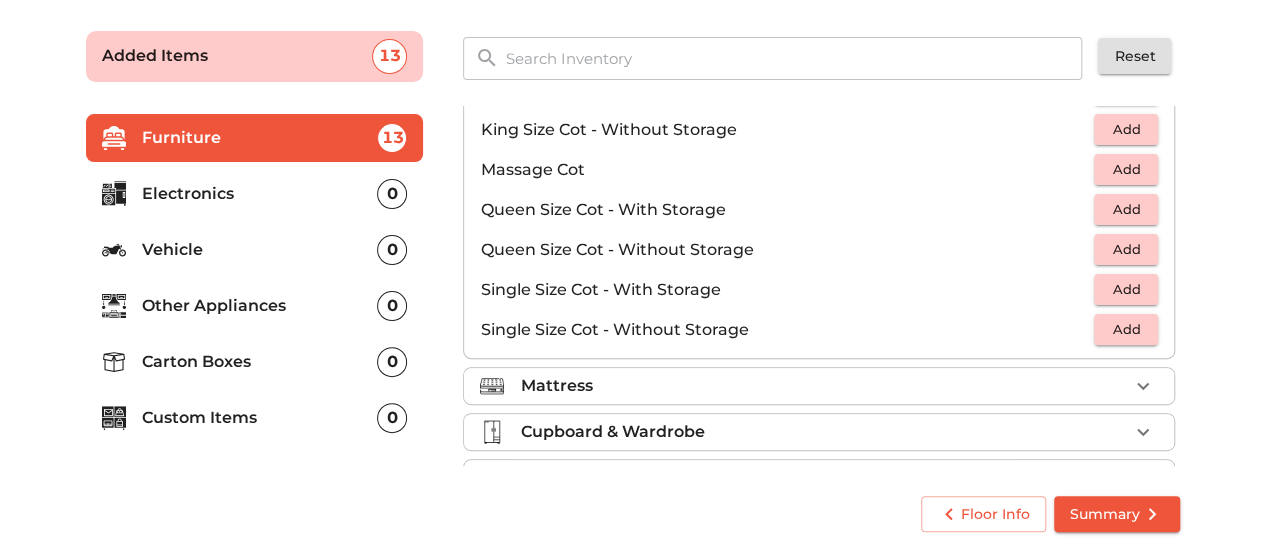 scroll, scrollTop: 630, scrollLeft: 0, axis: vertical 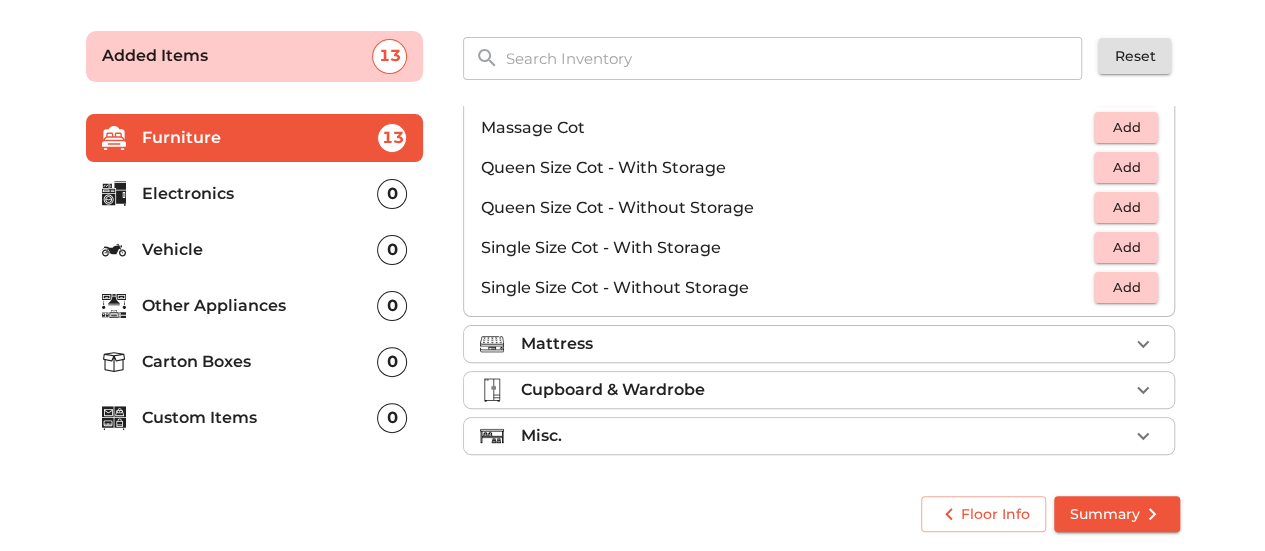 click on "Add" at bounding box center (1126, 247) 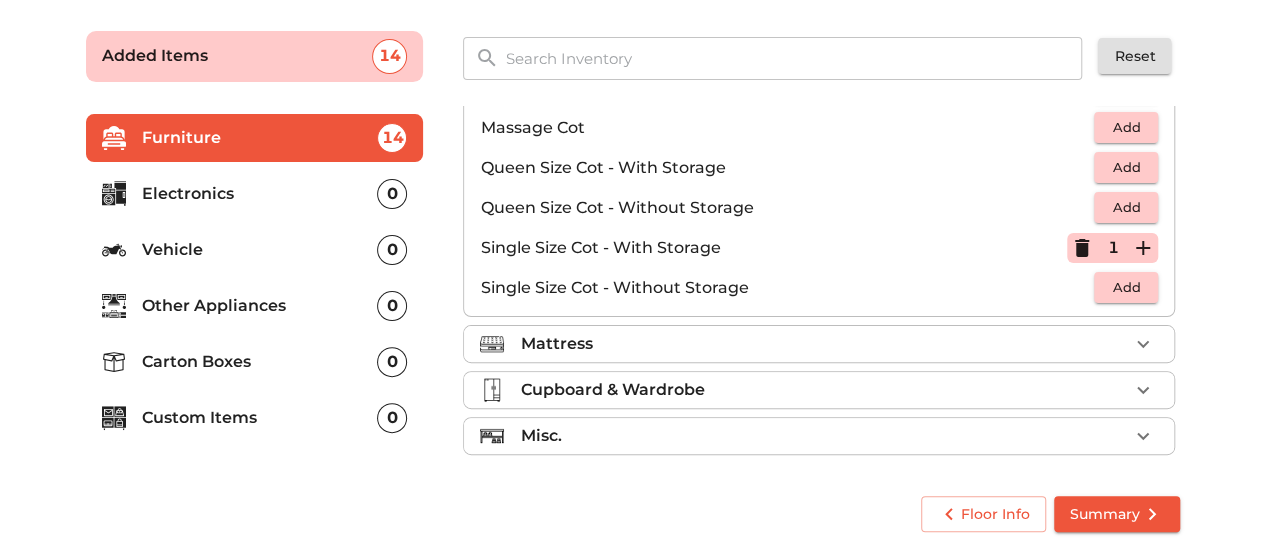 click on "Mattress" at bounding box center (824, 344) 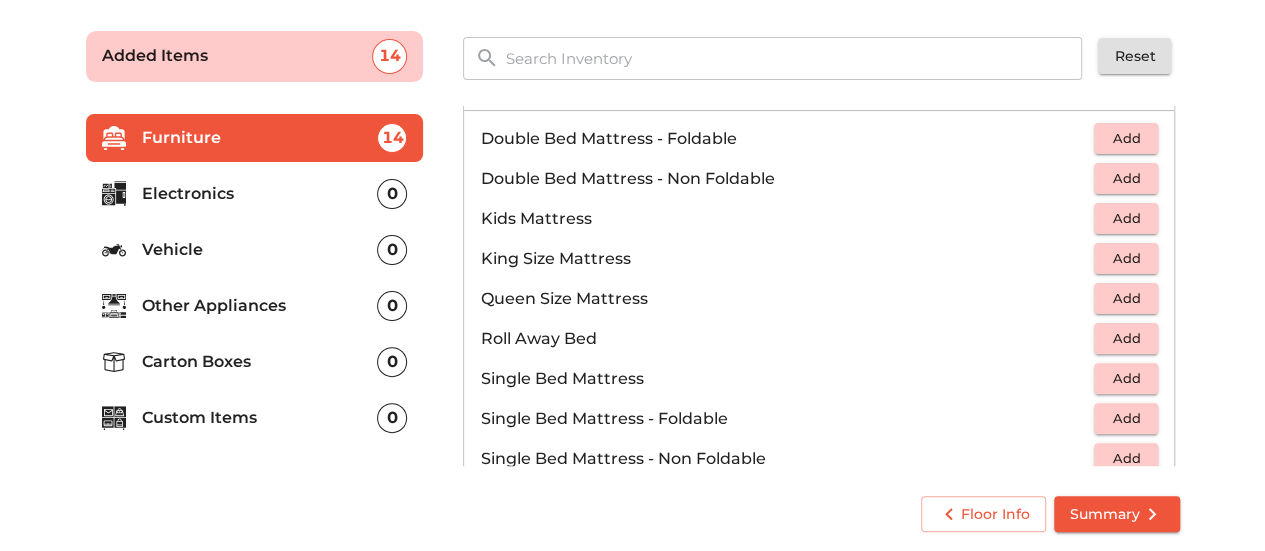 scroll, scrollTop: 222, scrollLeft: 0, axis: vertical 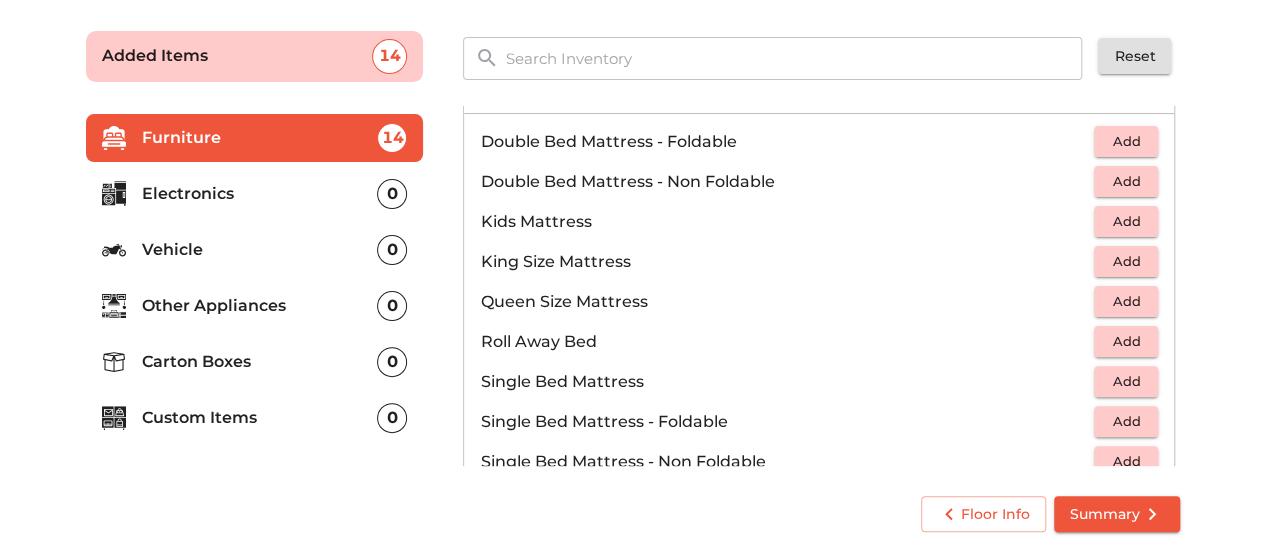 click on "Add" at bounding box center (1126, 181) 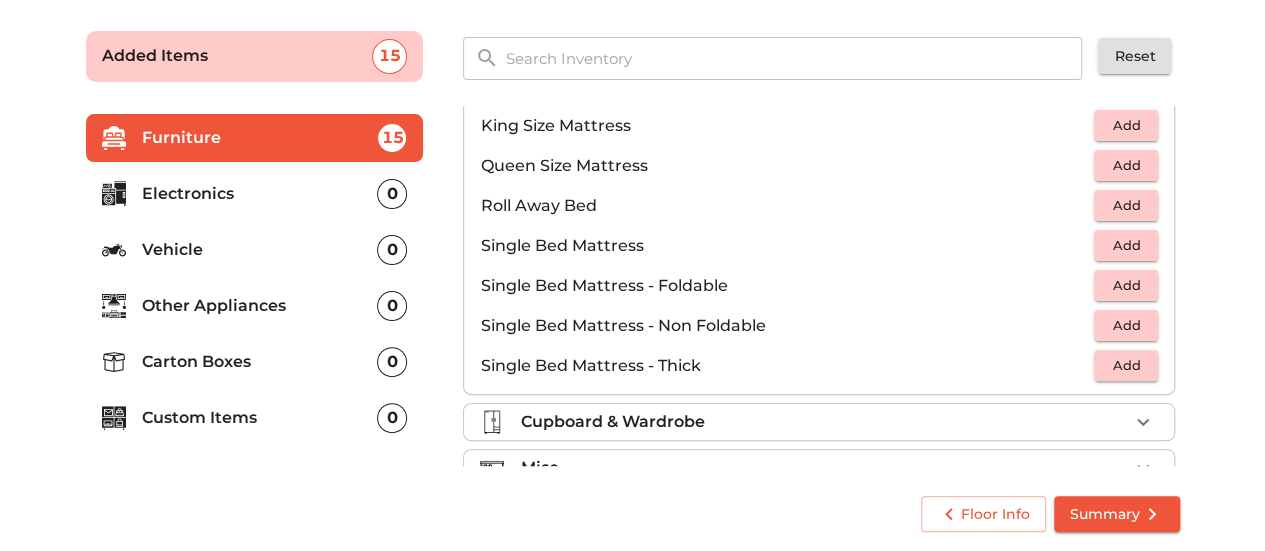 scroll, scrollTop: 390, scrollLeft: 0, axis: vertical 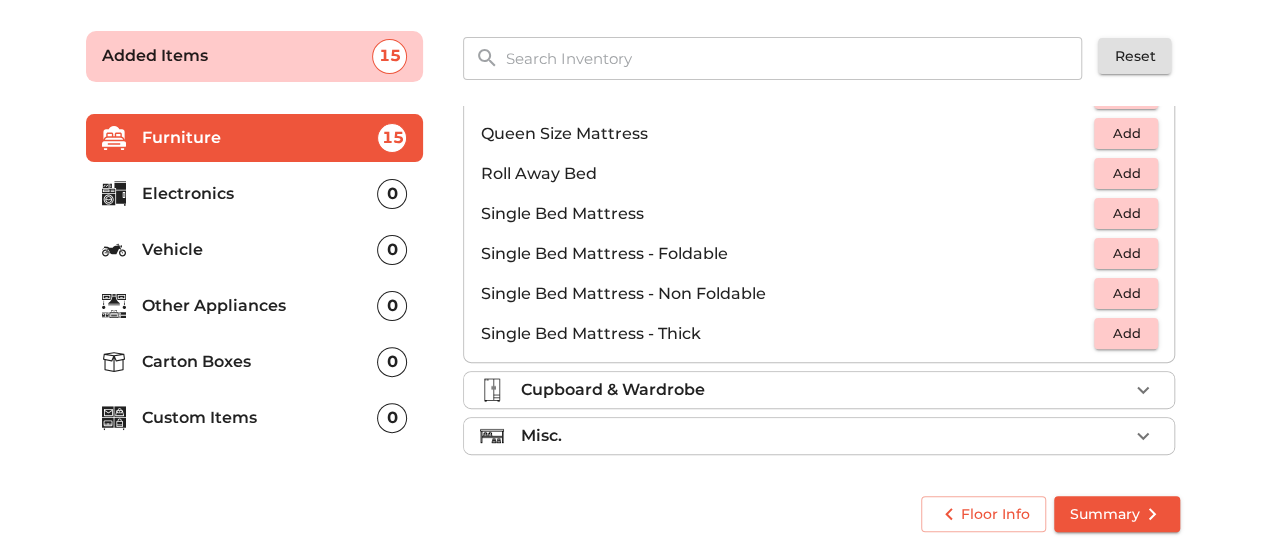 click on "Cupboard & Wardrobe" at bounding box center (612, 390) 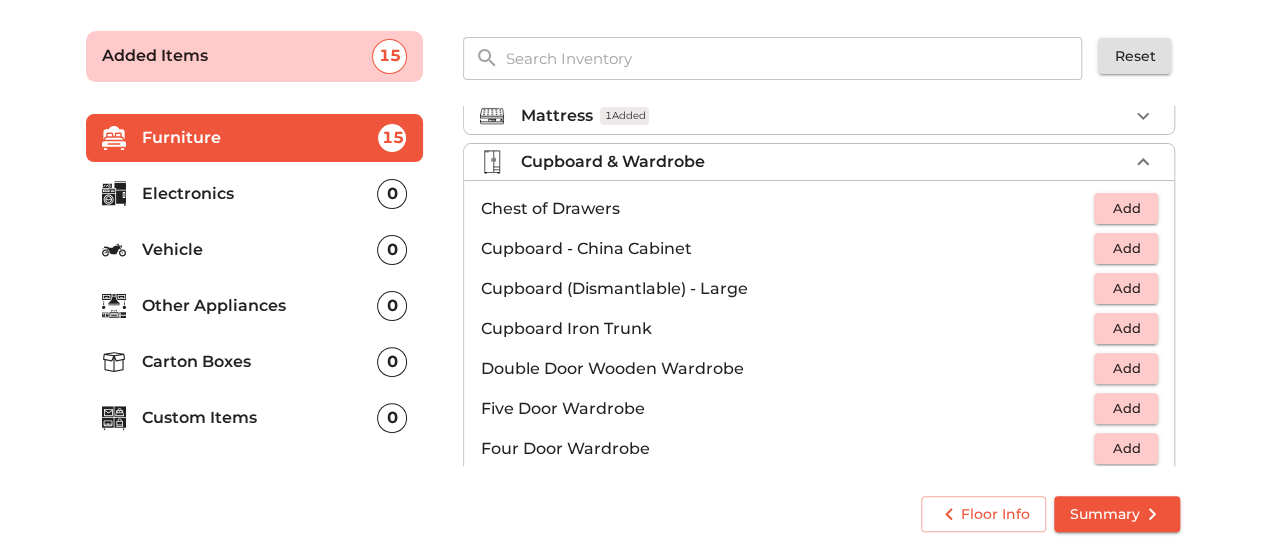 scroll, scrollTop: 170, scrollLeft: 0, axis: vertical 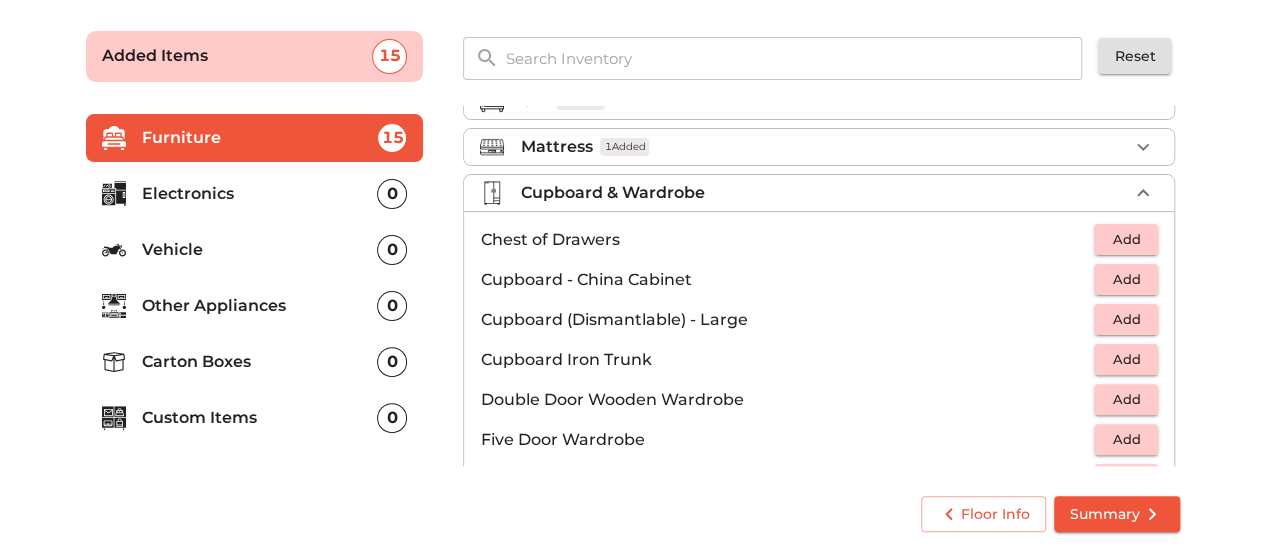 click on "Cupboard & Wardrobe" at bounding box center (824, 193) 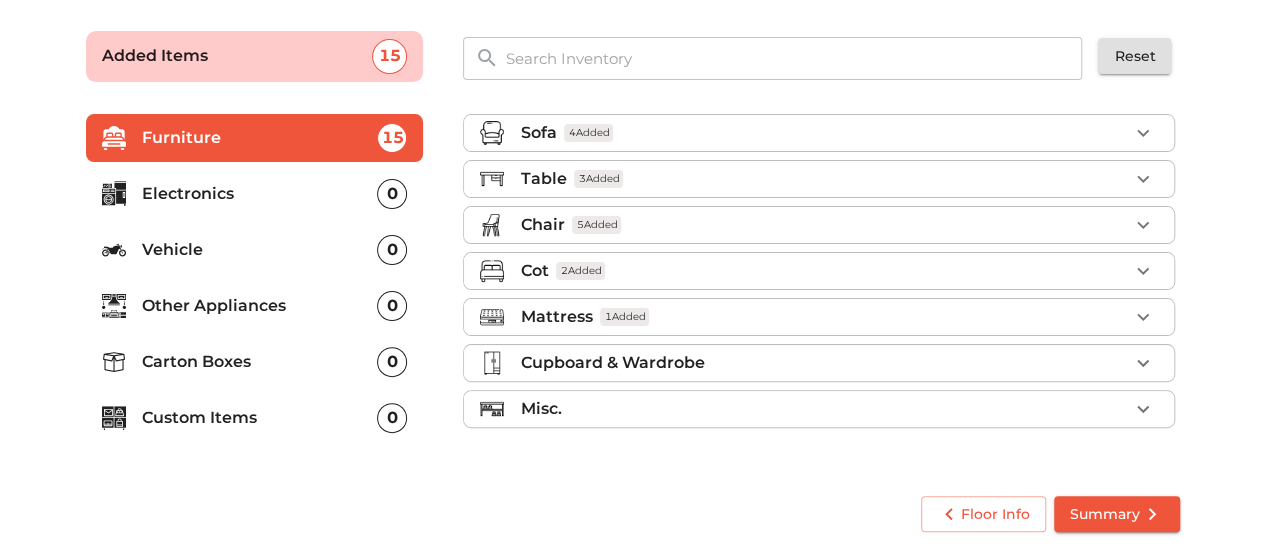 scroll, scrollTop: 0, scrollLeft: 0, axis: both 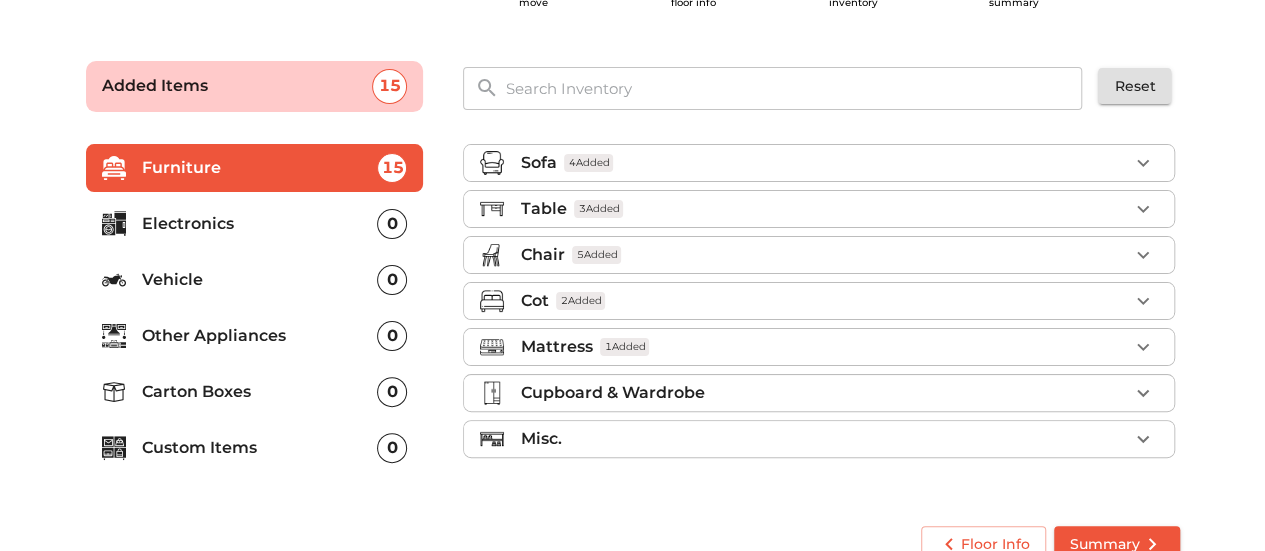 click on "Cupboard & Wardrobe" at bounding box center [612, 393] 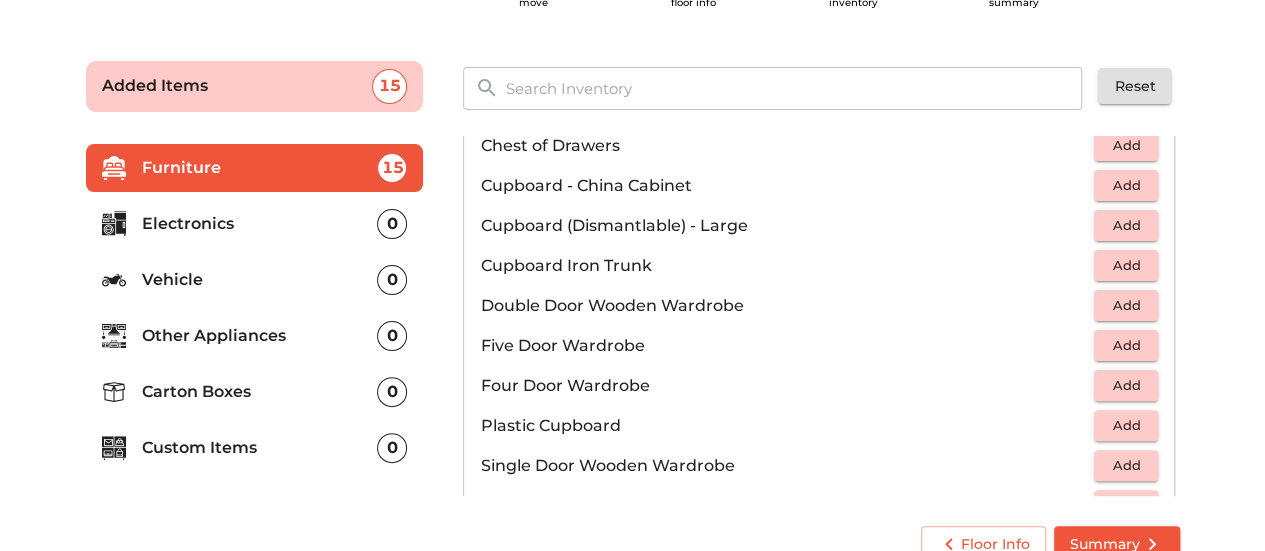 scroll, scrollTop: 200, scrollLeft: 0, axis: vertical 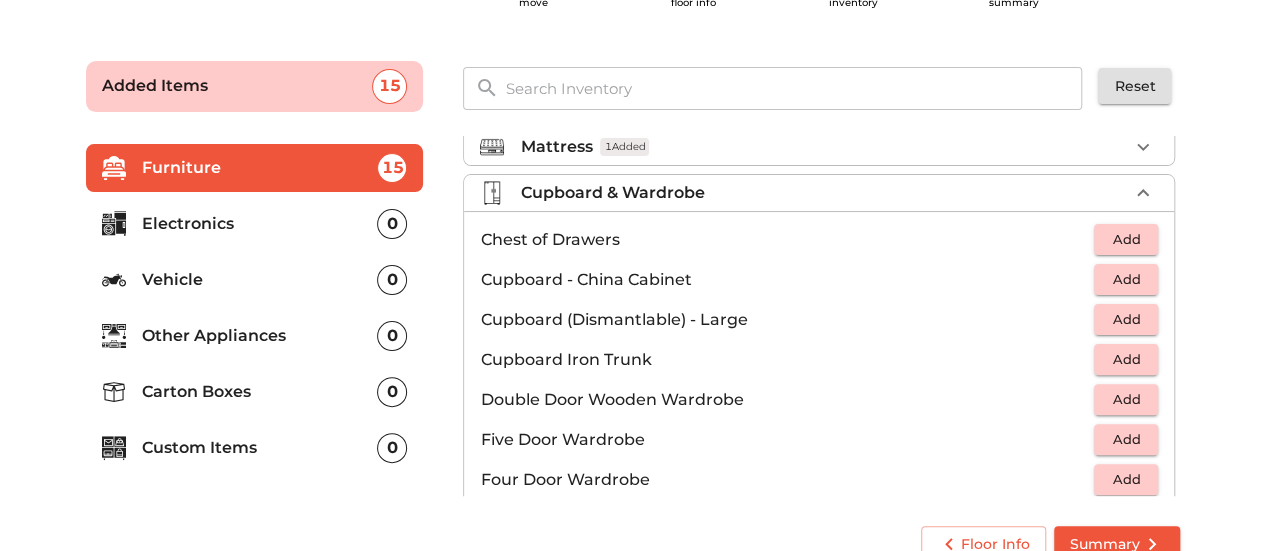 click on "Add" at bounding box center (1126, 239) 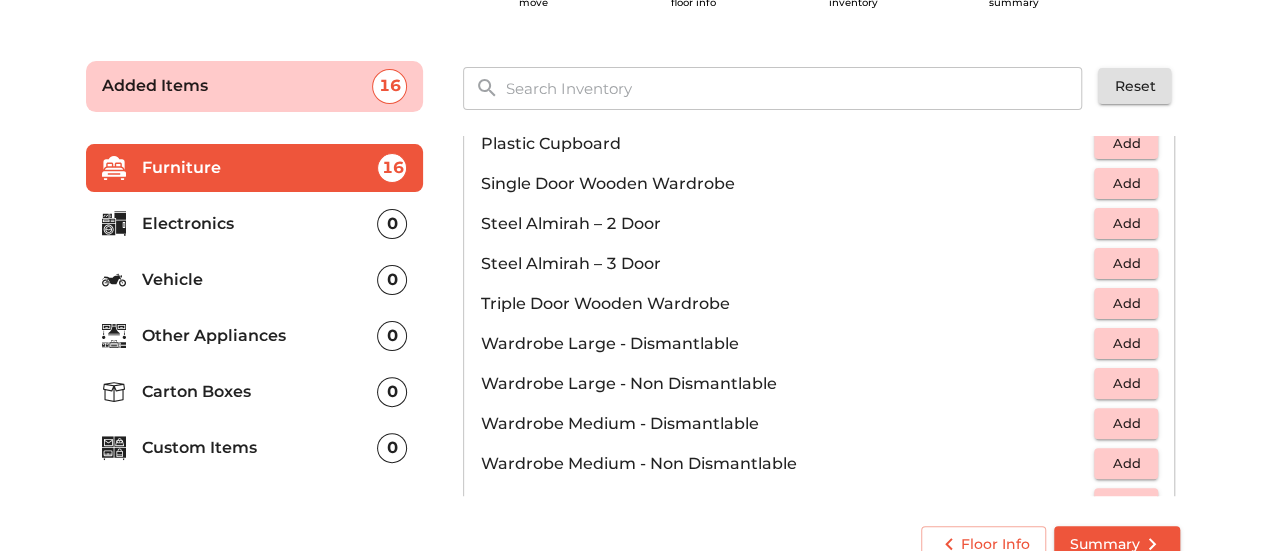 scroll, scrollTop: 670, scrollLeft: 0, axis: vertical 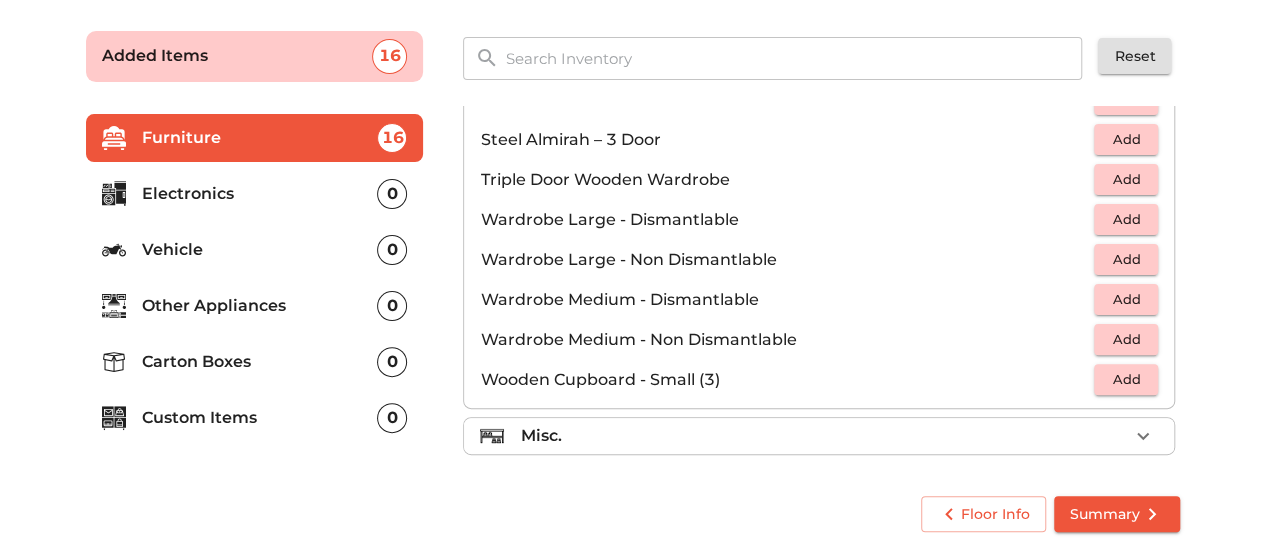 click on "Misc." at bounding box center (824, 436) 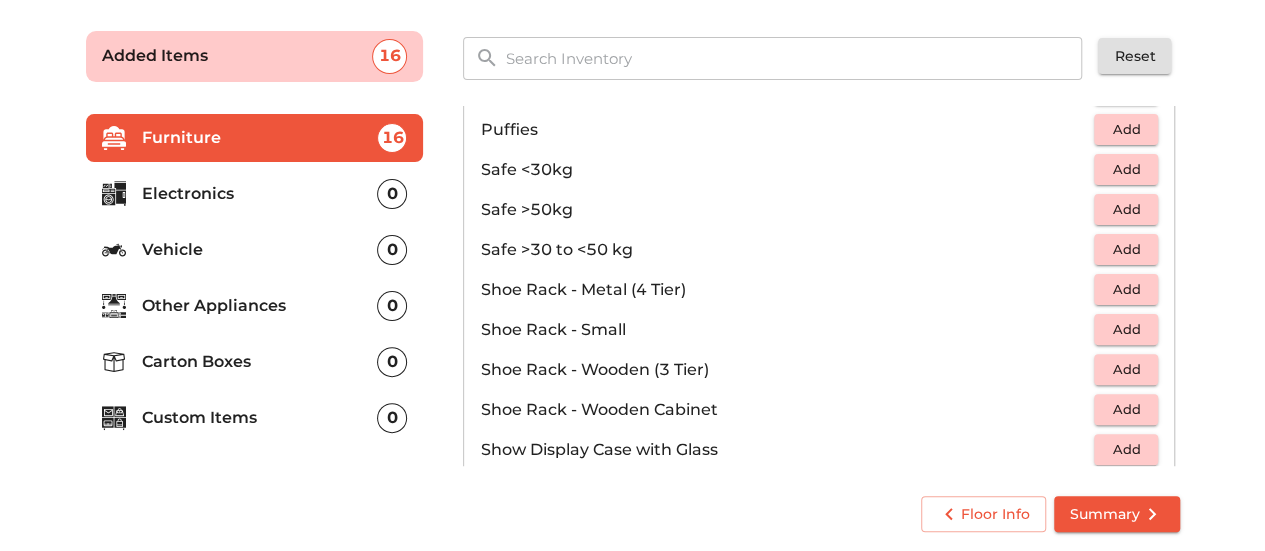 scroll, scrollTop: 970, scrollLeft: 0, axis: vertical 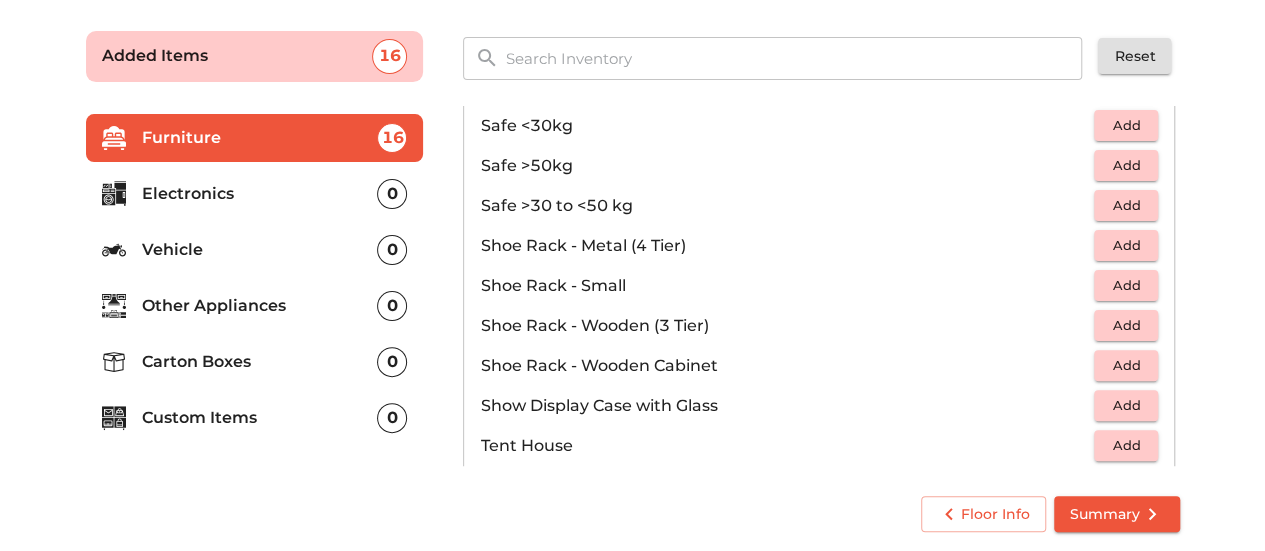 click on "Add" at bounding box center (1126, 285) 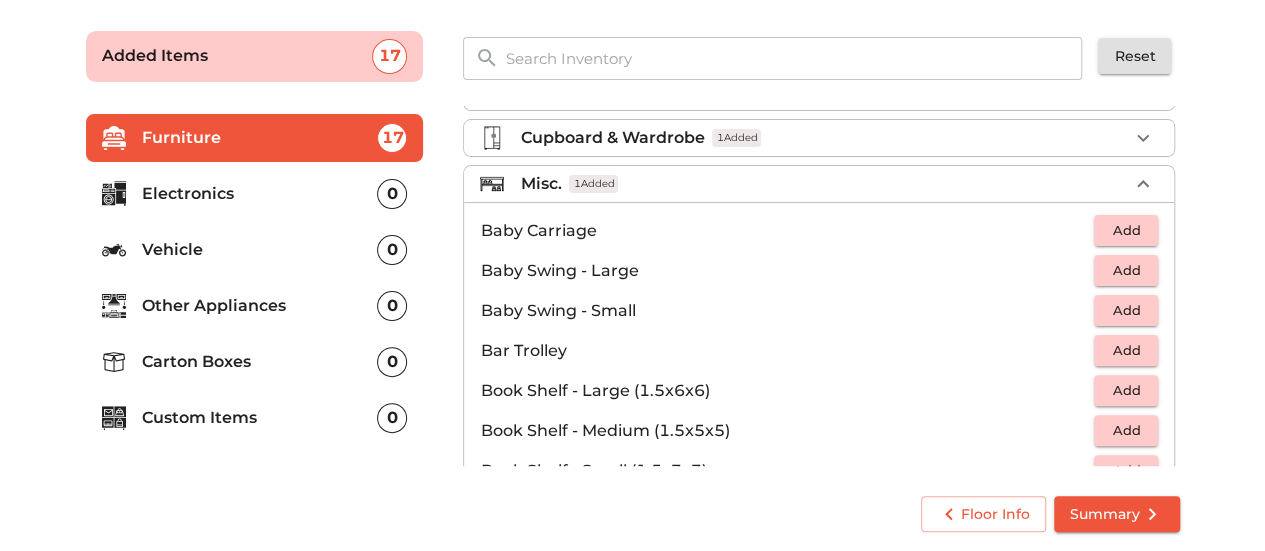 scroll, scrollTop: 270, scrollLeft: 0, axis: vertical 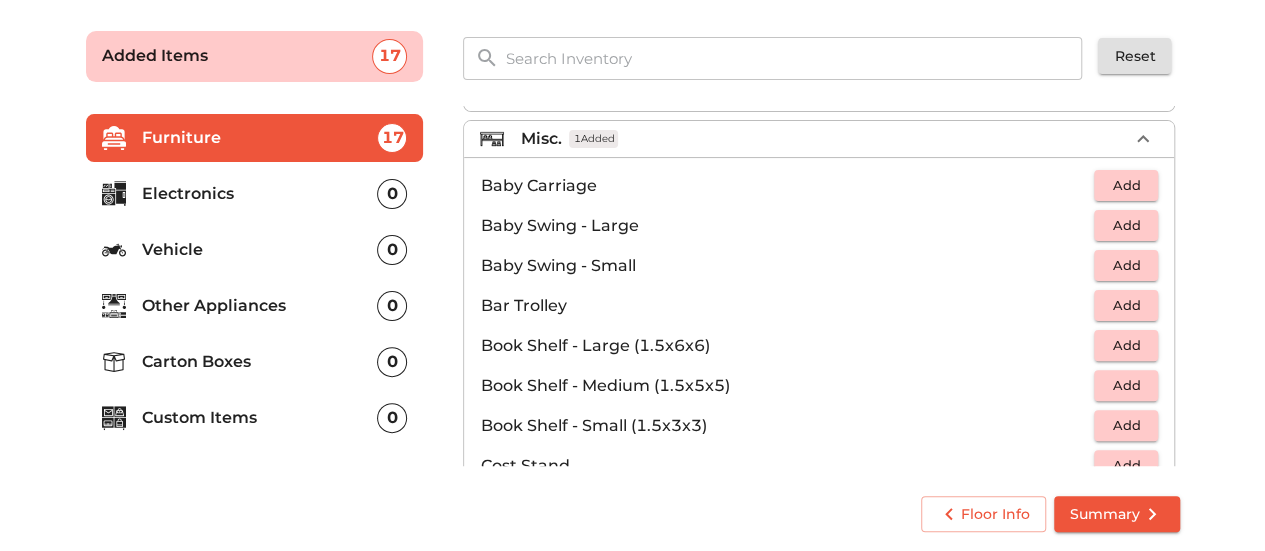 click on "Add" at bounding box center (1126, 425) 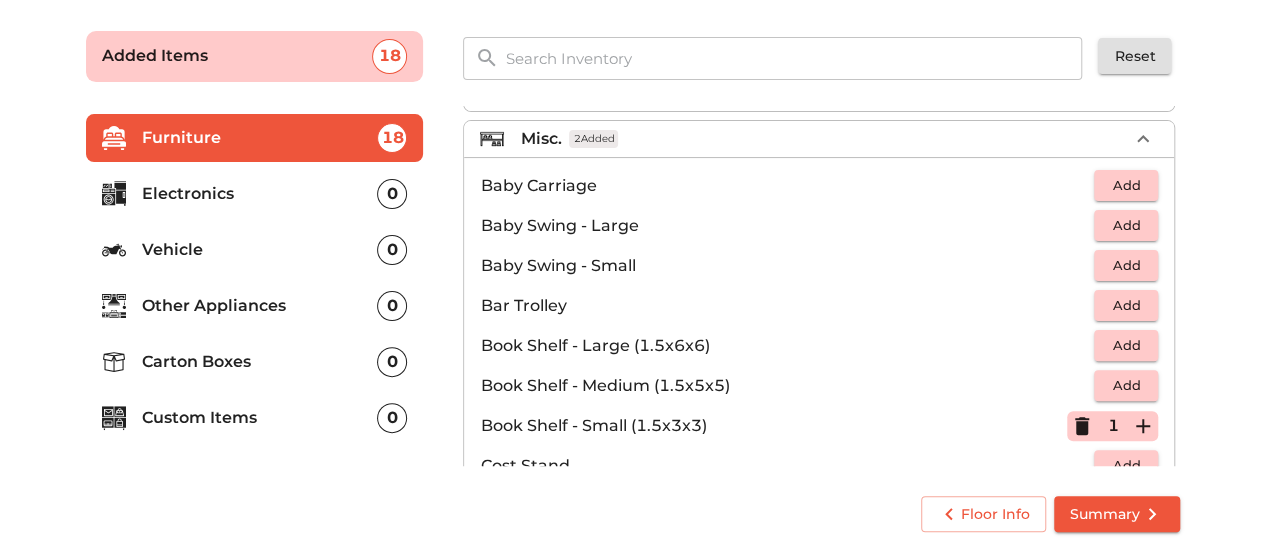 scroll, scrollTop: 70, scrollLeft: 0, axis: vertical 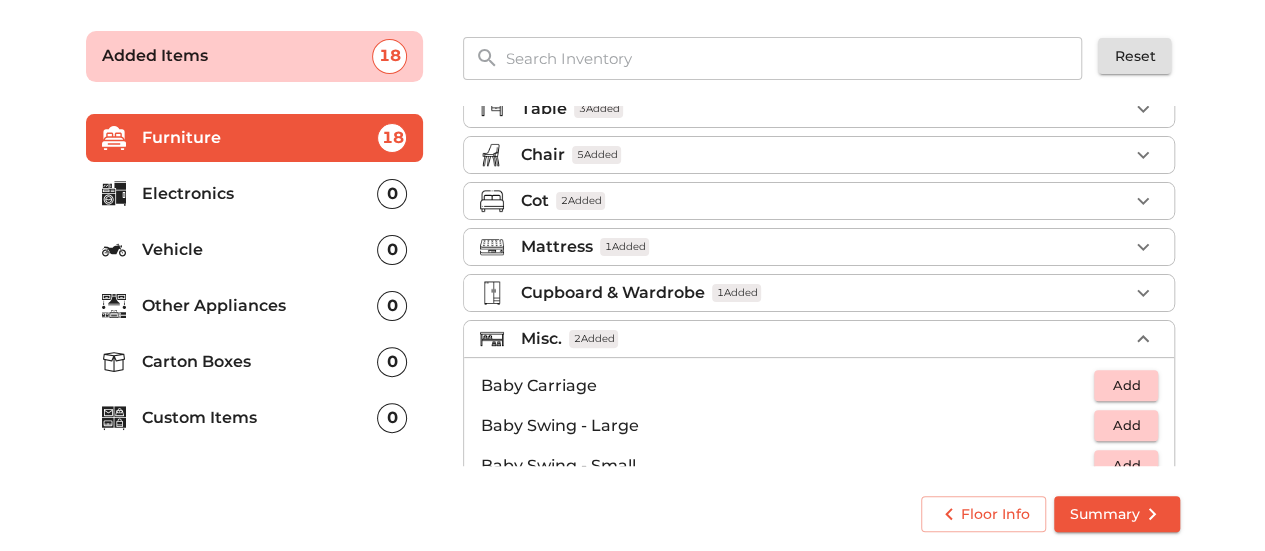 click on "Misc. 2  Added" at bounding box center [824, 339] 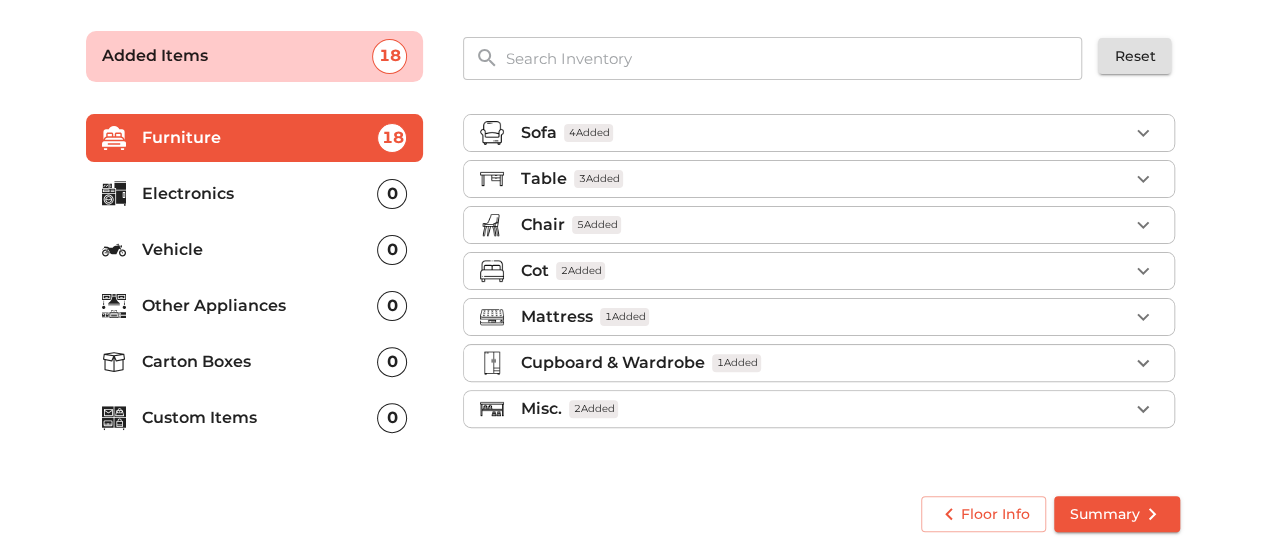 scroll, scrollTop: 0, scrollLeft: 0, axis: both 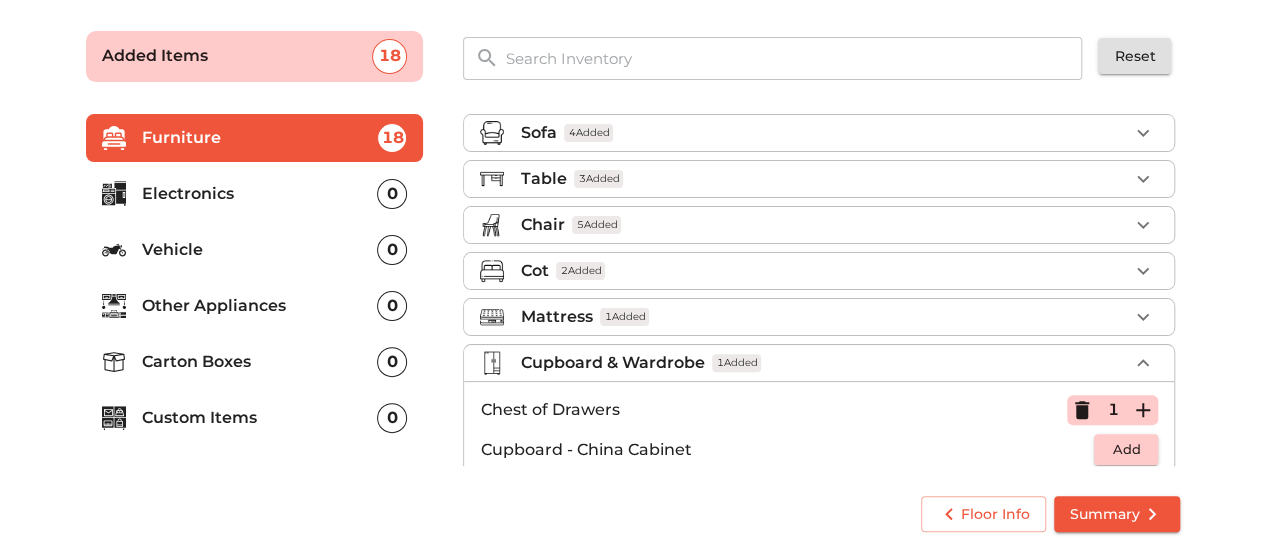 click on "1" at bounding box center [1112, 410] 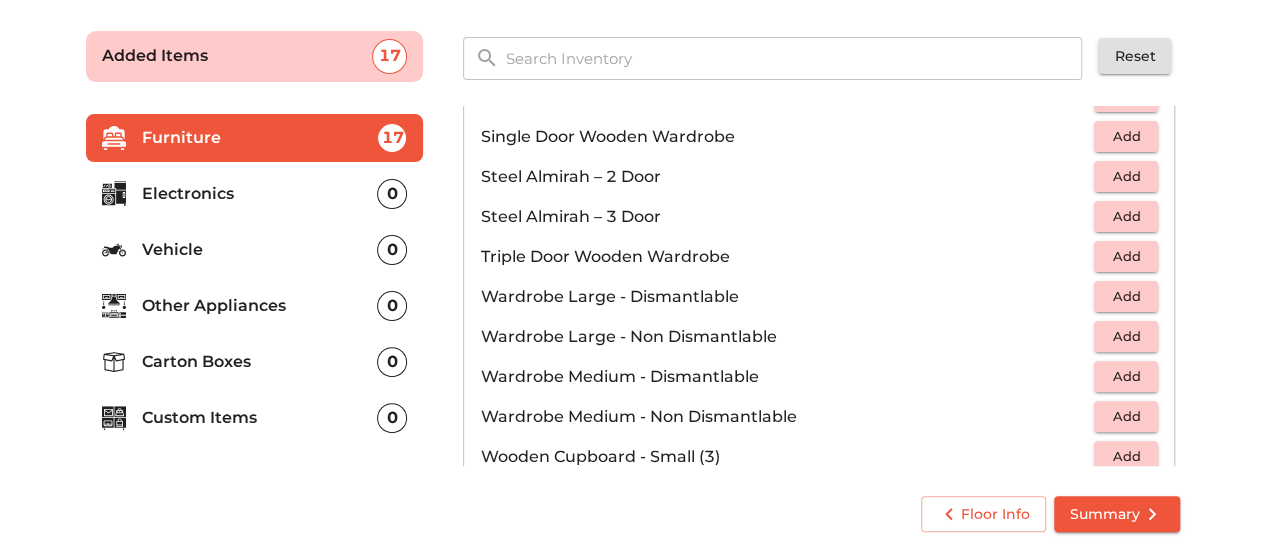 scroll, scrollTop: 670, scrollLeft: 0, axis: vertical 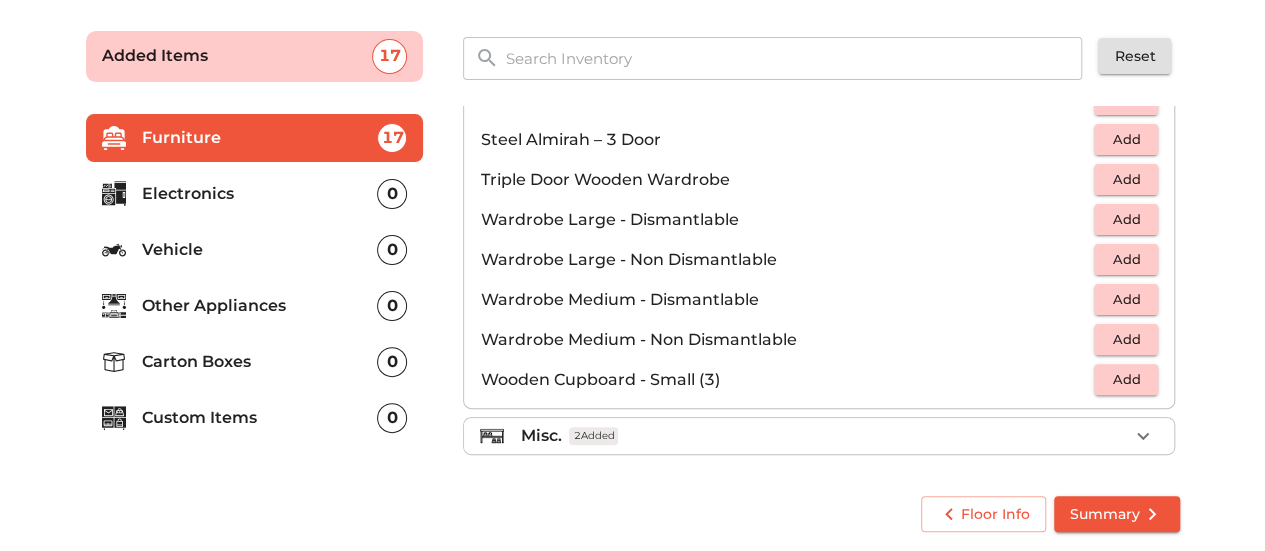 click on "Electronics" at bounding box center (260, 194) 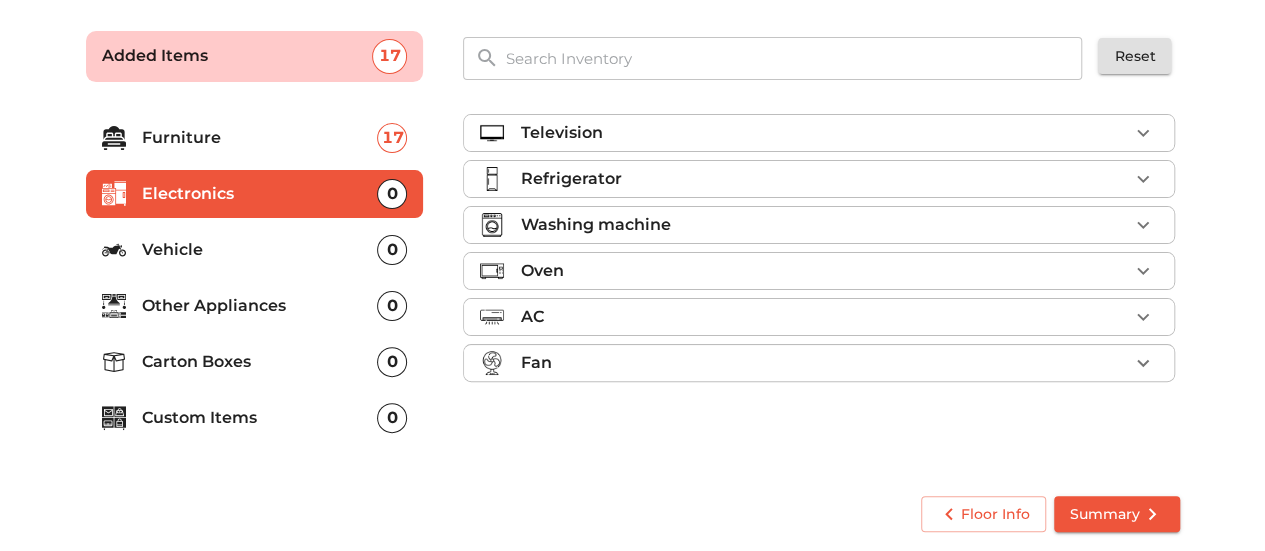 scroll, scrollTop: 0, scrollLeft: 0, axis: both 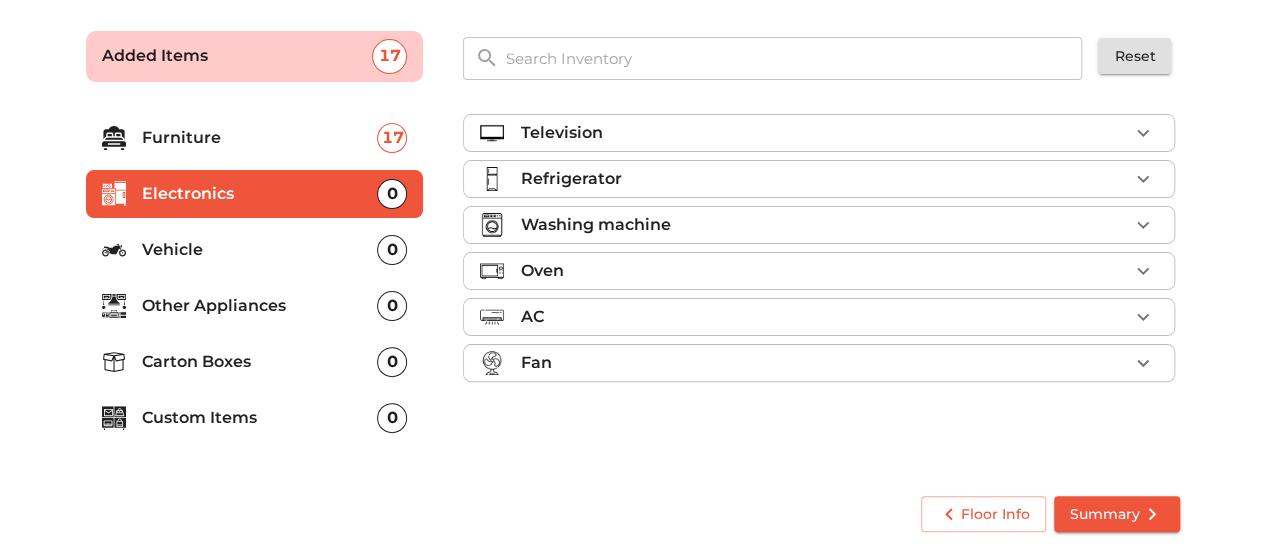 click on "Television" at bounding box center [824, 133] 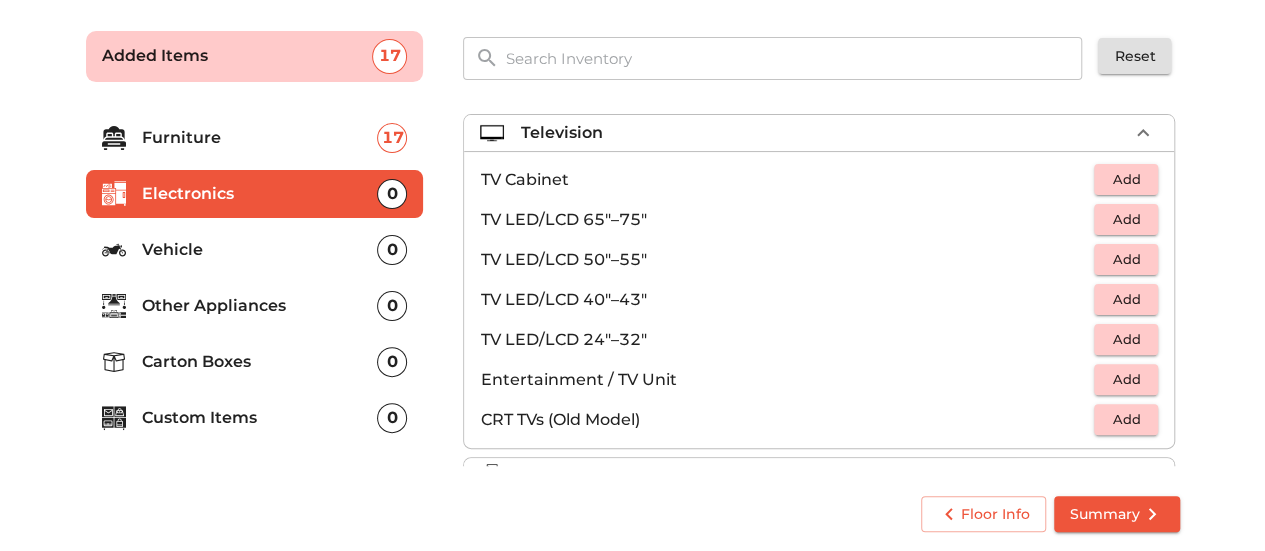 click on "Add" at bounding box center [1126, 339] 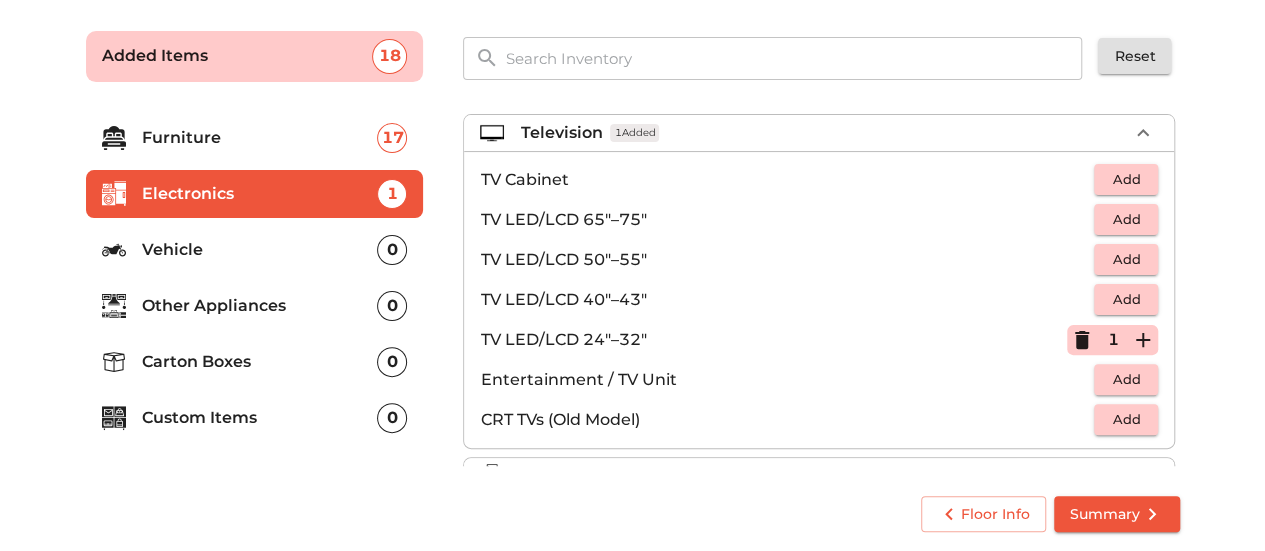 scroll, scrollTop: 100, scrollLeft: 0, axis: vertical 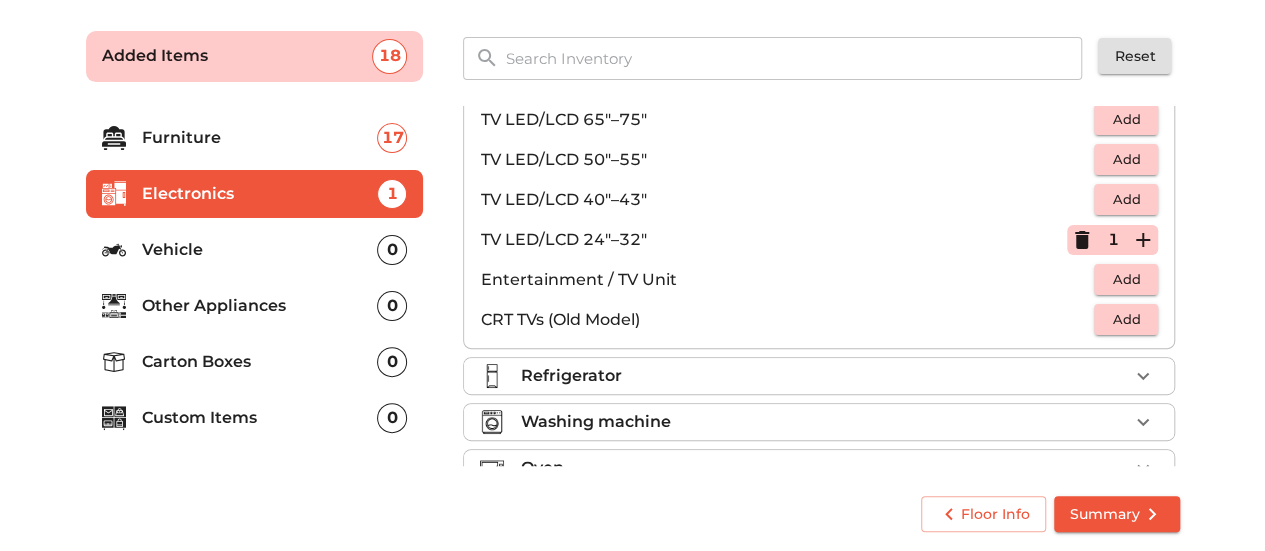 click on "Refrigerator" at bounding box center [570, 376] 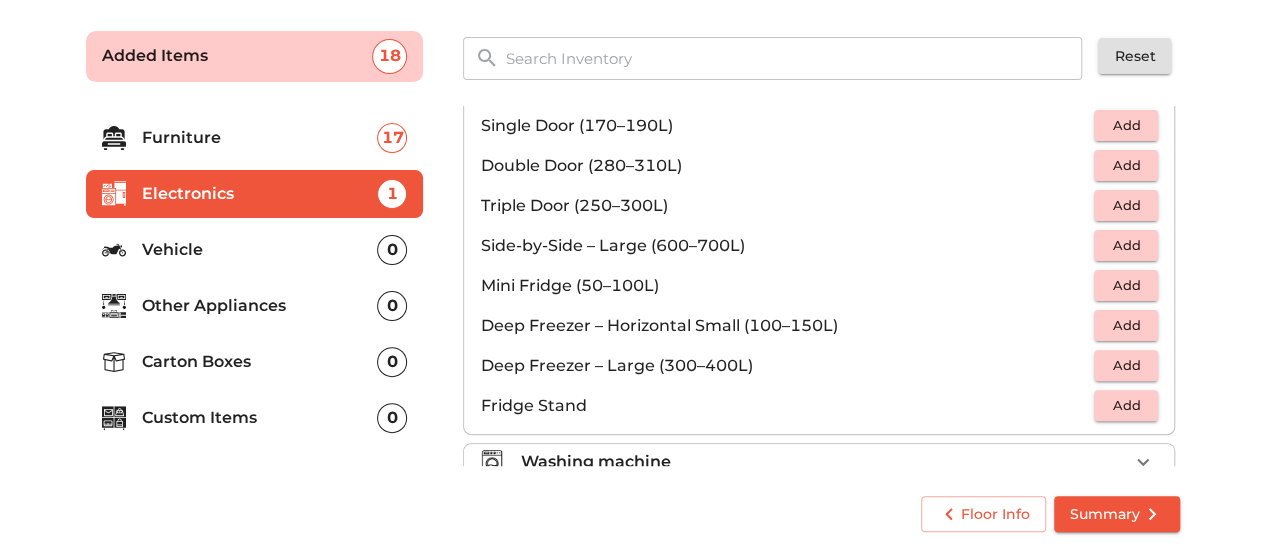 click on "Add" at bounding box center (1126, 125) 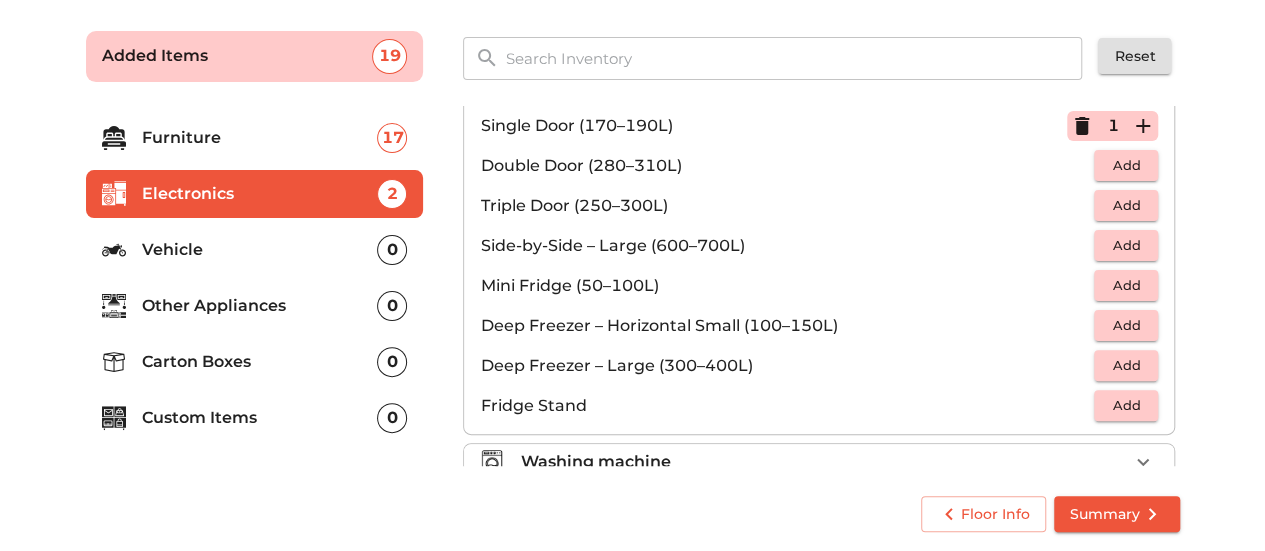 scroll, scrollTop: 200, scrollLeft: 0, axis: vertical 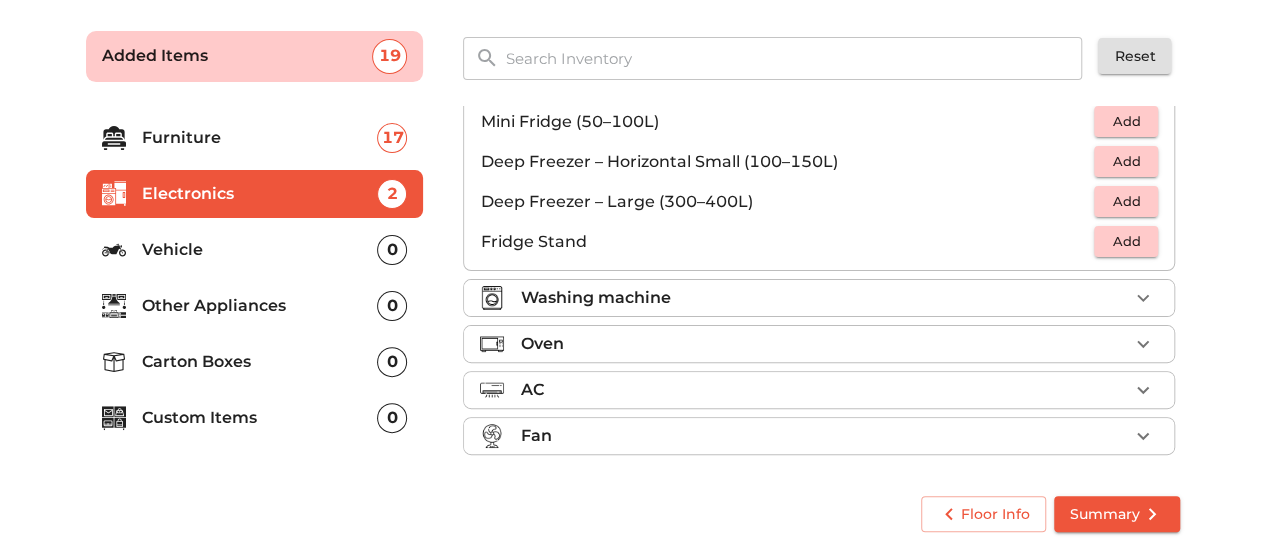 click on "Washing machine" at bounding box center (824, 298) 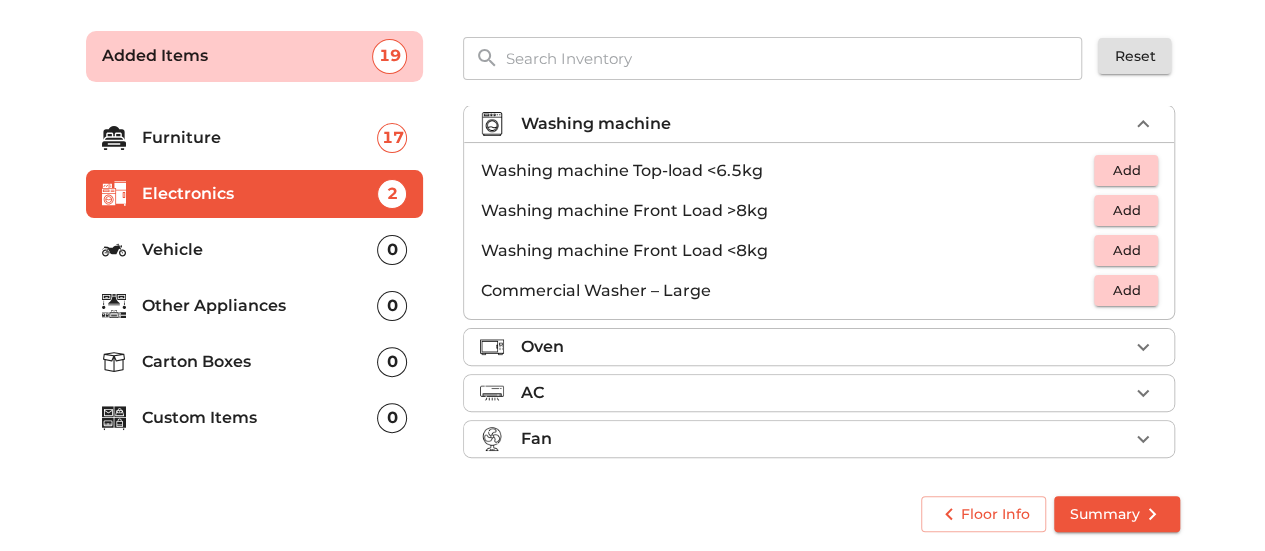 scroll, scrollTop: 91, scrollLeft: 0, axis: vertical 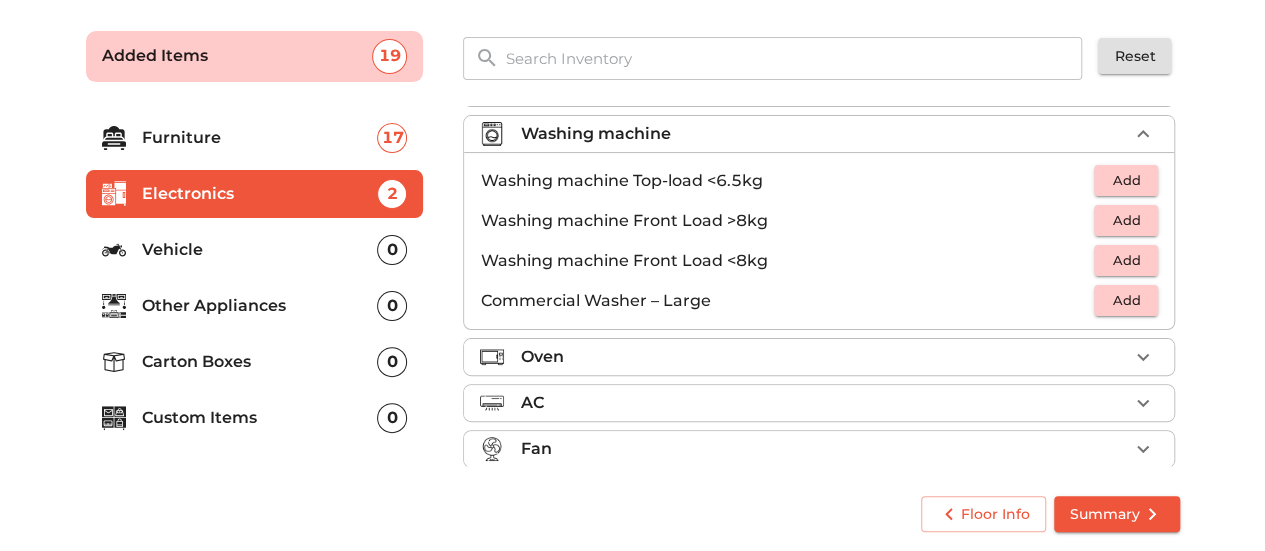 click on "Add" at bounding box center (1126, 180) 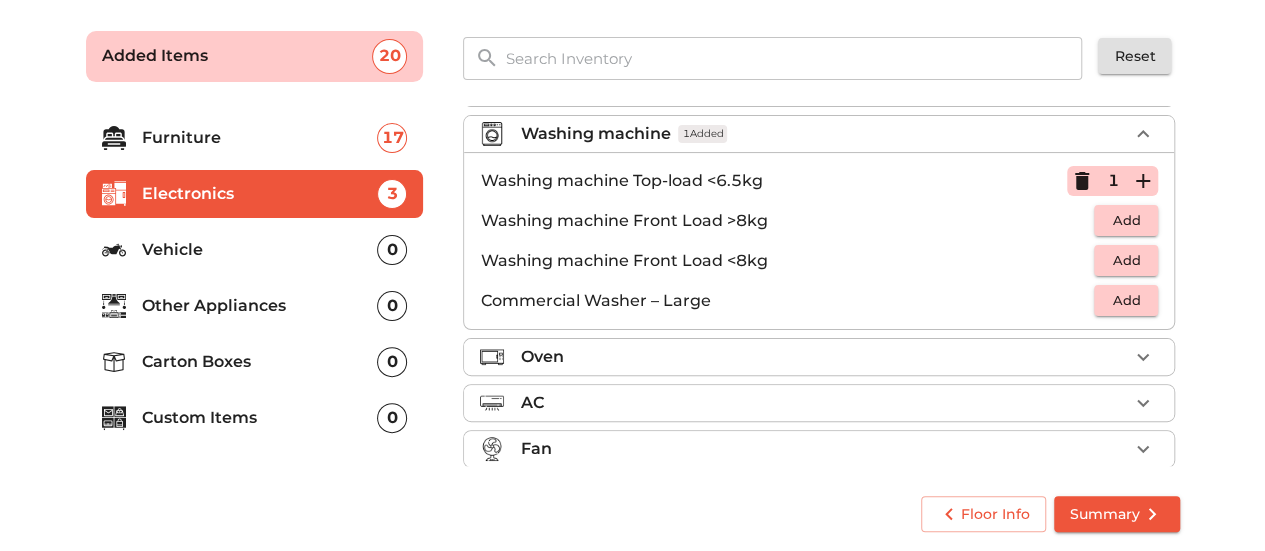 click on "Oven" at bounding box center [824, 357] 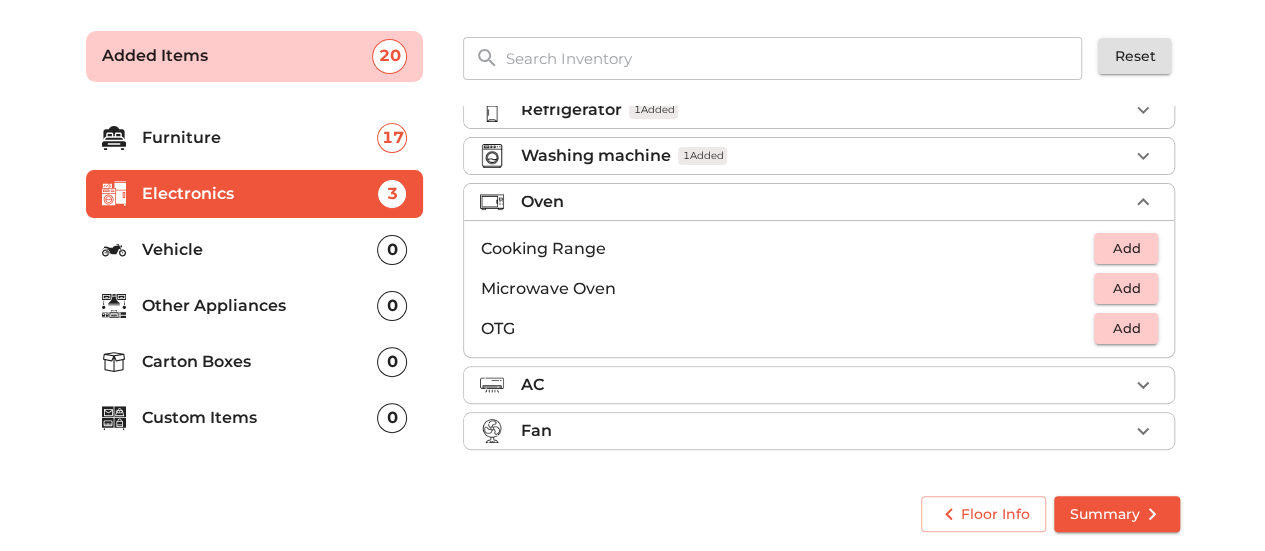 scroll, scrollTop: 64, scrollLeft: 0, axis: vertical 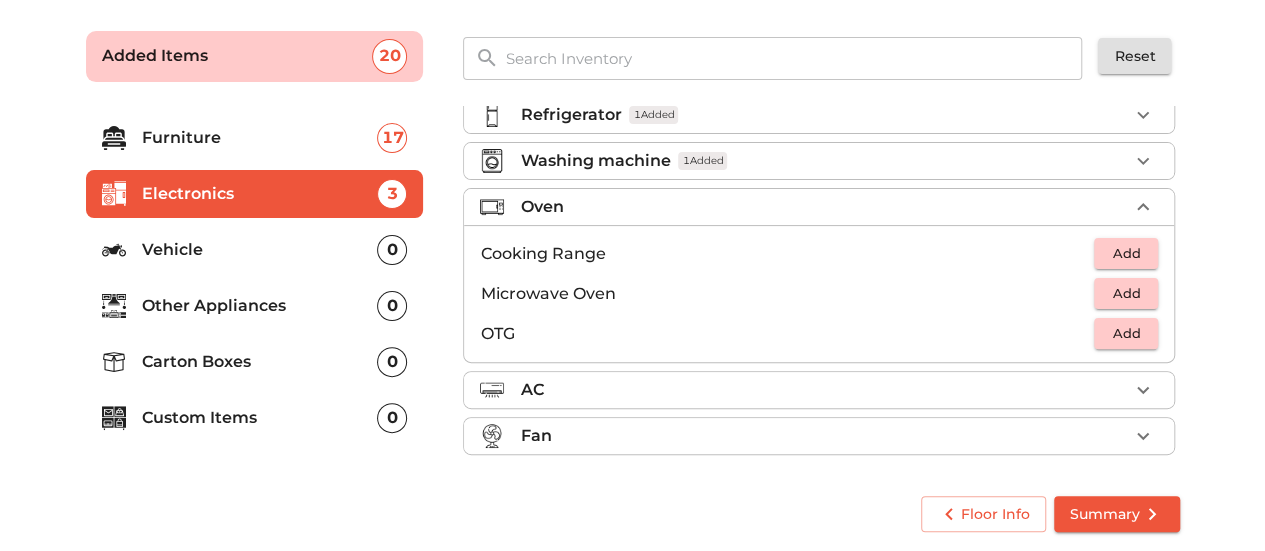 click on "Add" at bounding box center (1126, 333) 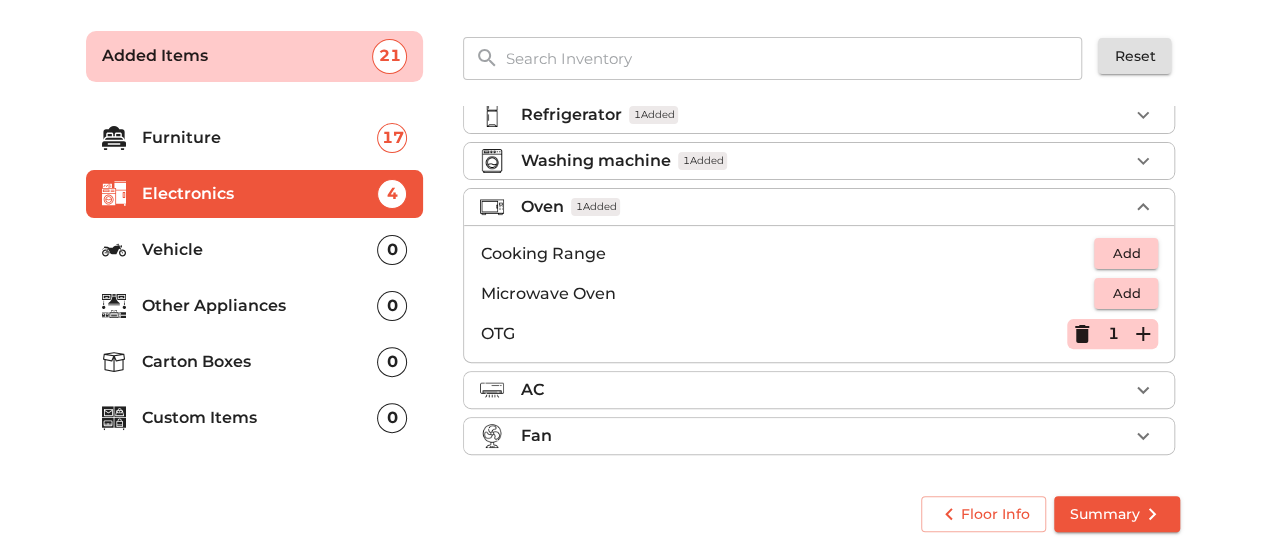 click on "AC" at bounding box center (824, 390) 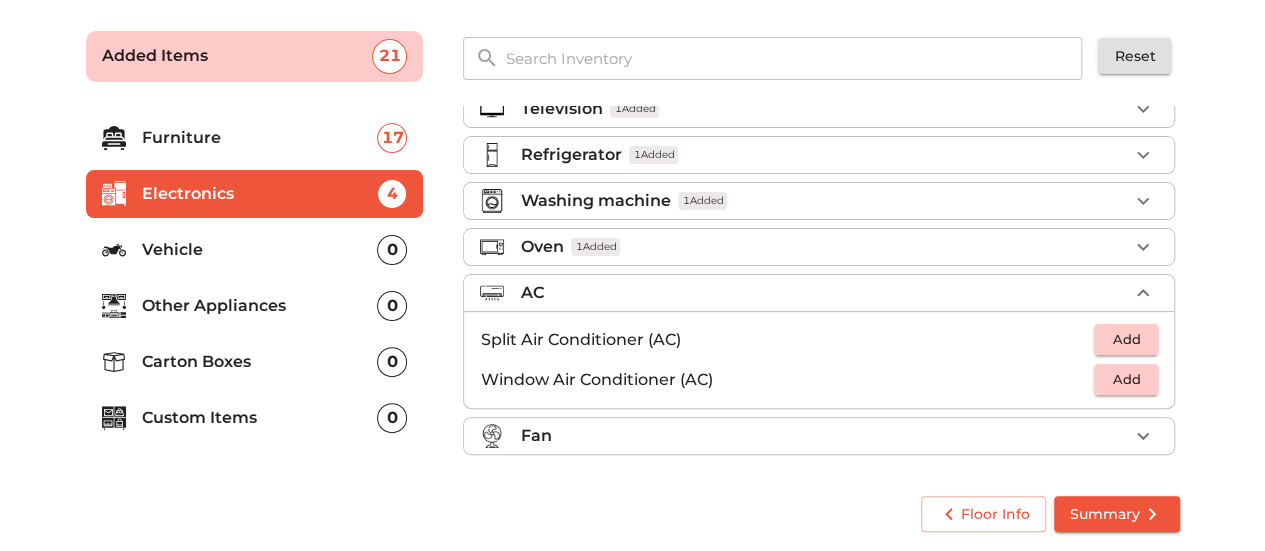 scroll, scrollTop: 24, scrollLeft: 0, axis: vertical 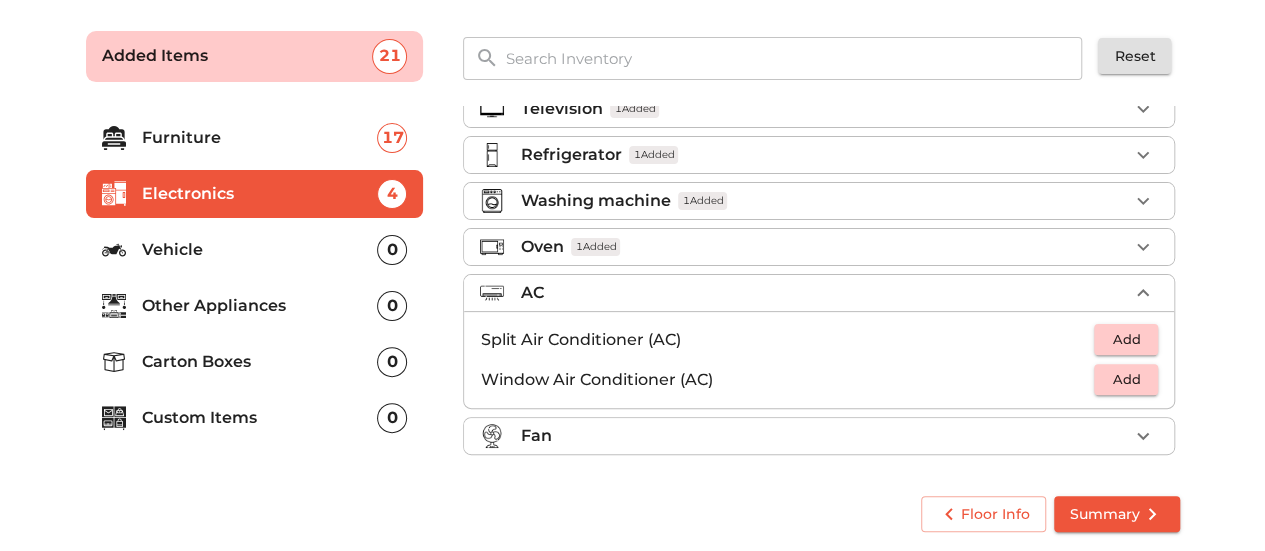 click on "Fan" at bounding box center (824, 436) 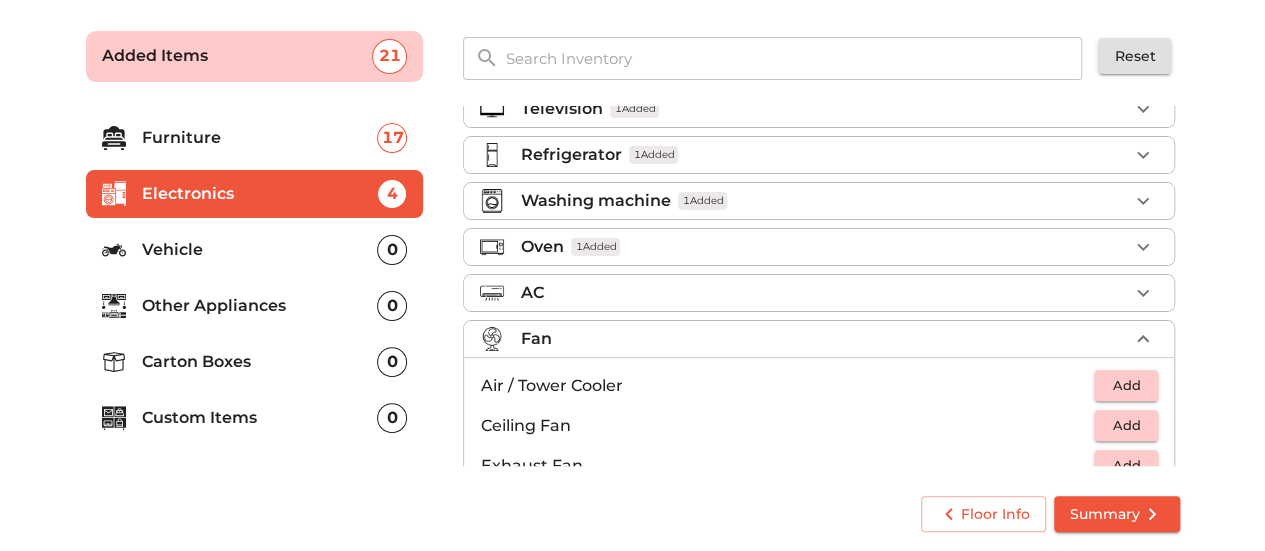 scroll, scrollTop: 64, scrollLeft: 0, axis: vertical 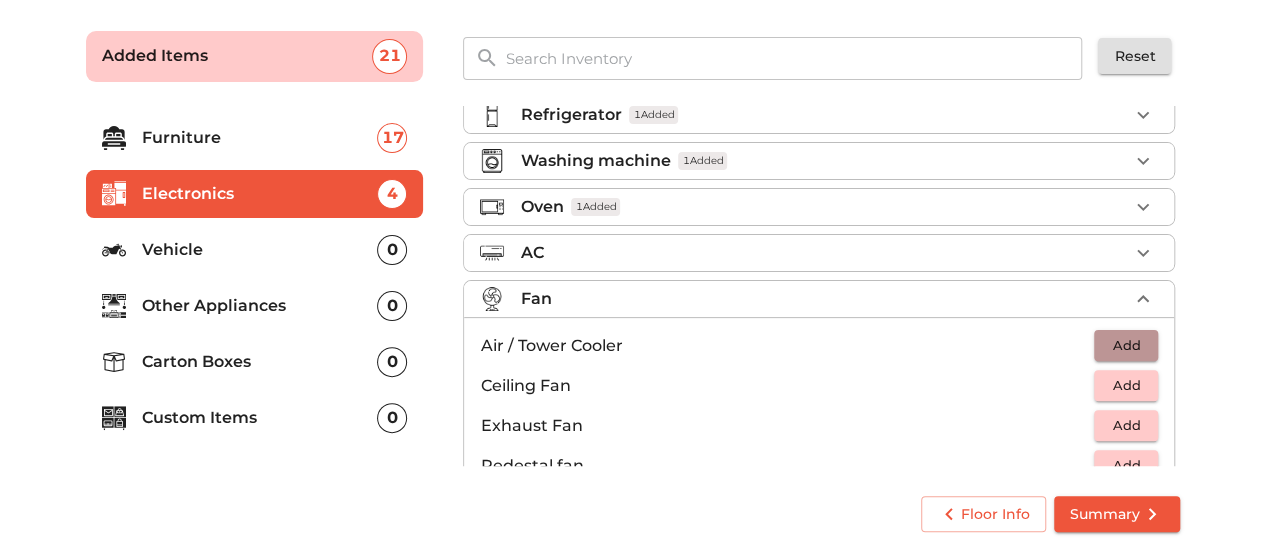 click on "Add" at bounding box center (1126, 345) 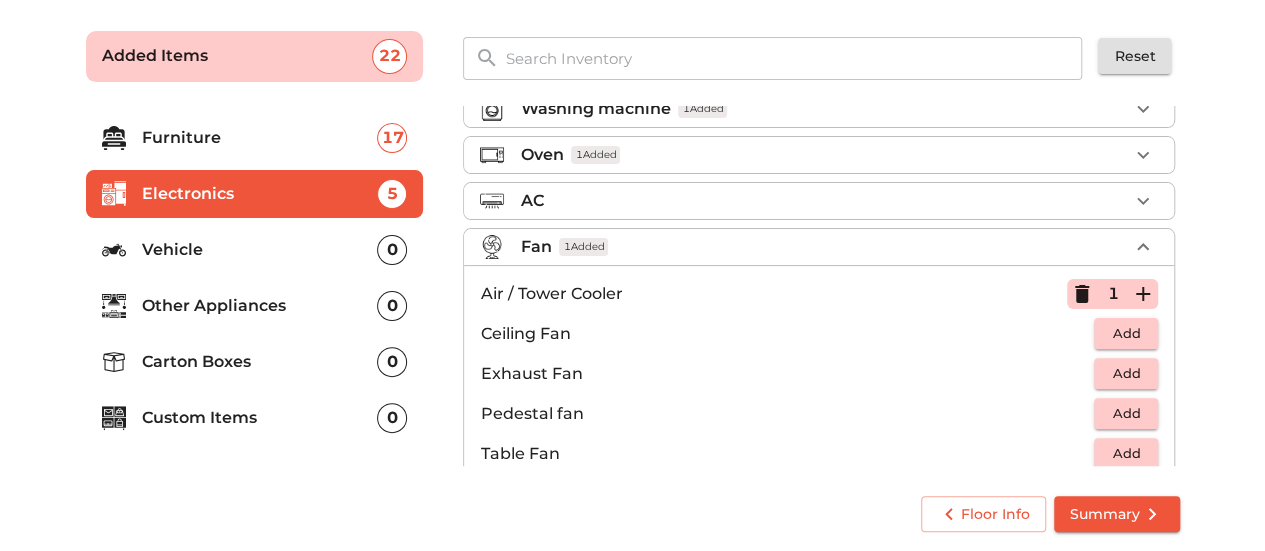 scroll, scrollTop: 144, scrollLeft: 0, axis: vertical 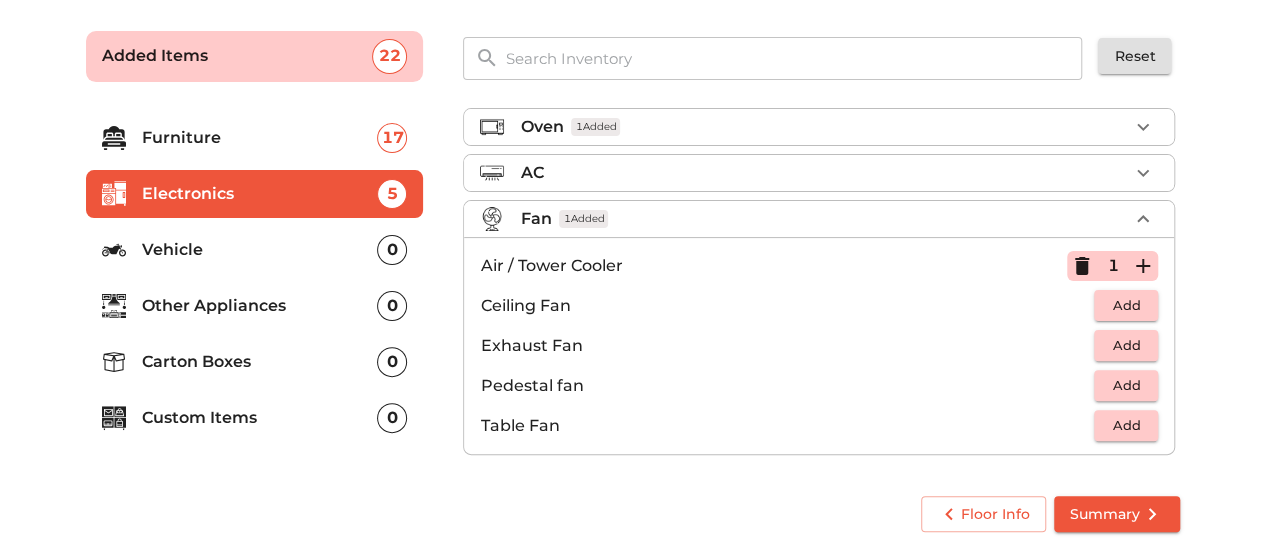 click at bounding box center (122, 249) 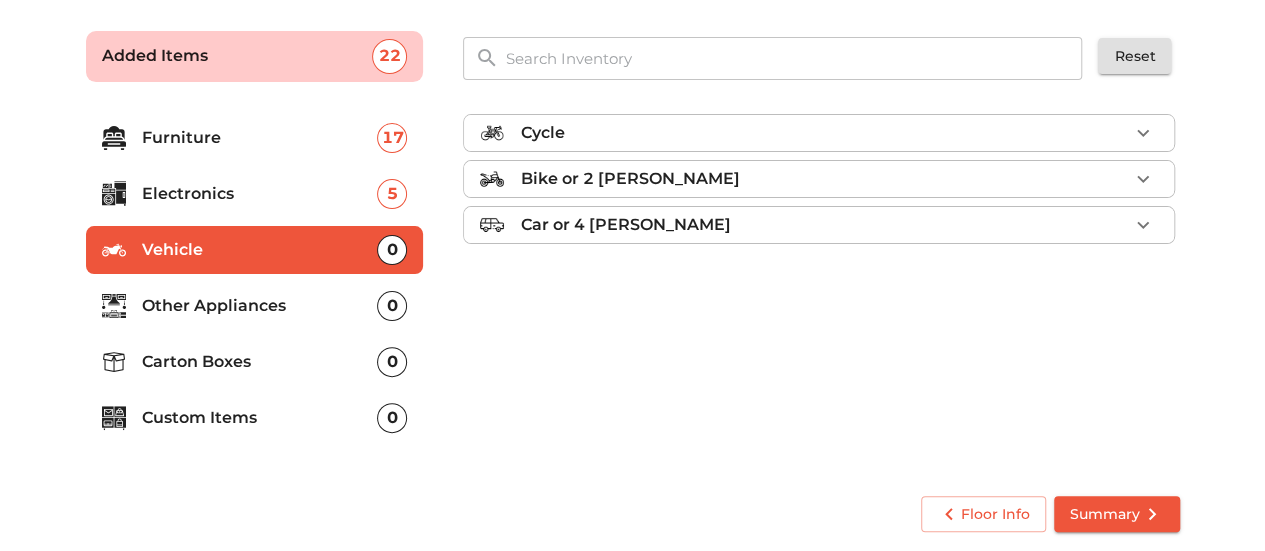 click on "Cycle" at bounding box center (819, 133) 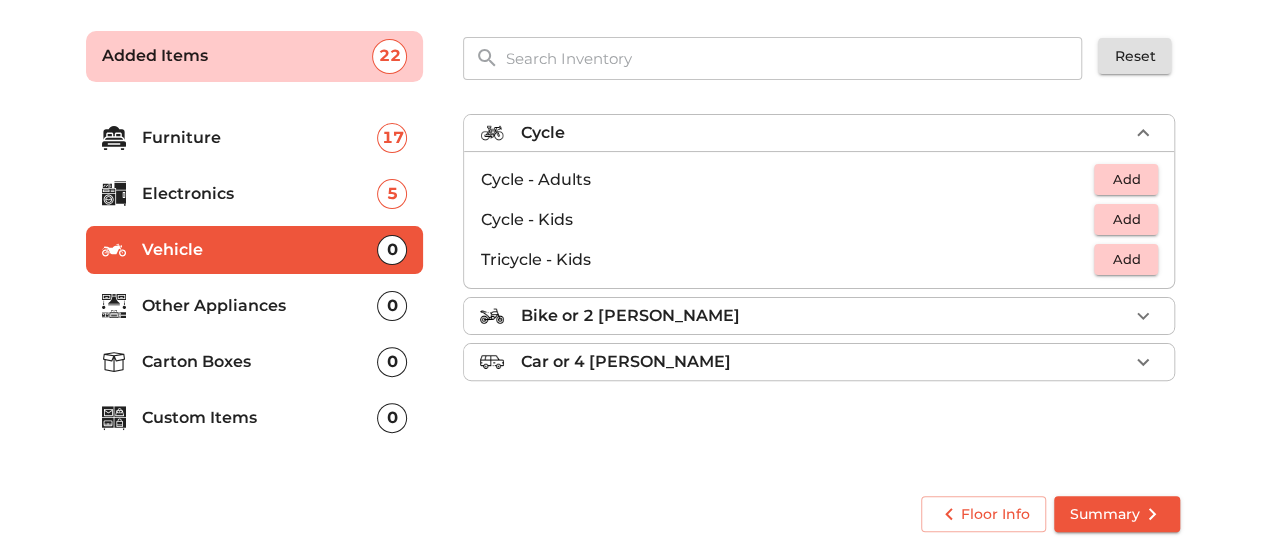 click on "Cycle - Adults" at bounding box center (787, 180) 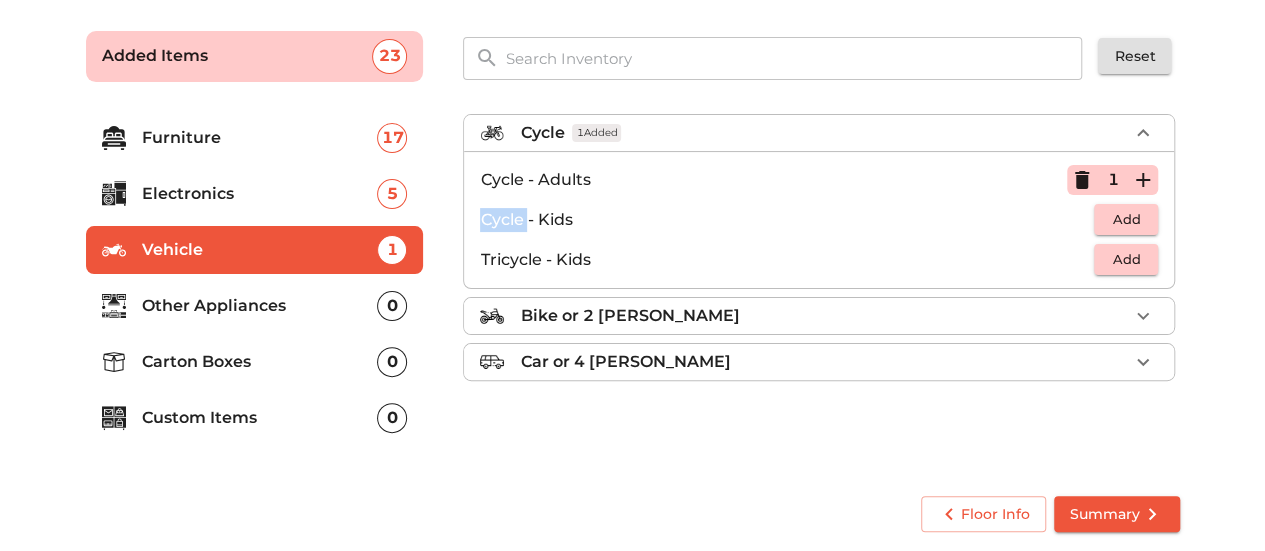 click on "1" at bounding box center (1112, 180) 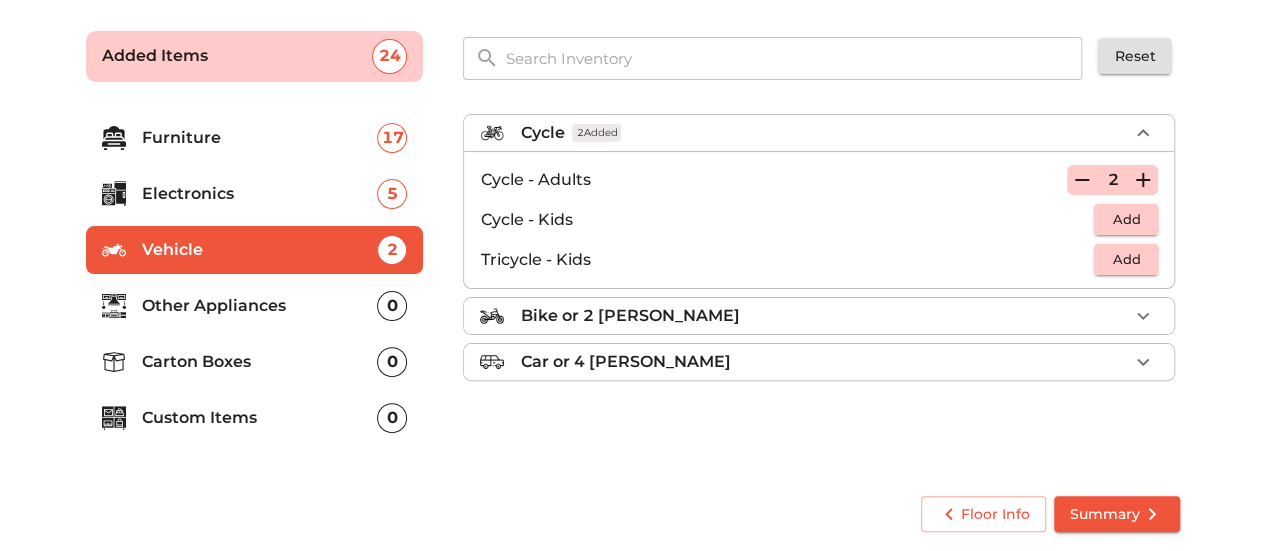 click on "Car or 4 Wheeler" at bounding box center [824, 362] 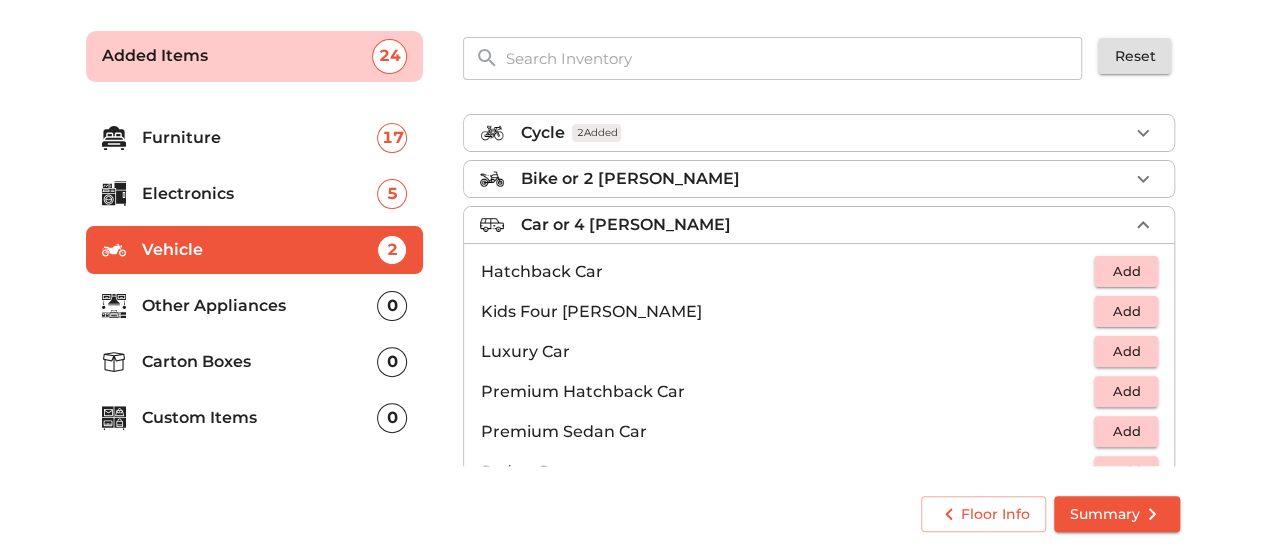 click on "Car or 4 Wheeler" at bounding box center (824, 225) 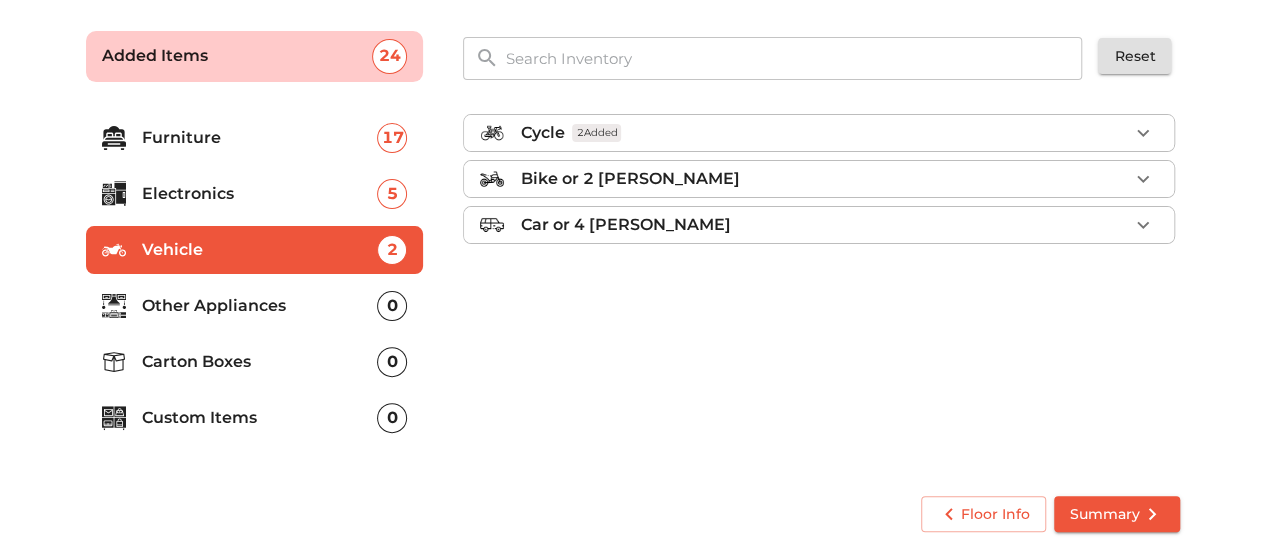 click on "Other Appliances" at bounding box center [260, 306] 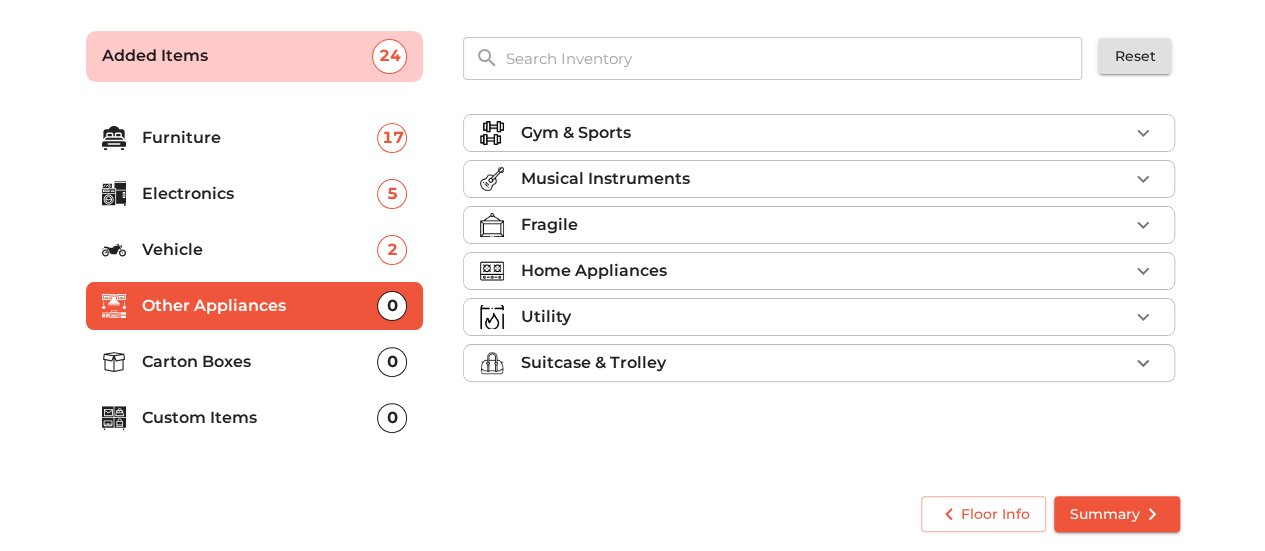 click on "Gym & Sports" at bounding box center [819, 133] 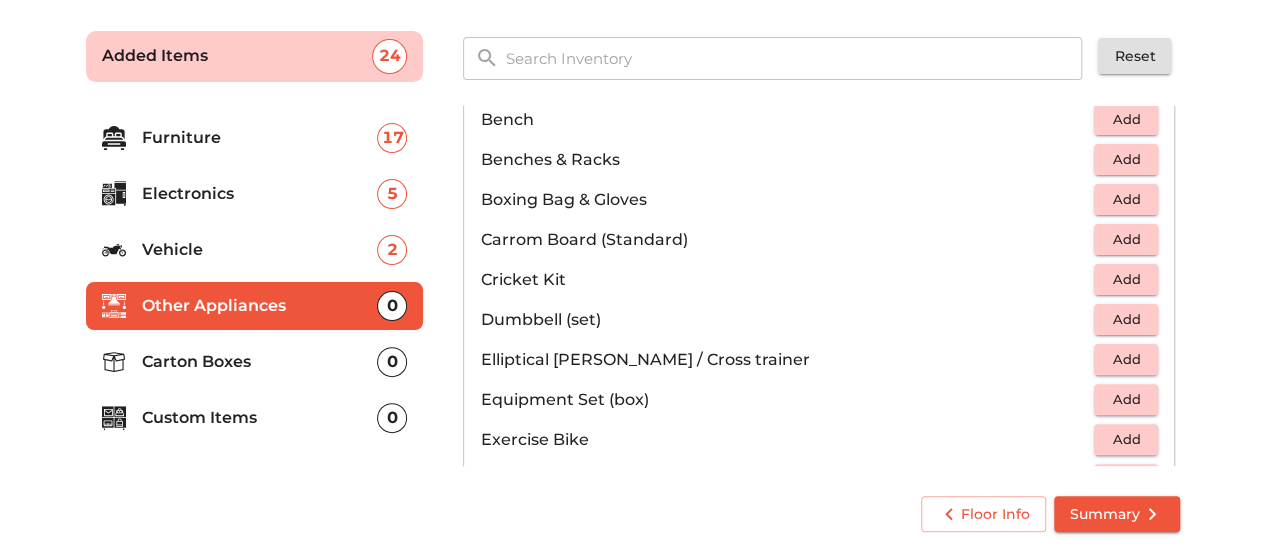 scroll, scrollTop: 0, scrollLeft: 0, axis: both 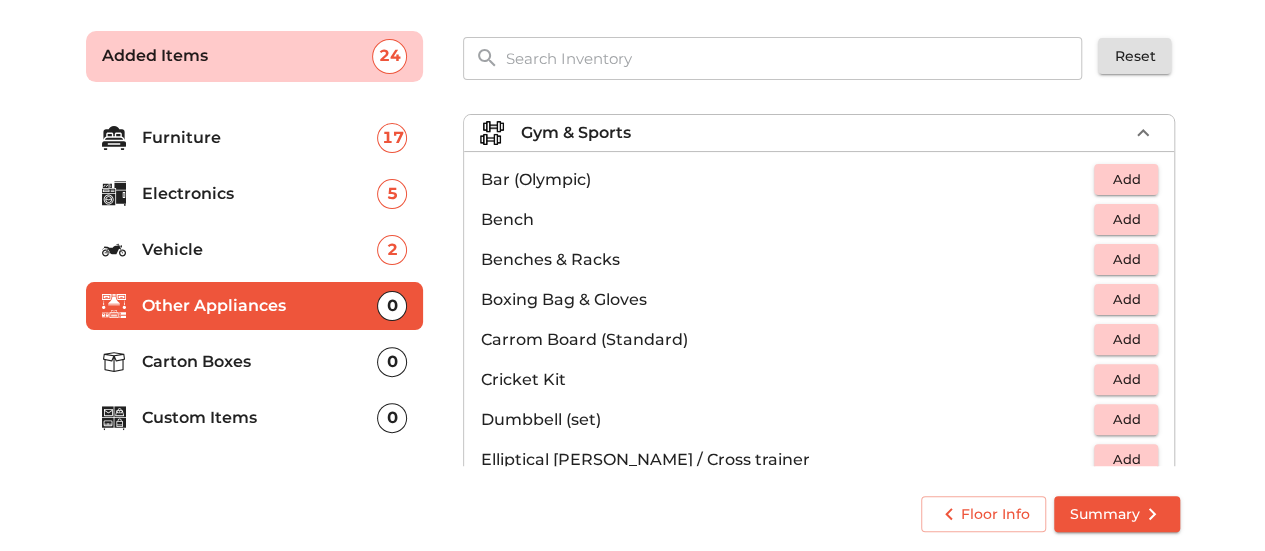 click on "Gym & Sports" at bounding box center (575, 133) 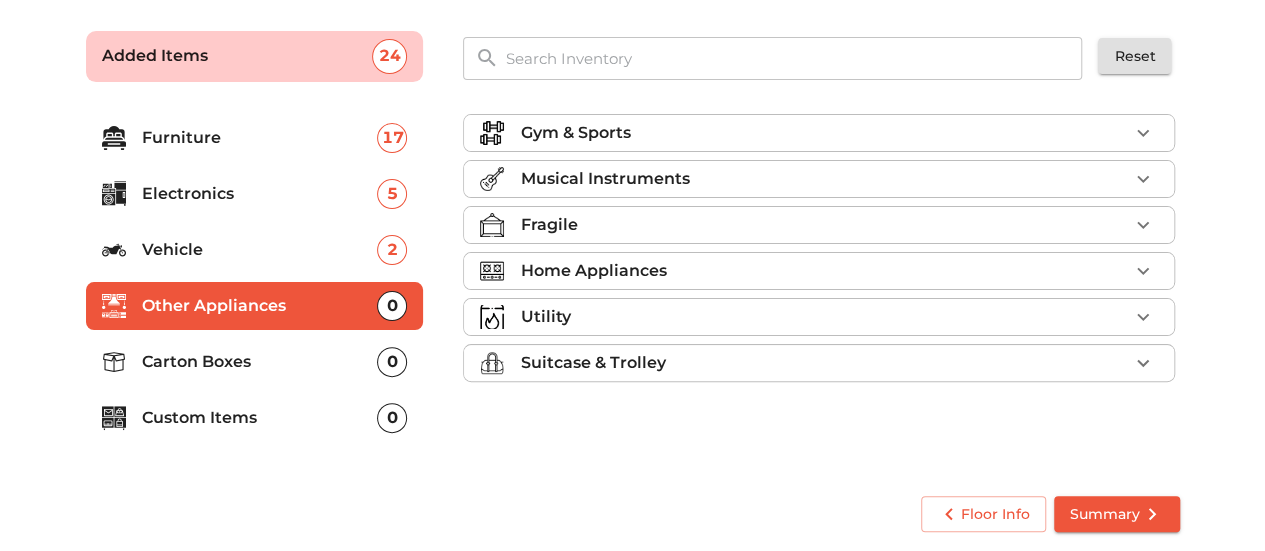 click on "Home Appliances" at bounding box center (819, 271) 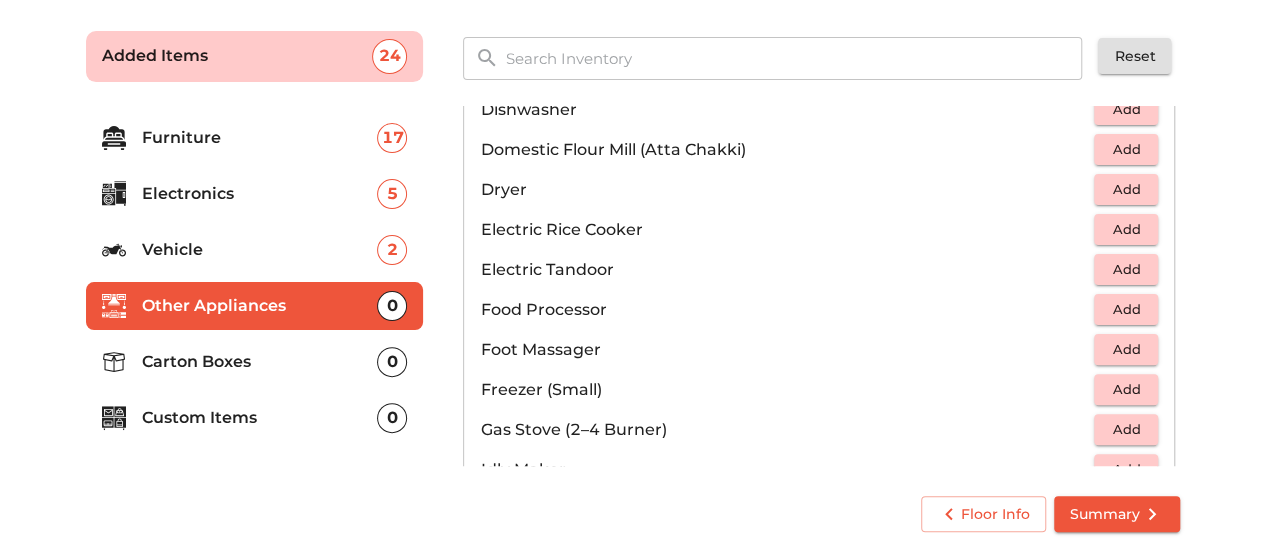 scroll, scrollTop: 600, scrollLeft: 0, axis: vertical 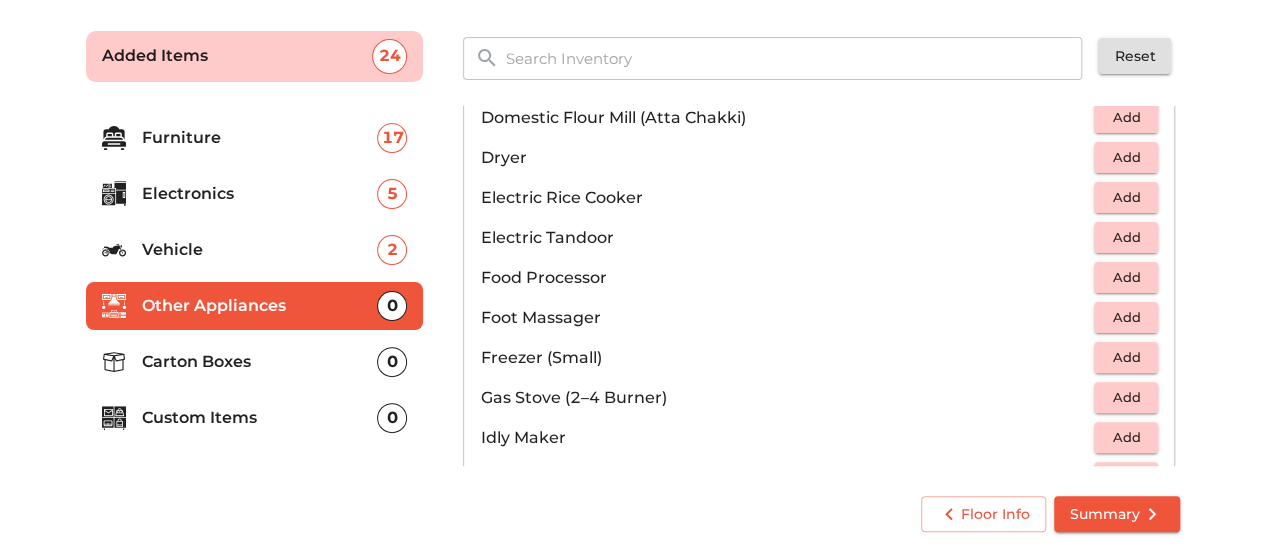 click on "Add" at bounding box center [1126, 197] 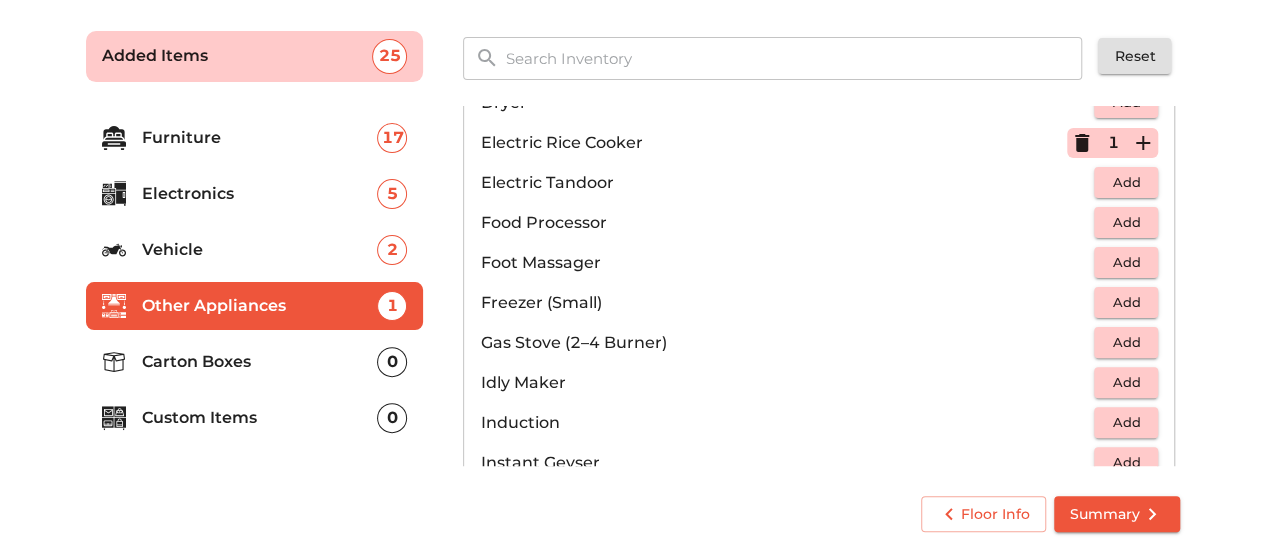 scroll, scrollTop: 700, scrollLeft: 0, axis: vertical 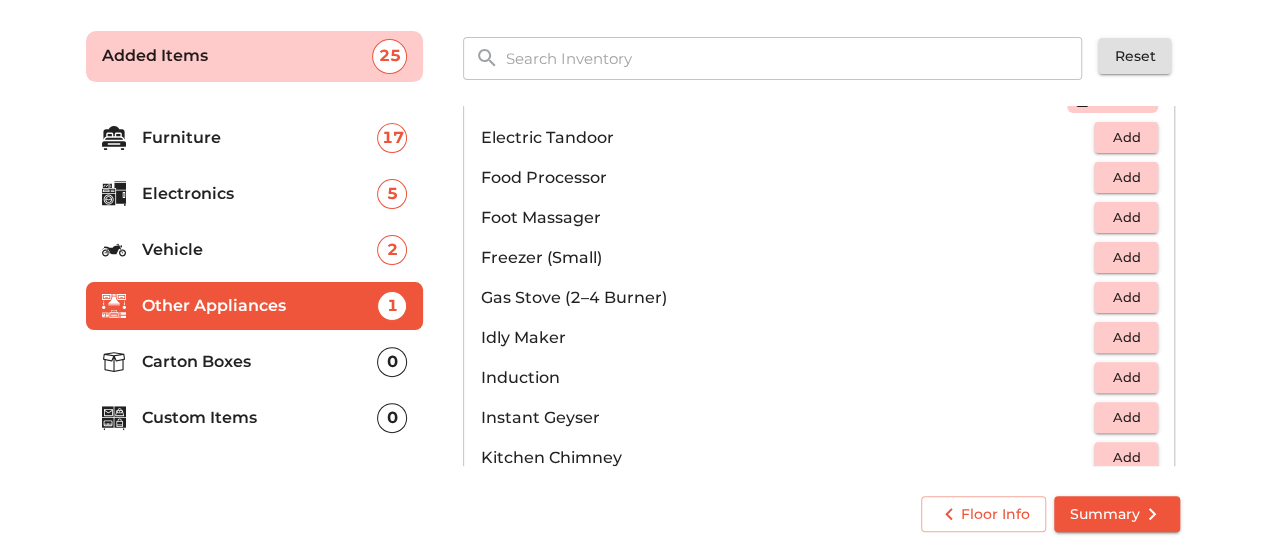 click on "Gas Stove (2–4 Burner) Add" at bounding box center (819, 298) 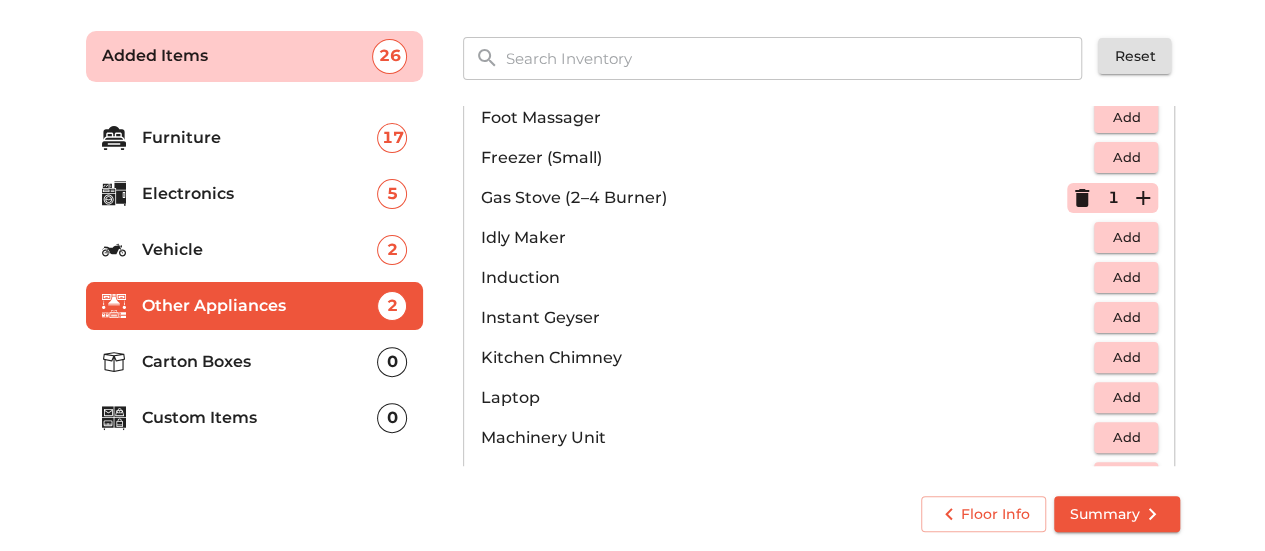 scroll, scrollTop: 900, scrollLeft: 0, axis: vertical 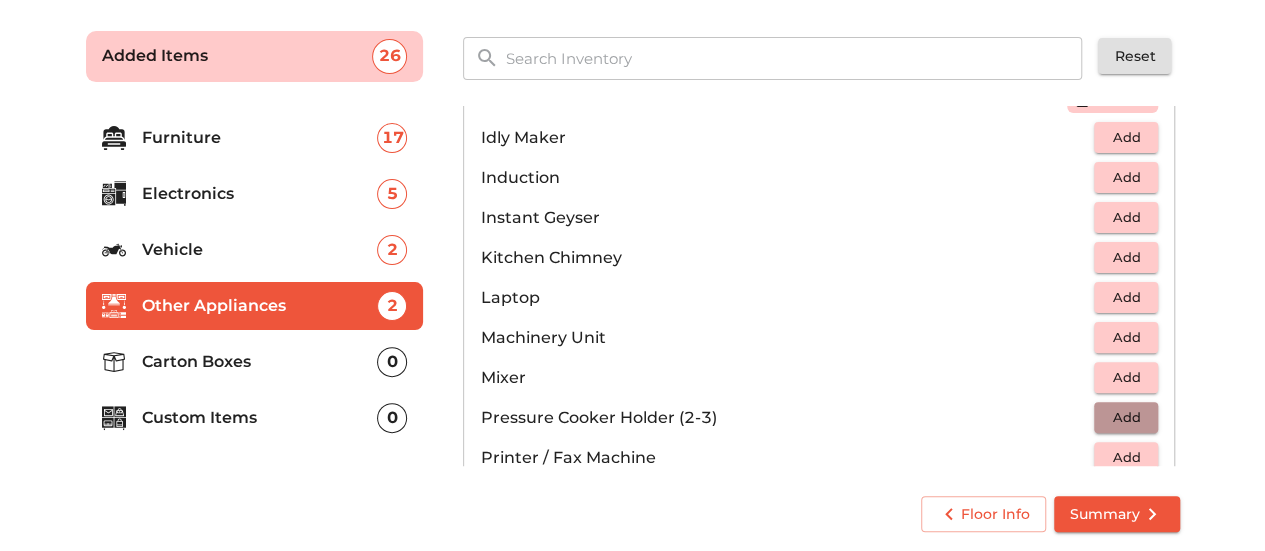 click on "Add" at bounding box center [1126, 417] 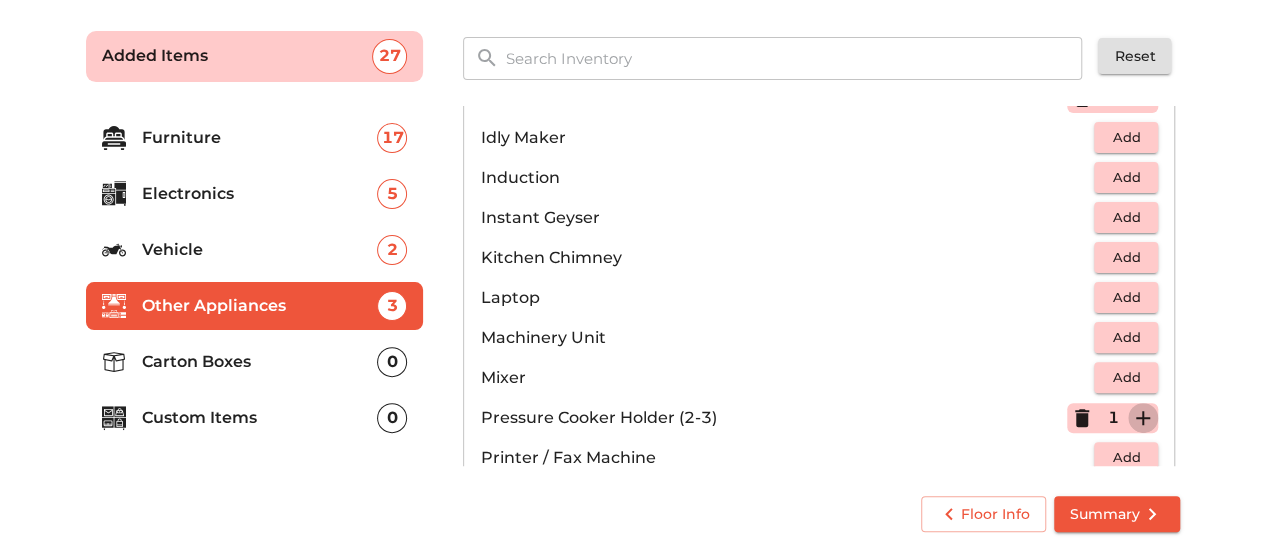 click 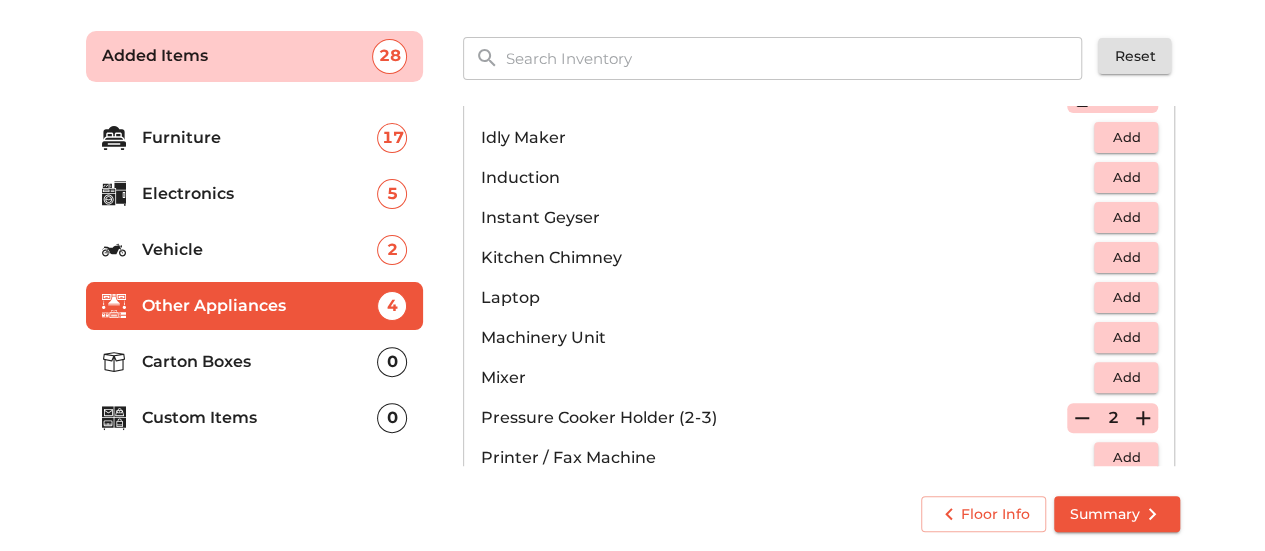 click on "Add" at bounding box center (1126, 377) 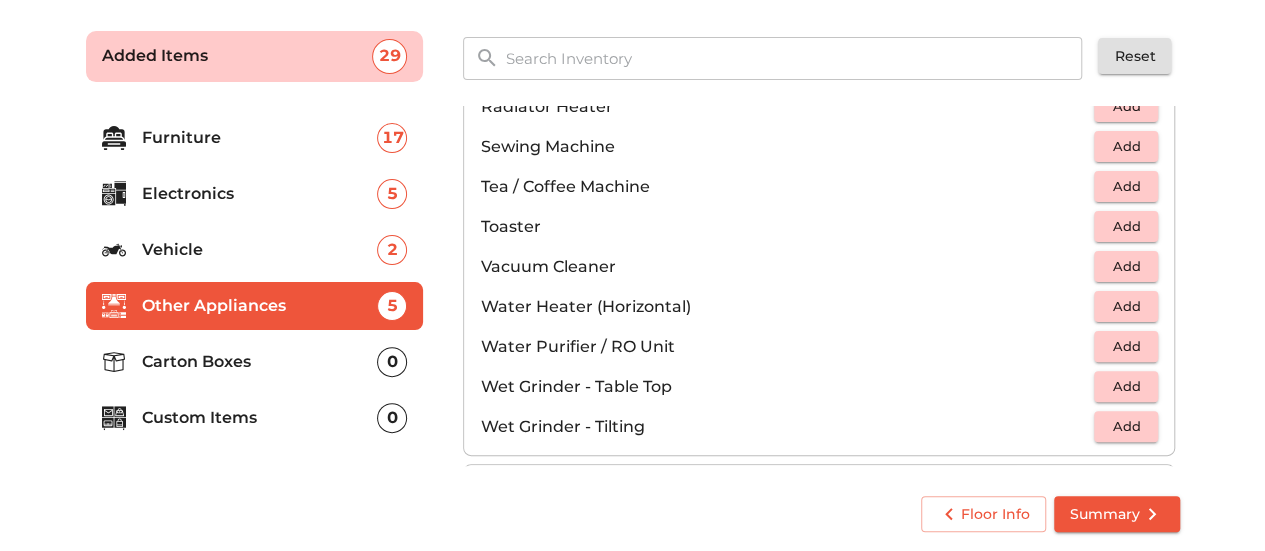 scroll, scrollTop: 1384, scrollLeft: 0, axis: vertical 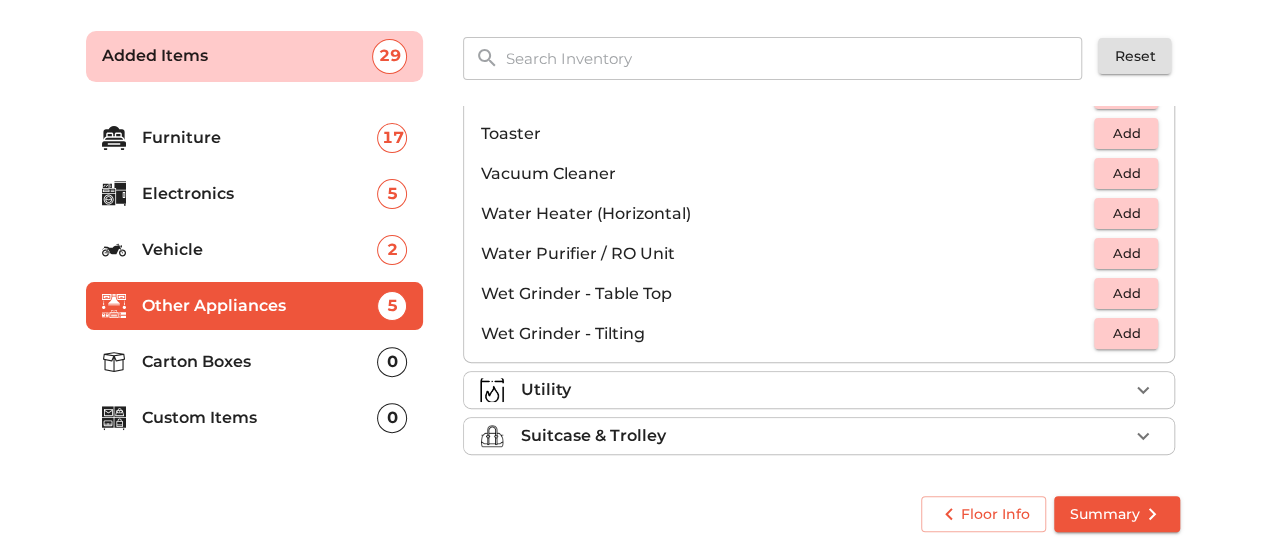 click on "Utility" at bounding box center [824, 390] 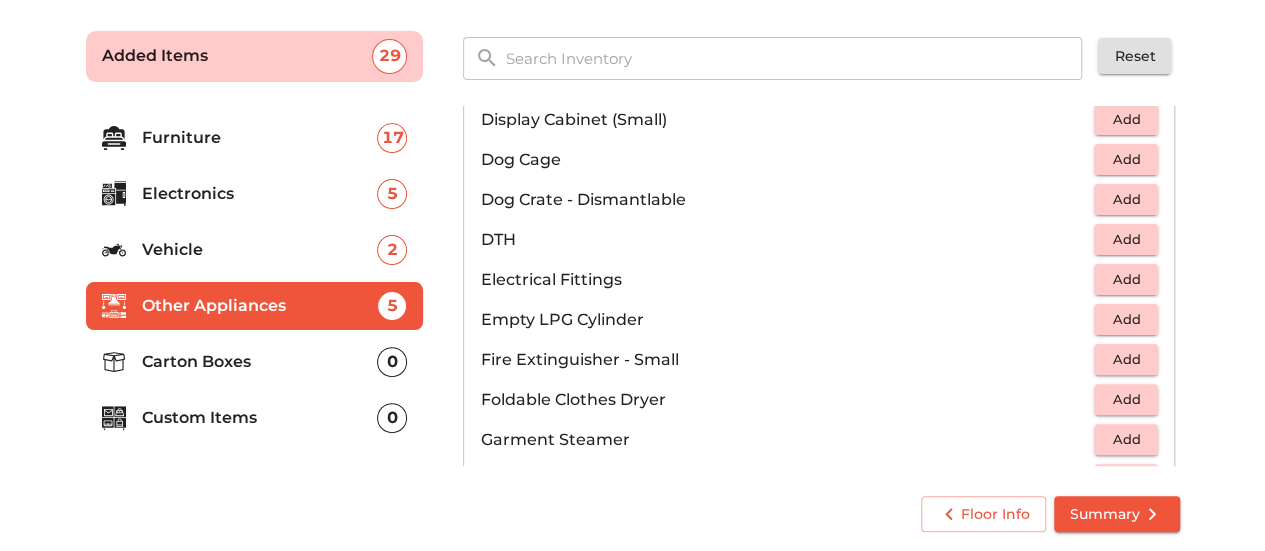 scroll, scrollTop: 684, scrollLeft: 0, axis: vertical 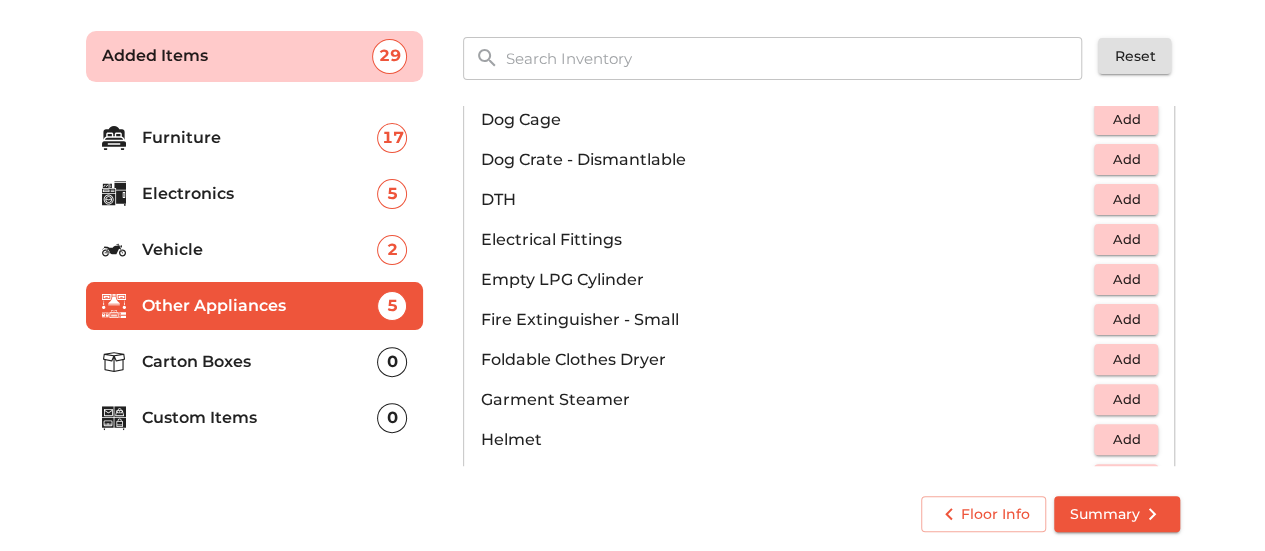click on "Add" at bounding box center (1126, 279) 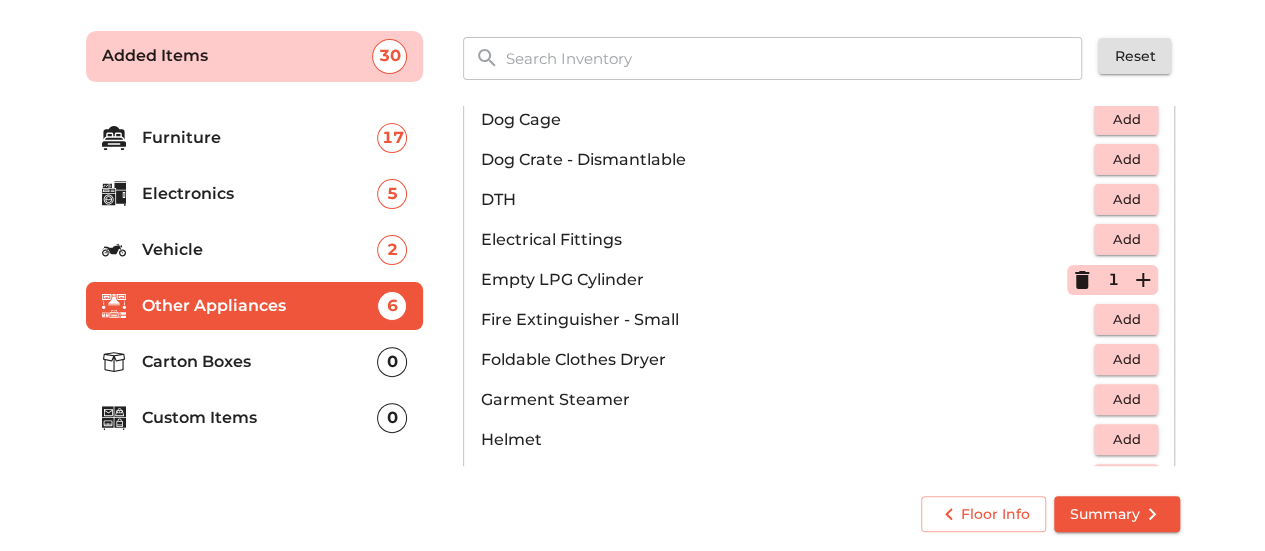 click 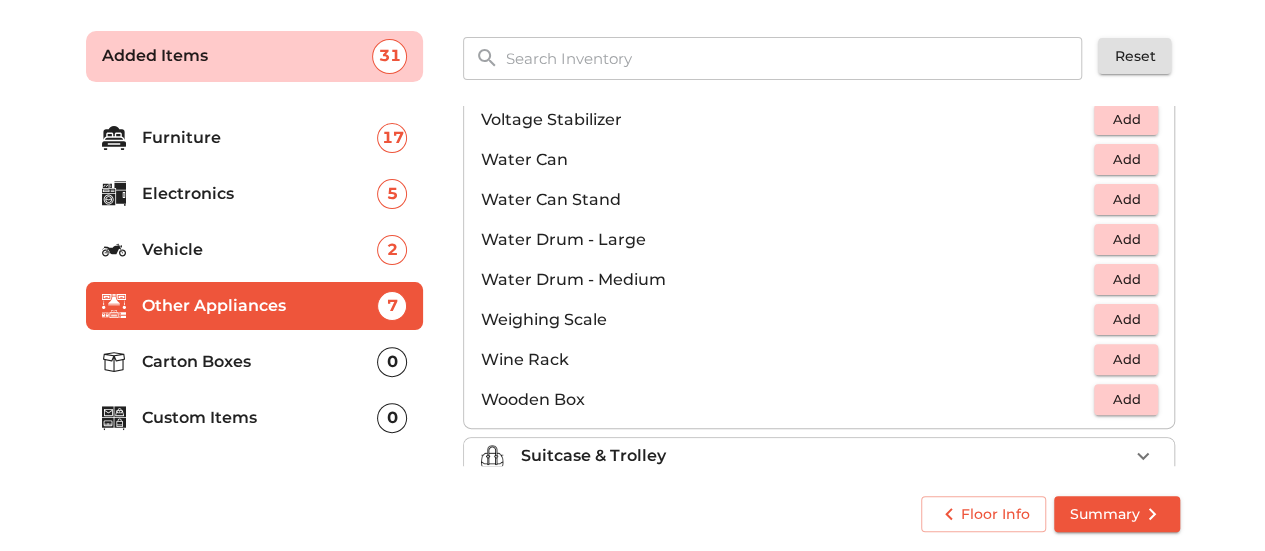 scroll, scrollTop: 1504, scrollLeft: 0, axis: vertical 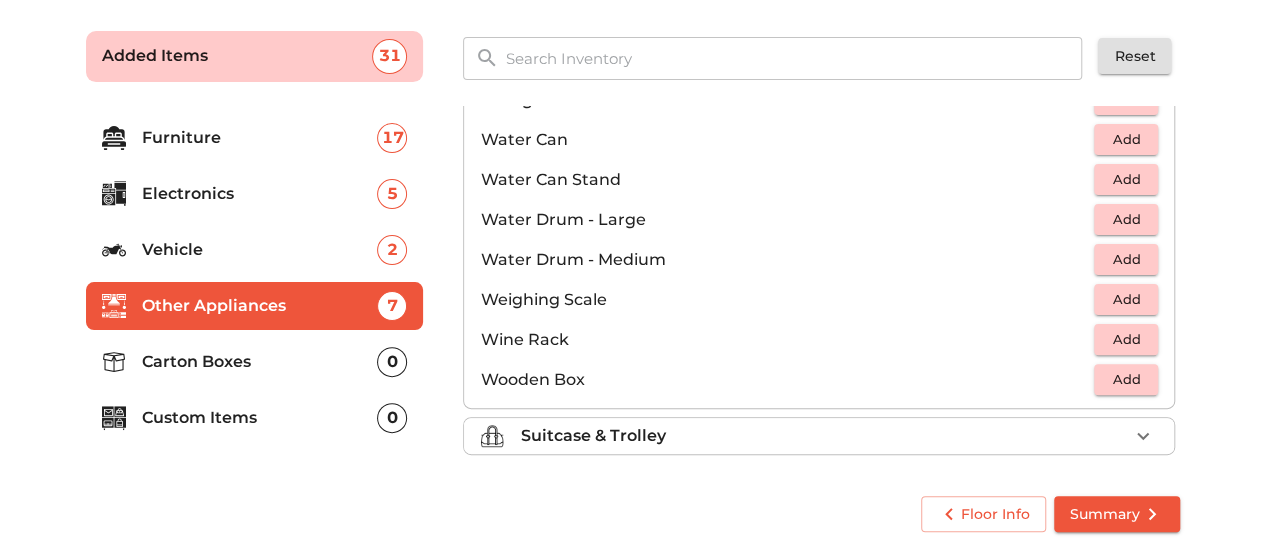 click on "Suitcase & Trolley" at bounding box center [824, 436] 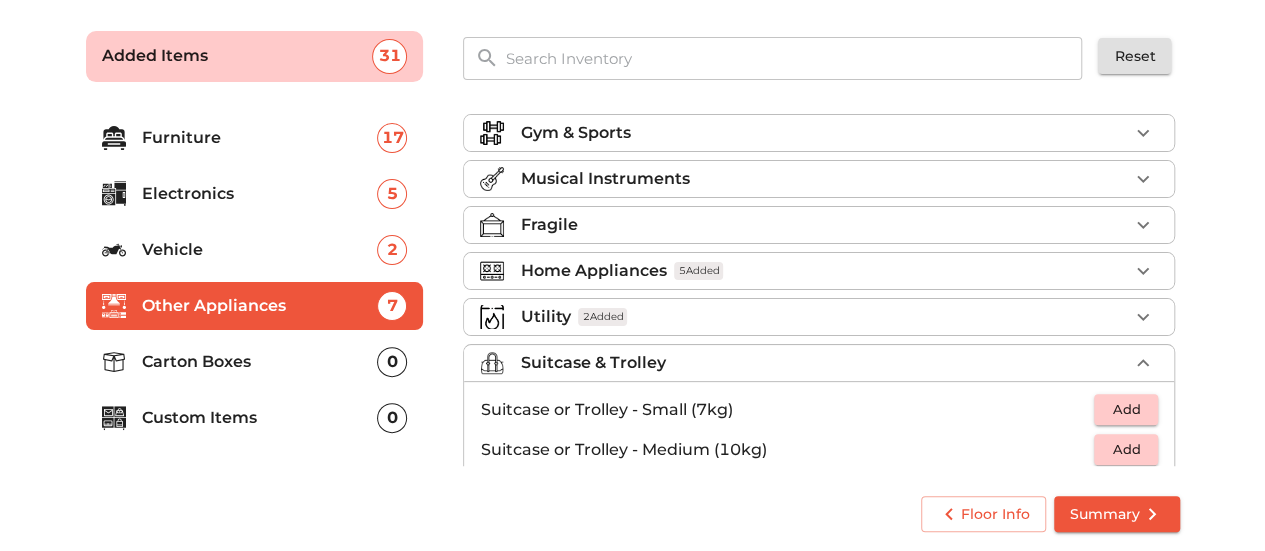 scroll, scrollTop: 0, scrollLeft: 0, axis: both 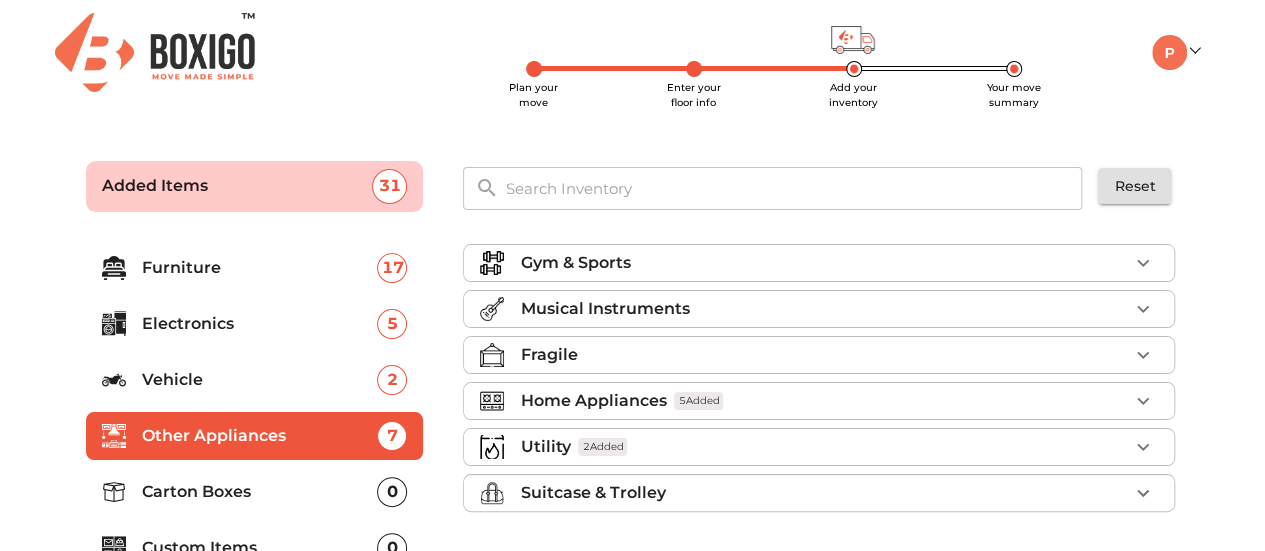 click on "Home Appliances" at bounding box center (593, 401) 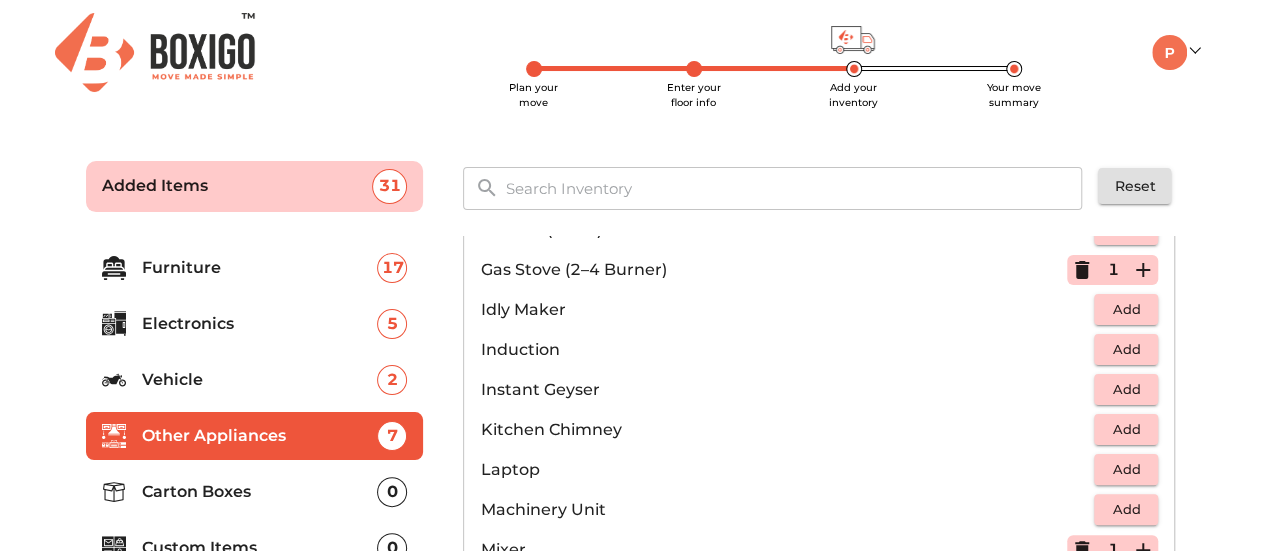 scroll, scrollTop: 900, scrollLeft: 0, axis: vertical 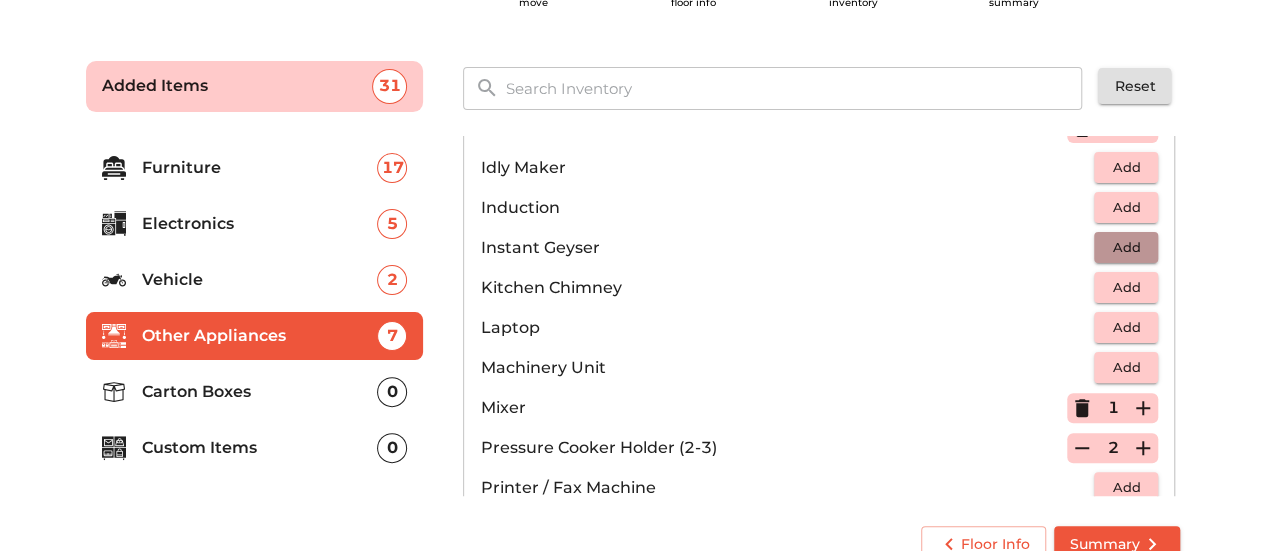 click on "Add" at bounding box center [1126, 247] 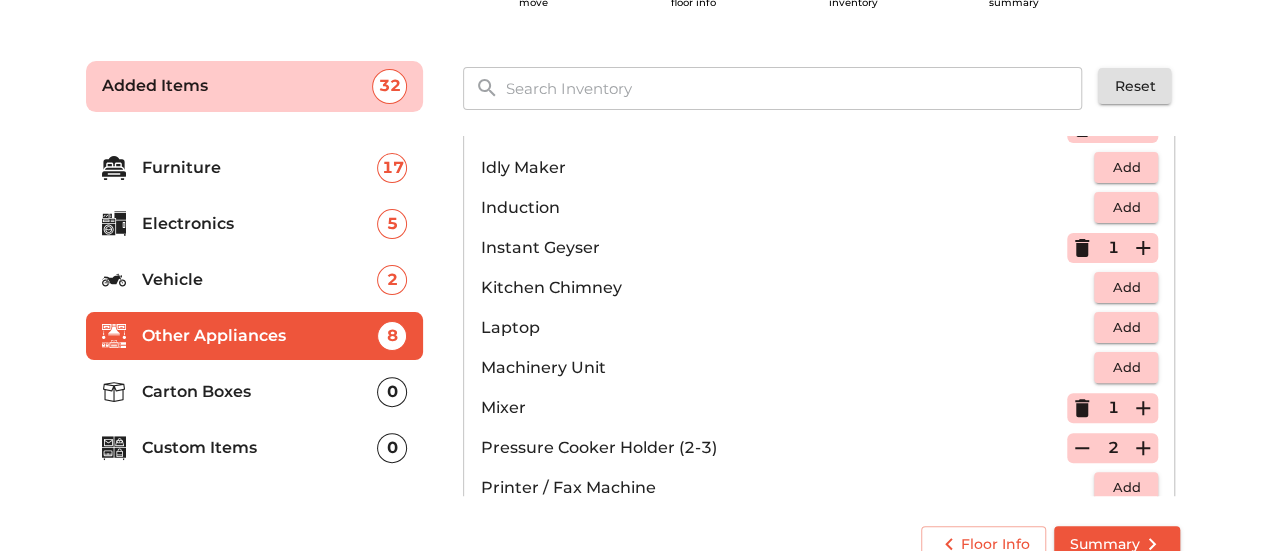 click on "Carton Boxes 0" at bounding box center (255, 392) 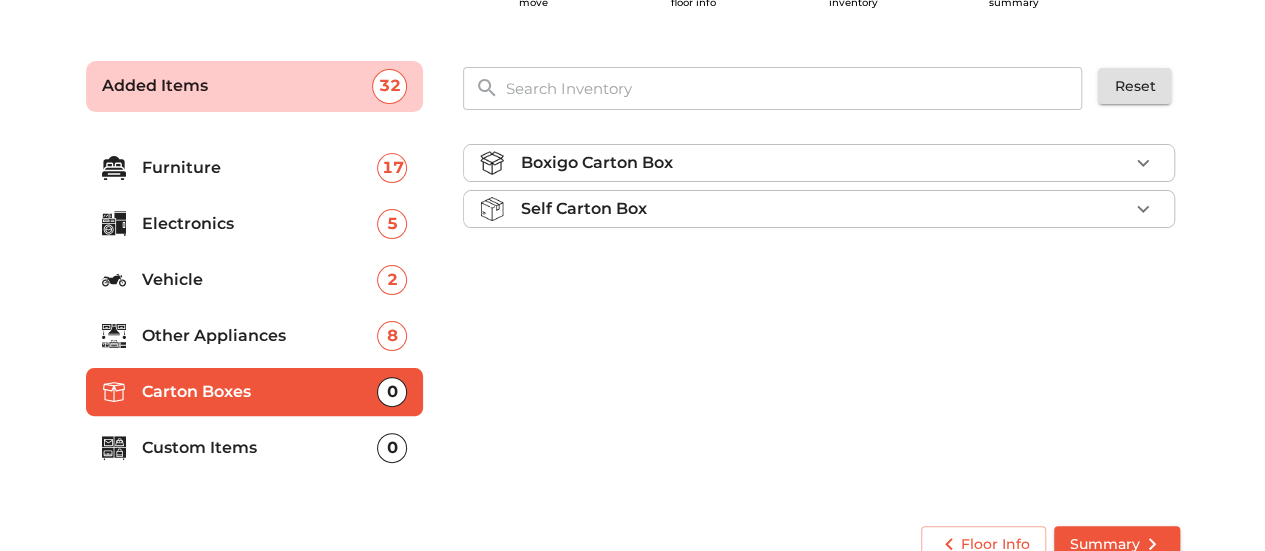click on "Boxigo Carton Box" at bounding box center [824, 163] 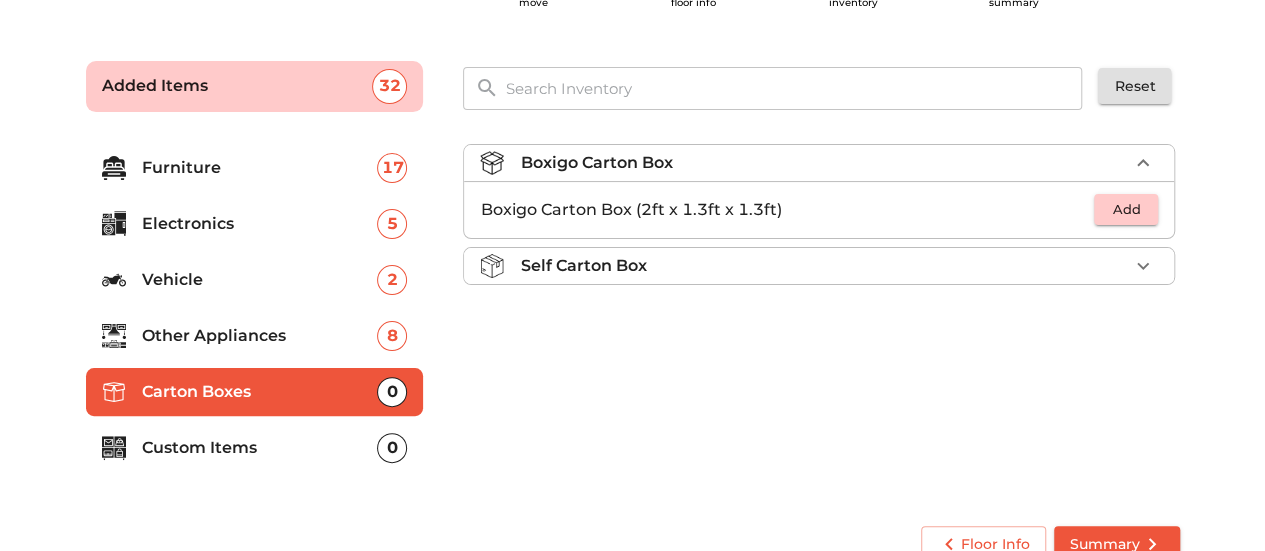 click on "Add" at bounding box center (1126, 209) 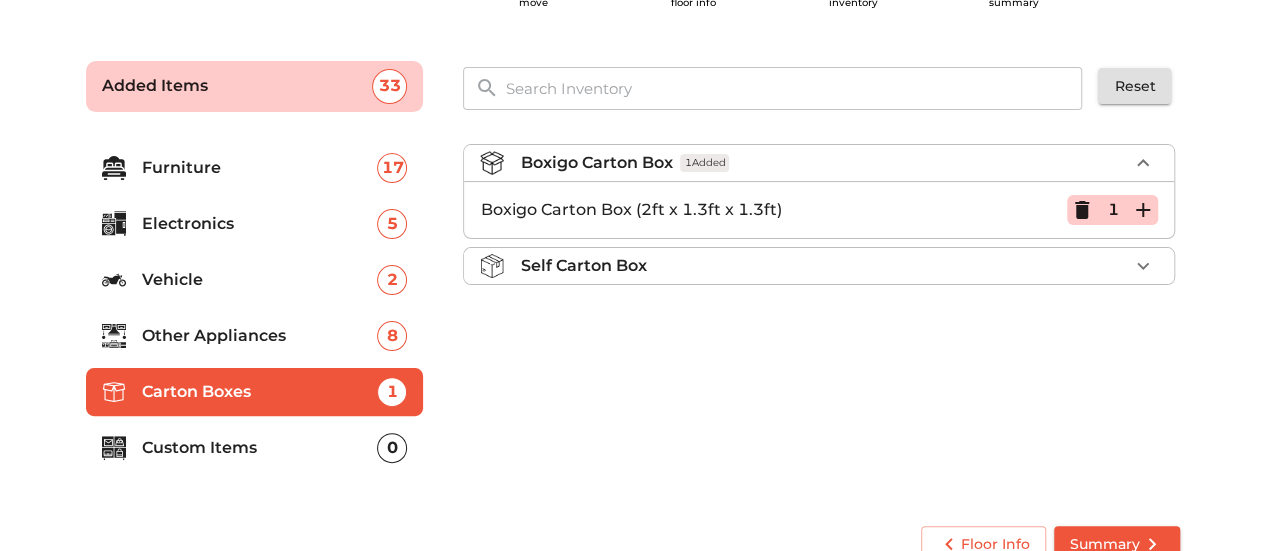 click 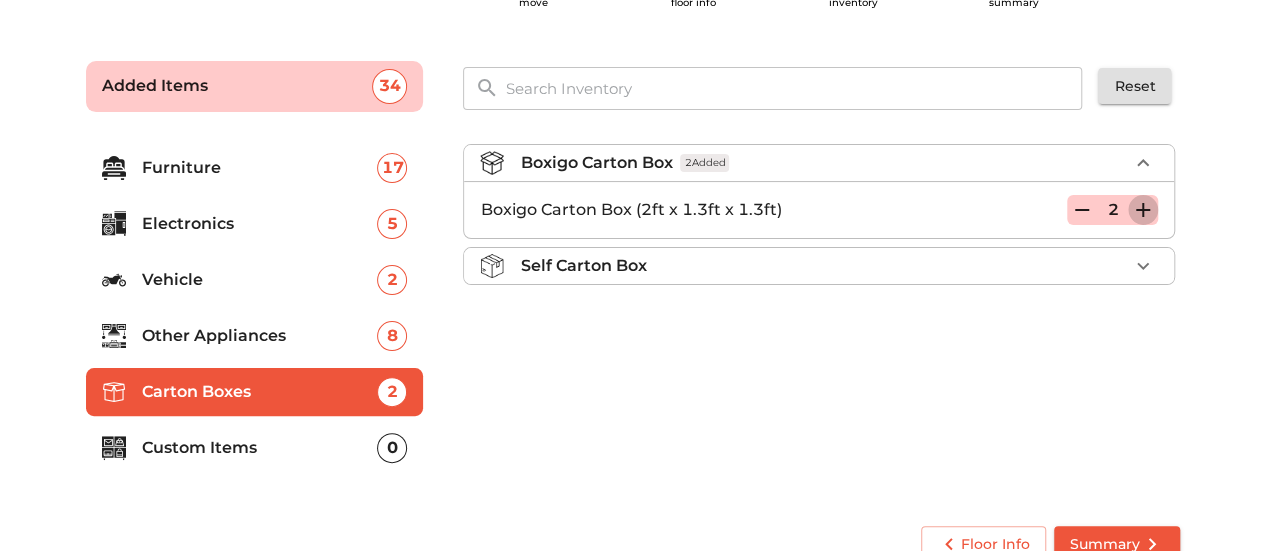 click 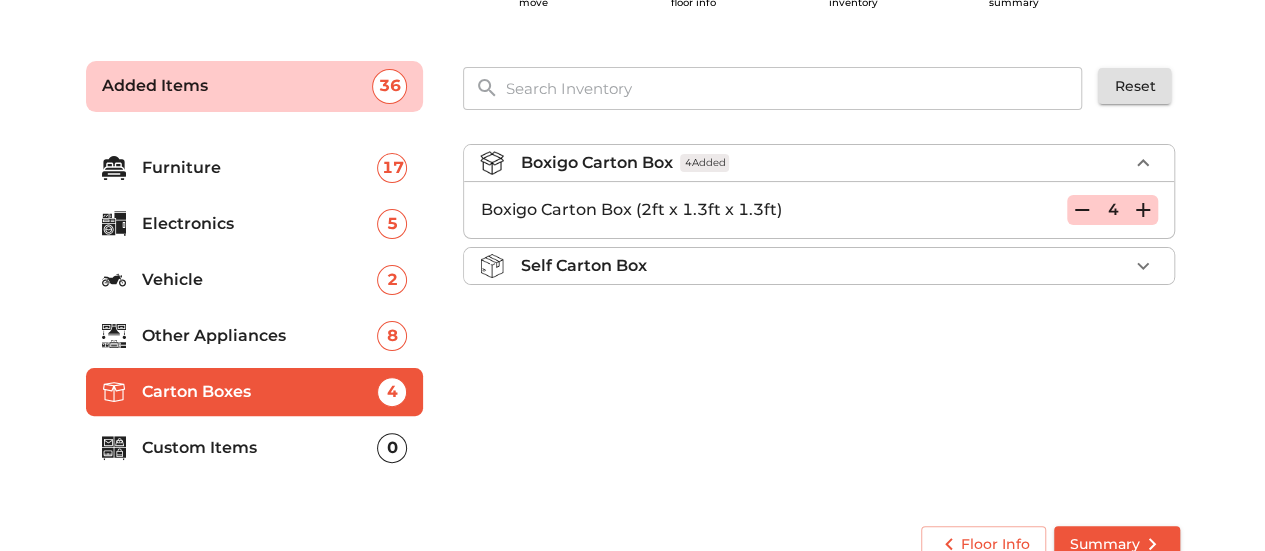 click 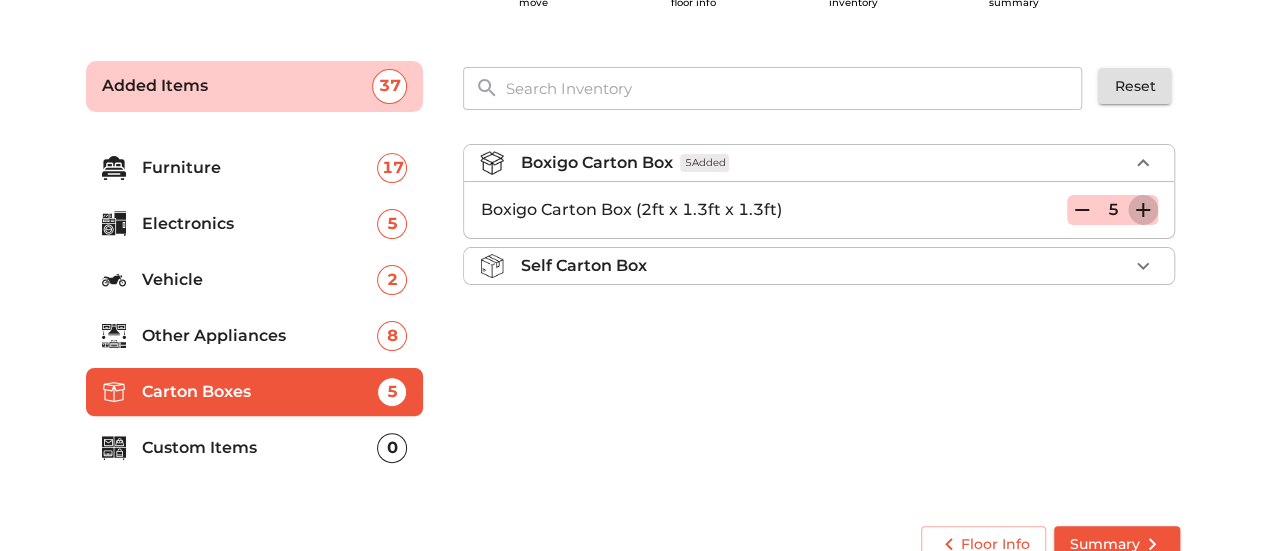 click 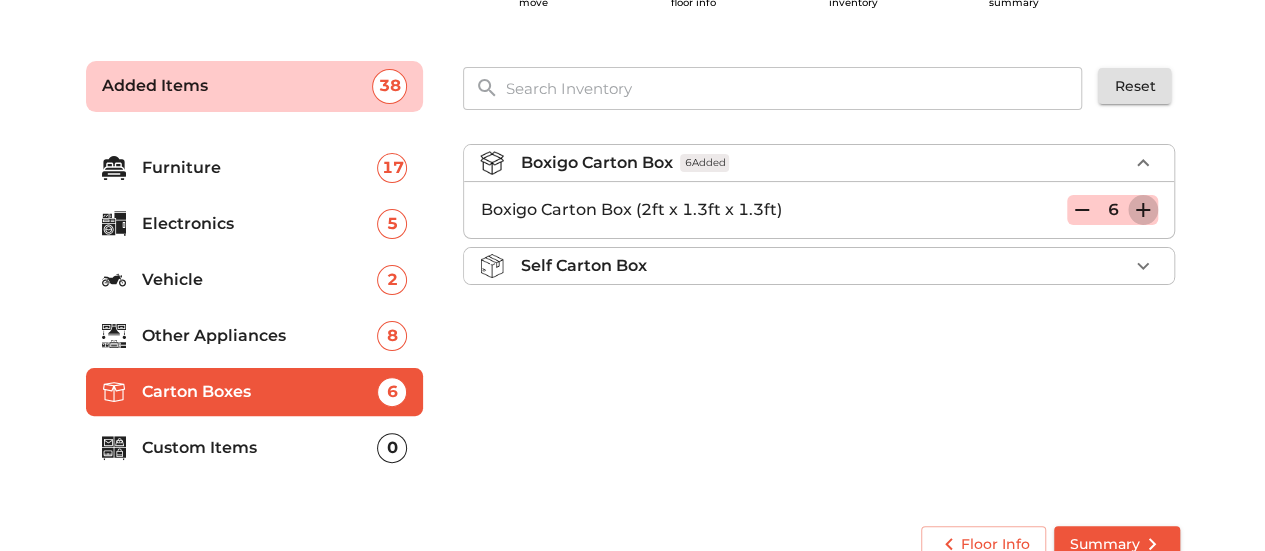 click 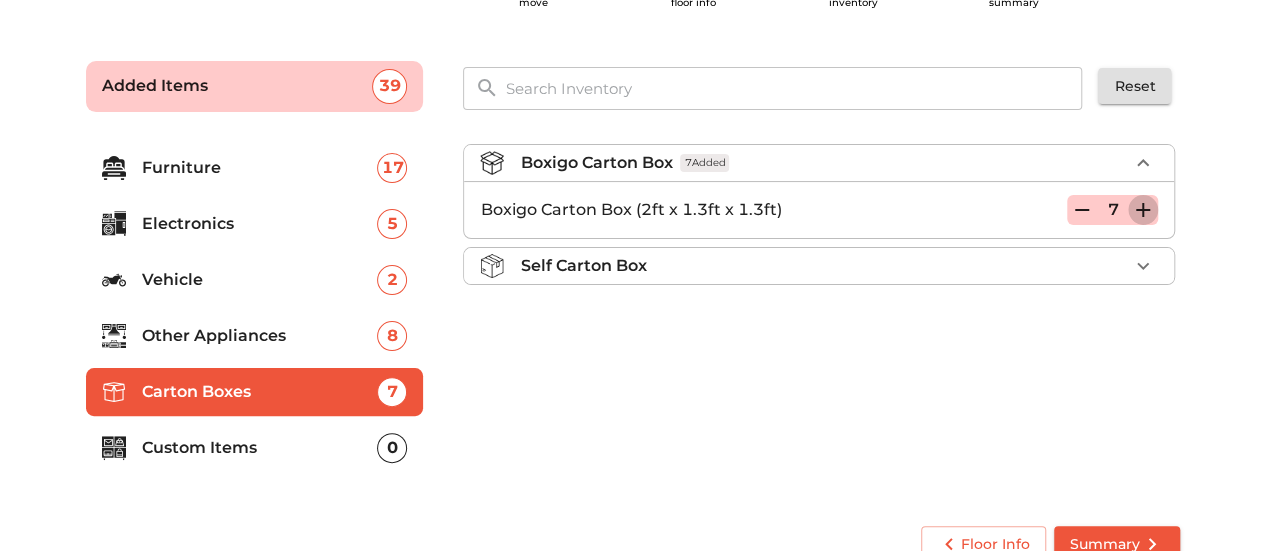 click 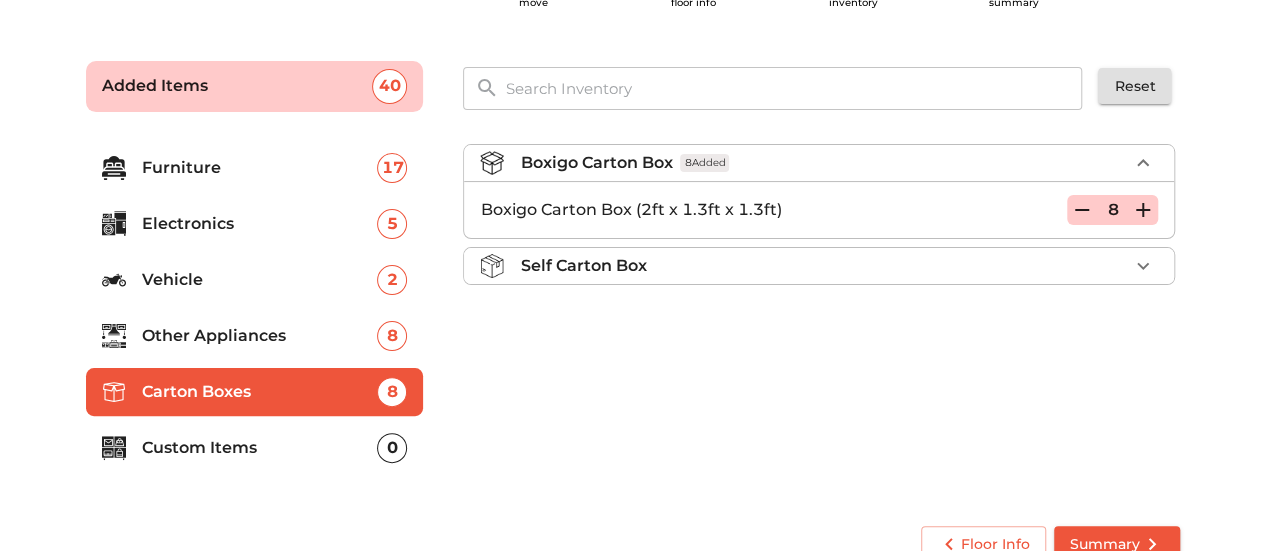 click 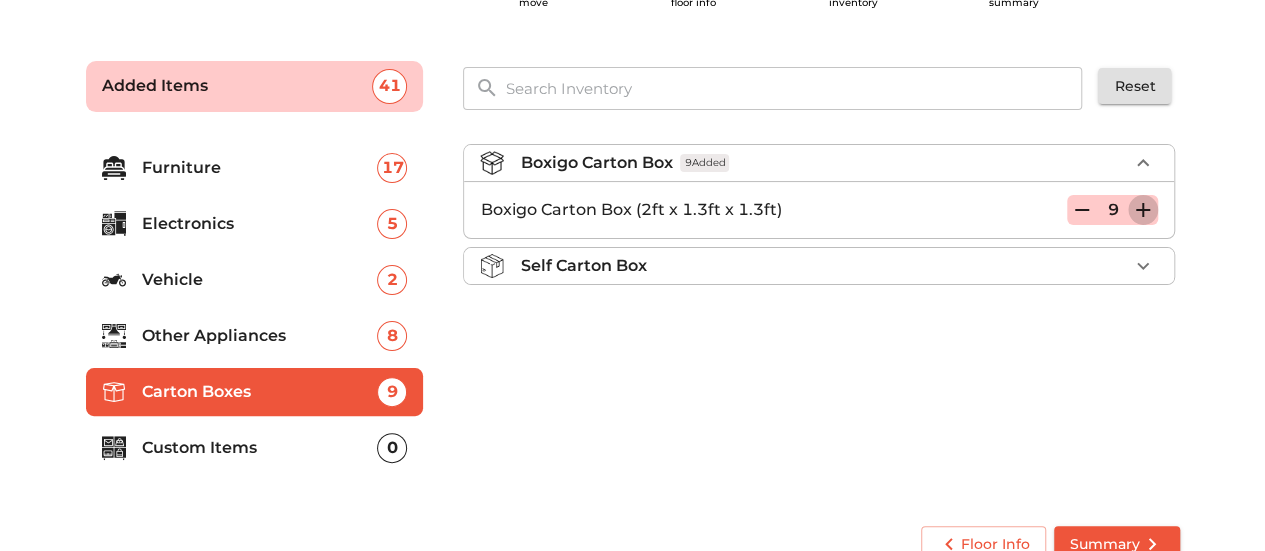 click 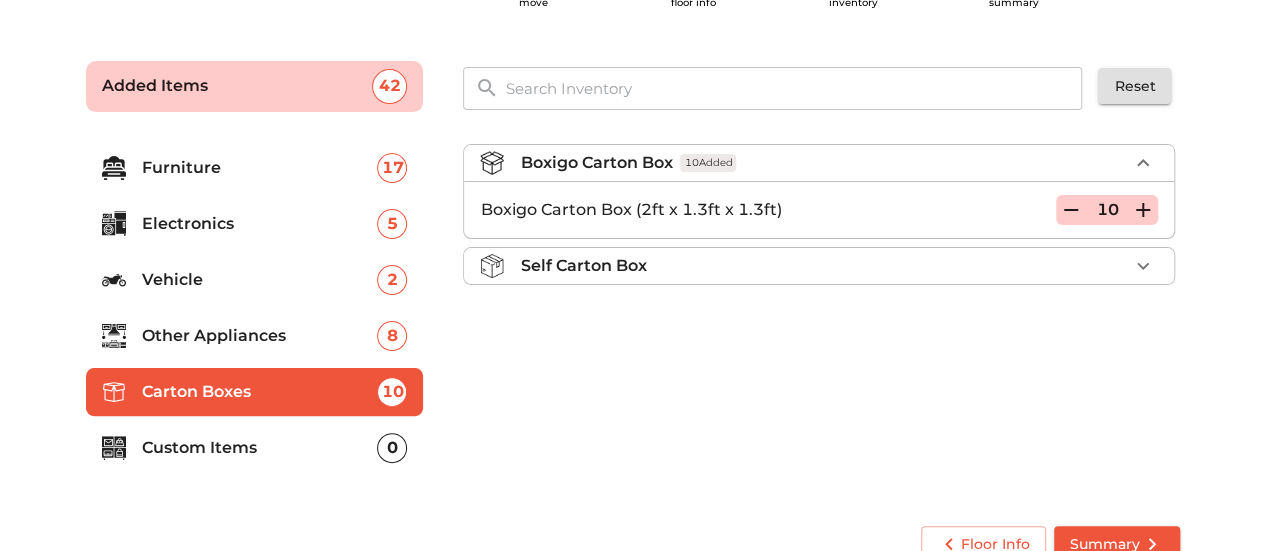 click on "Boxigo Carton Box 10  Added Boxigo Carton Box (2ft x 1.3ft x 1.3ft) 10 Self Carton Box" at bounding box center [821, 317] 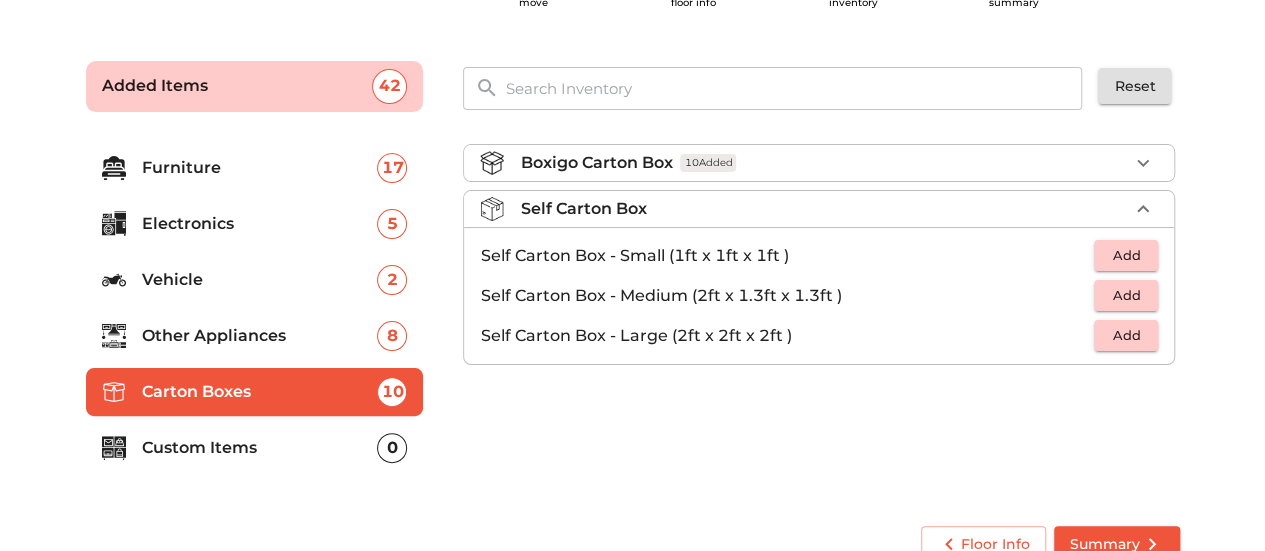 click on "Add" at bounding box center (1126, 255) 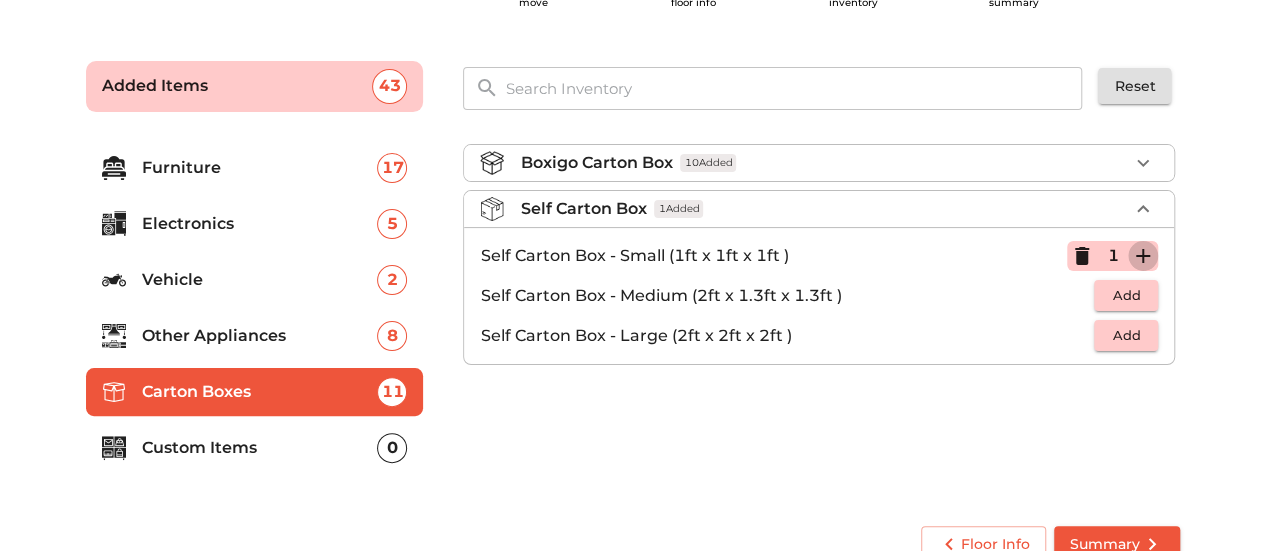 click 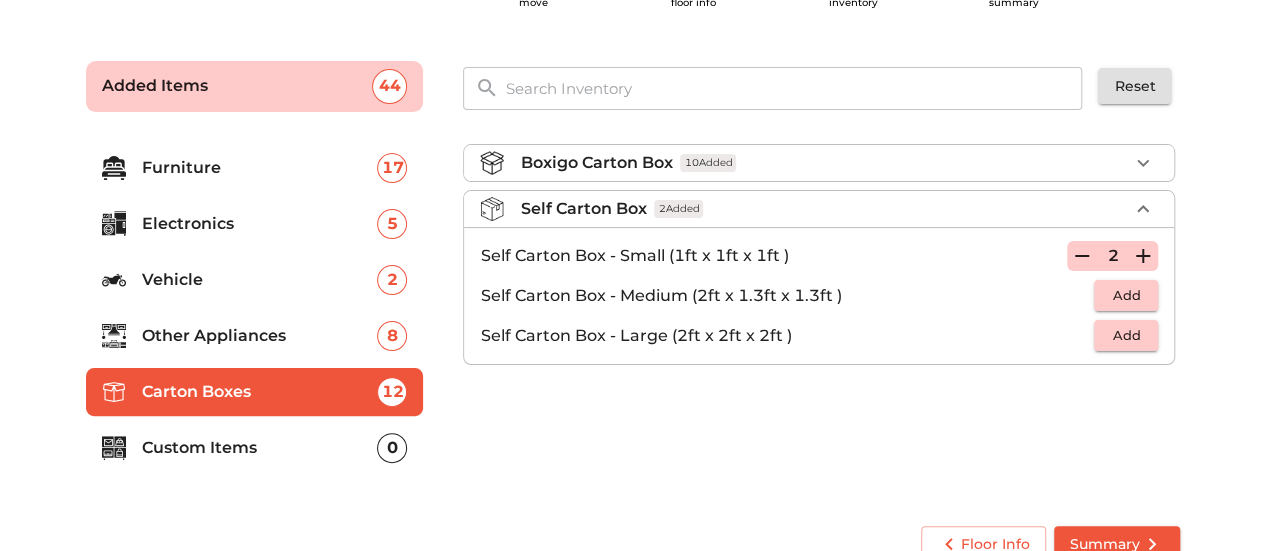 click on "Boxigo Carton Box 10  Added Self Carton Box 2  Added Self Carton Box - Small (1ft x 1ft x 1ft ) 2 Self Carton Box - Medium (2ft x 1.3ft x 1.3ft ) Add Self Carton Box - Large (2ft x 2ft x 2ft ) Add" at bounding box center (821, 317) 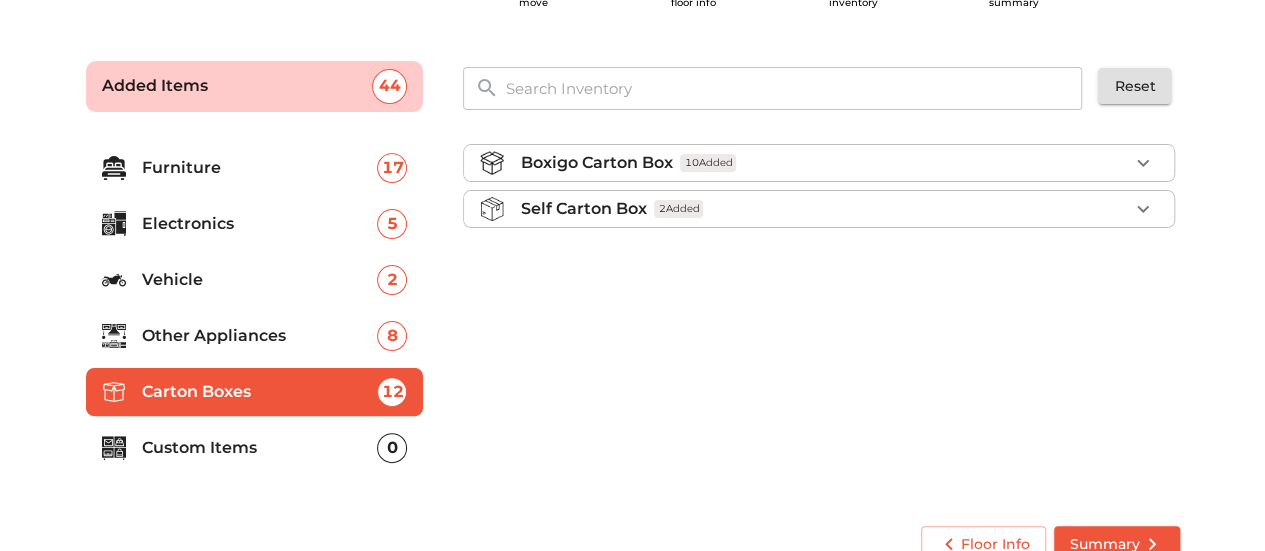 click on "Custom Items" at bounding box center [260, 448] 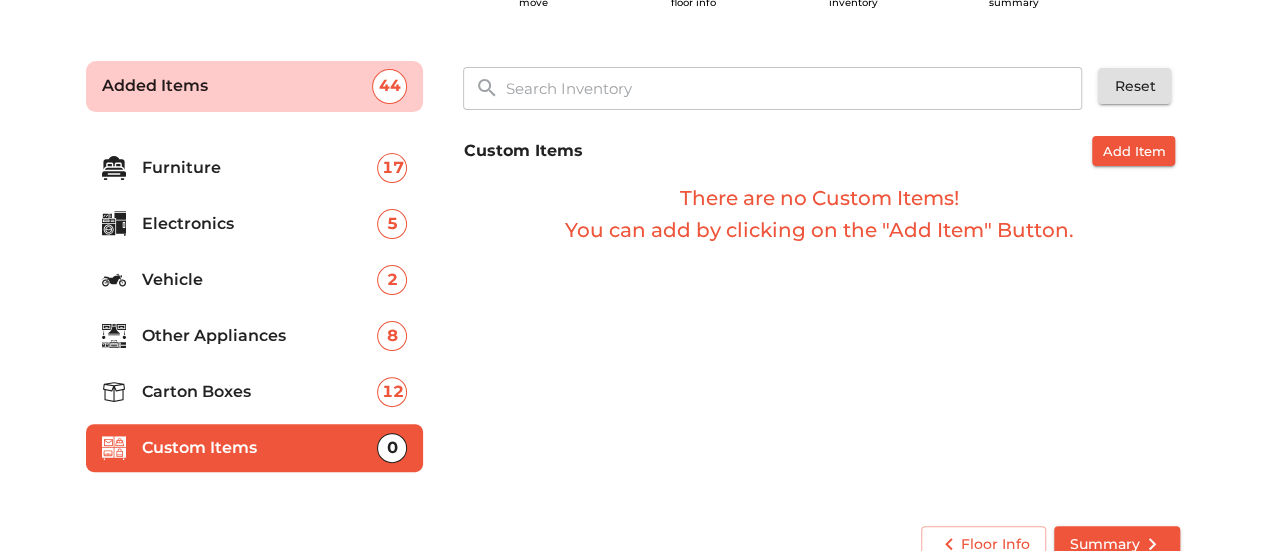 scroll, scrollTop: 130, scrollLeft: 0, axis: vertical 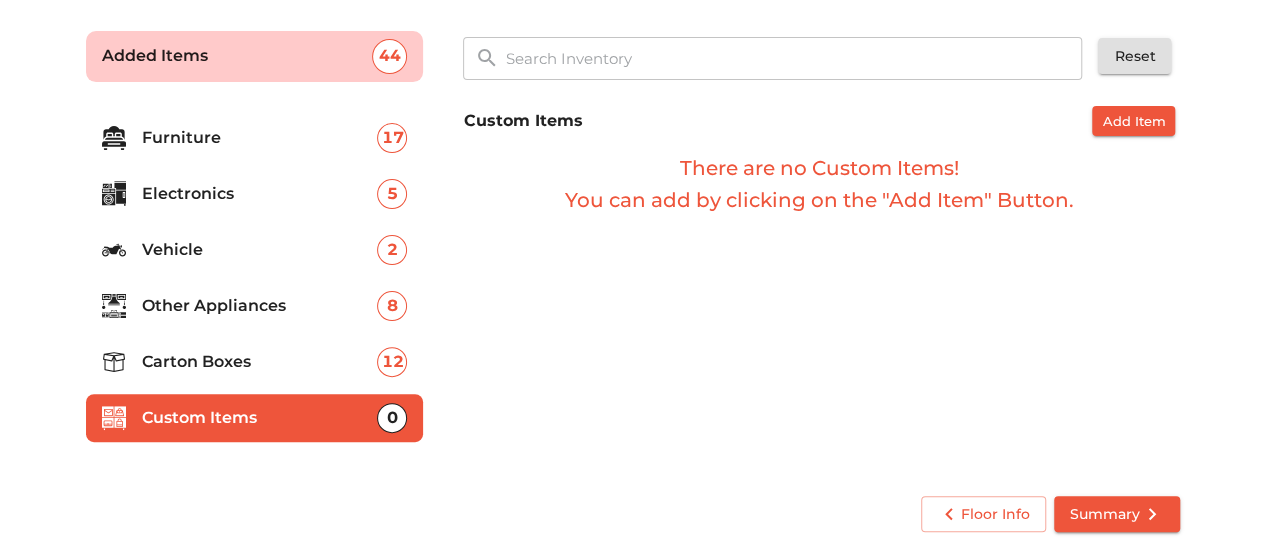 click on "Summary" at bounding box center (1117, 514) 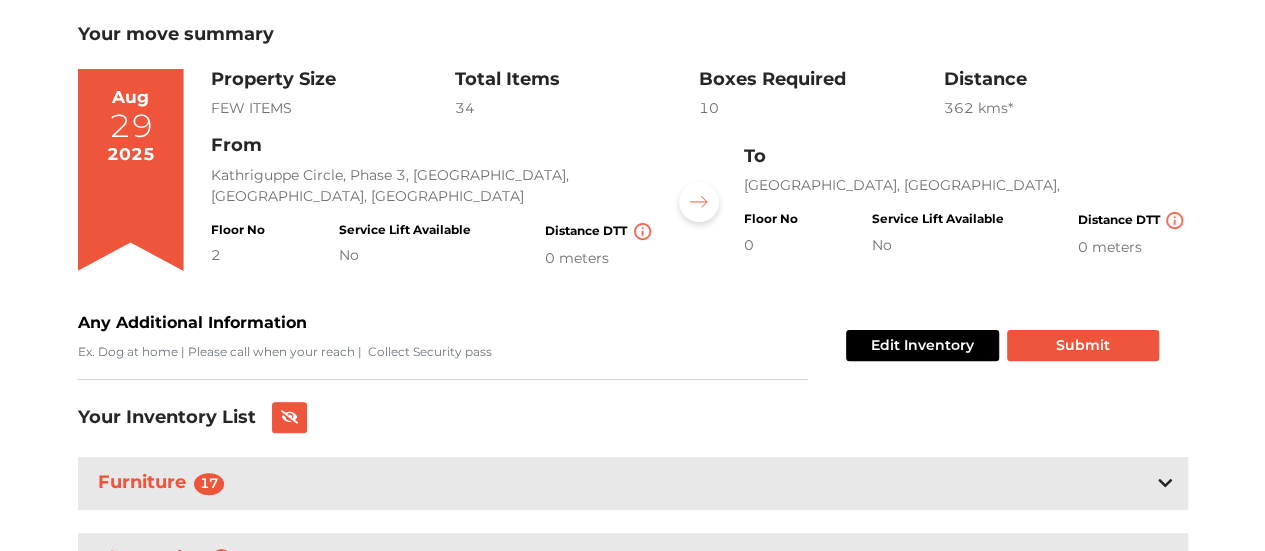 scroll, scrollTop: 0, scrollLeft: 0, axis: both 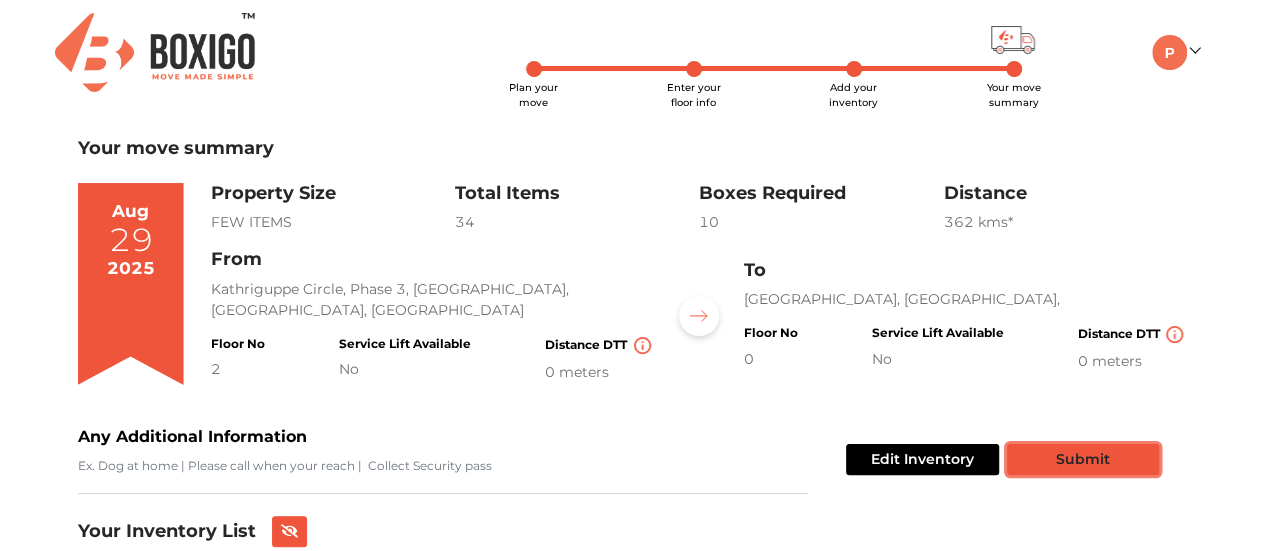 click on "Submit" at bounding box center [1083, 459] 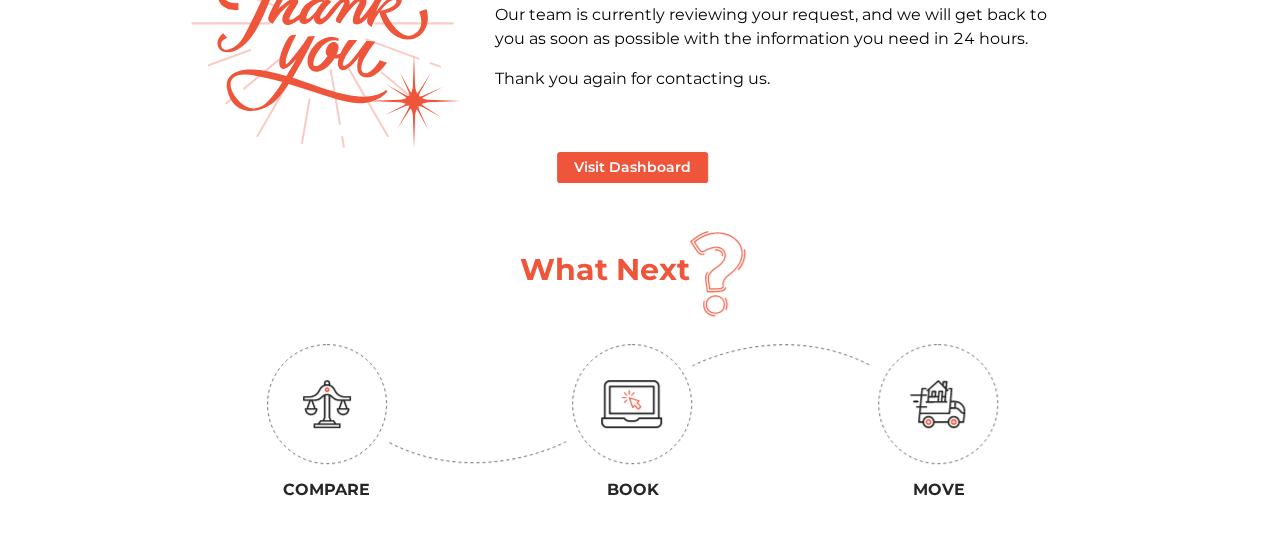 scroll, scrollTop: 0, scrollLeft: 0, axis: both 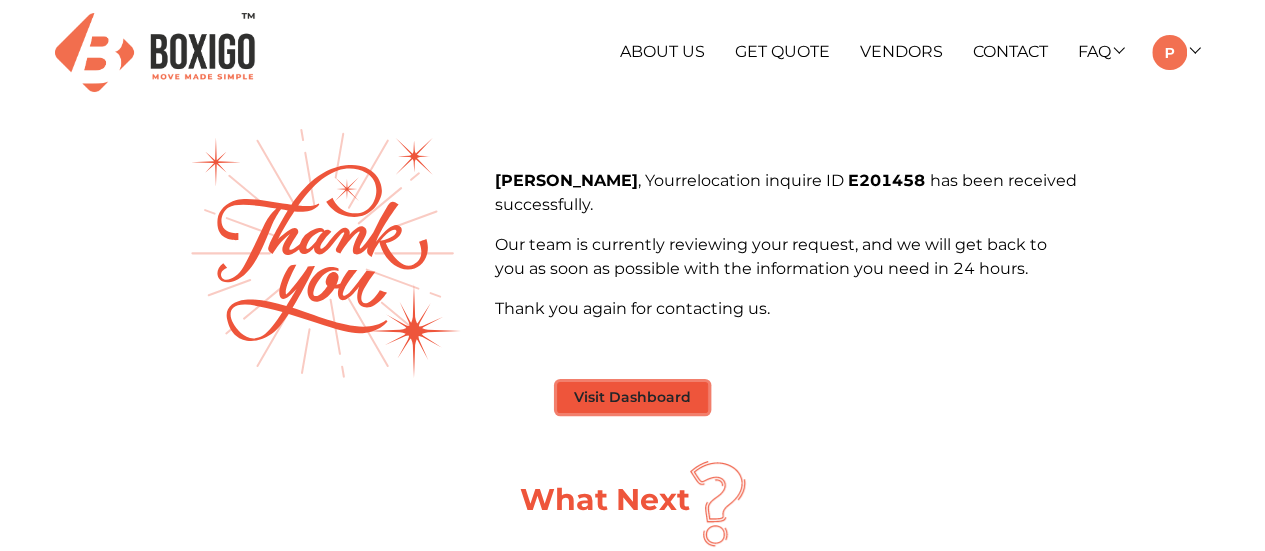 click on "Visit Dashboard" at bounding box center [632, 397] 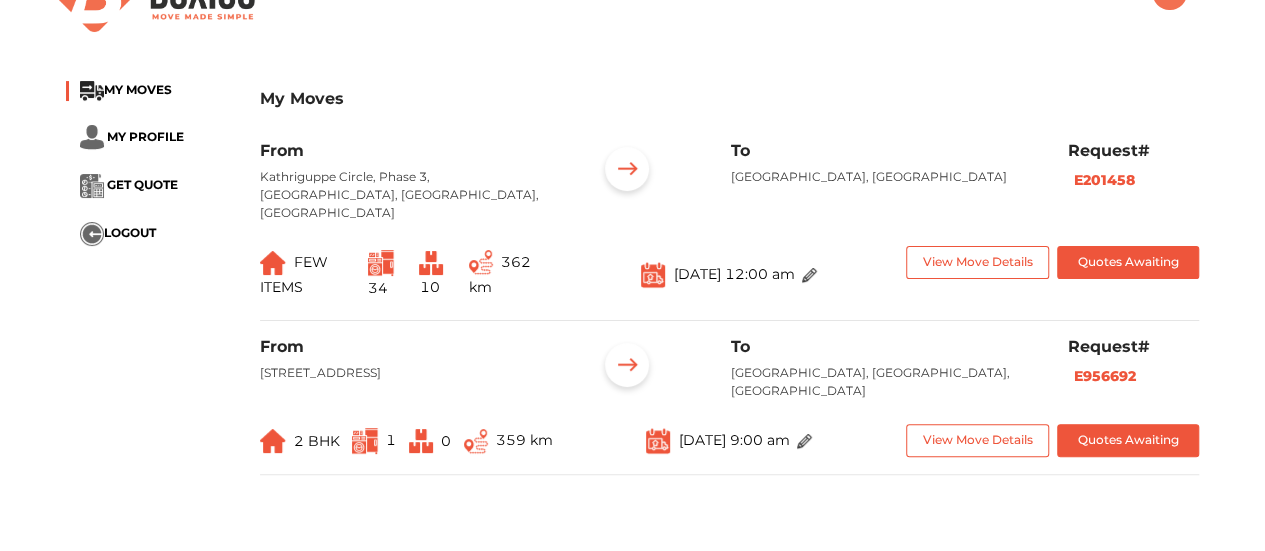 scroll, scrollTop: 100, scrollLeft: 0, axis: vertical 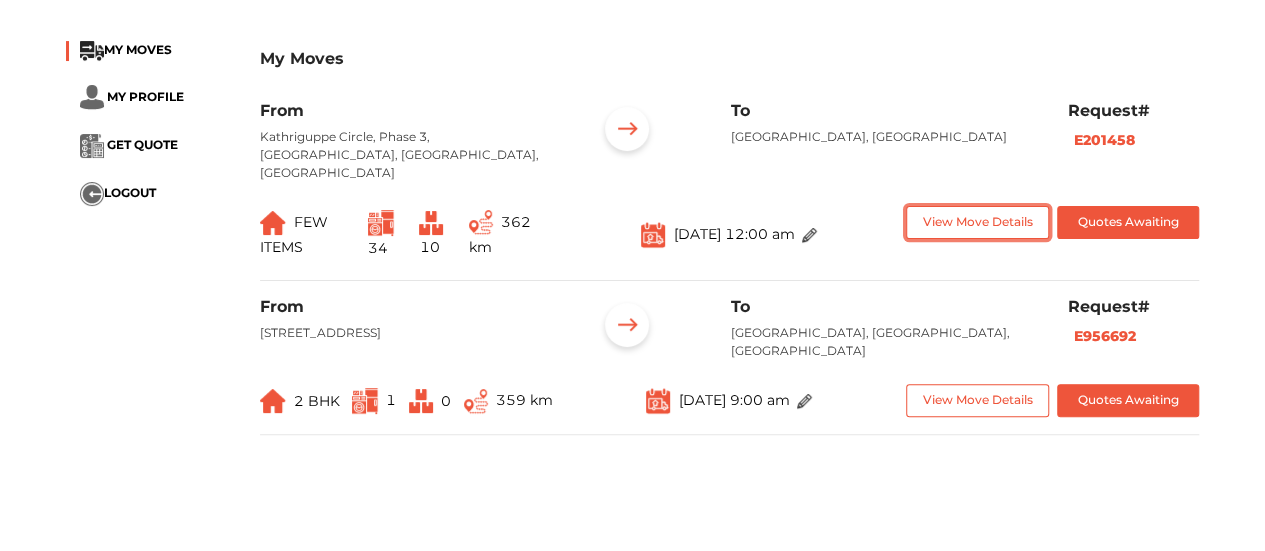 click on "View Move Details" at bounding box center [977, 222] 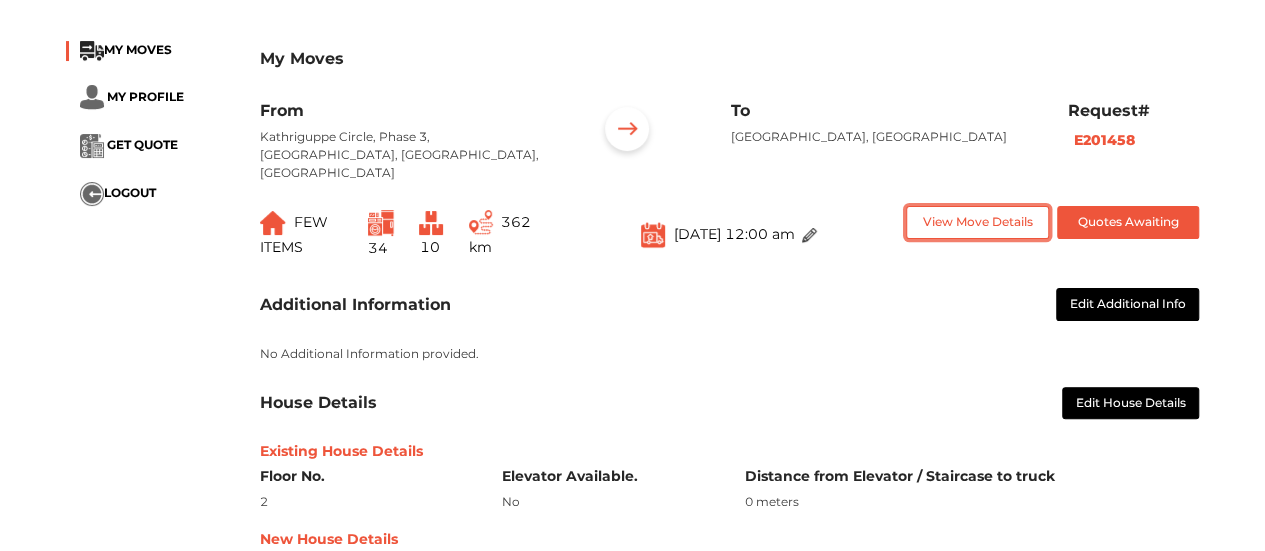 click on "View Move Details" at bounding box center (977, 222) 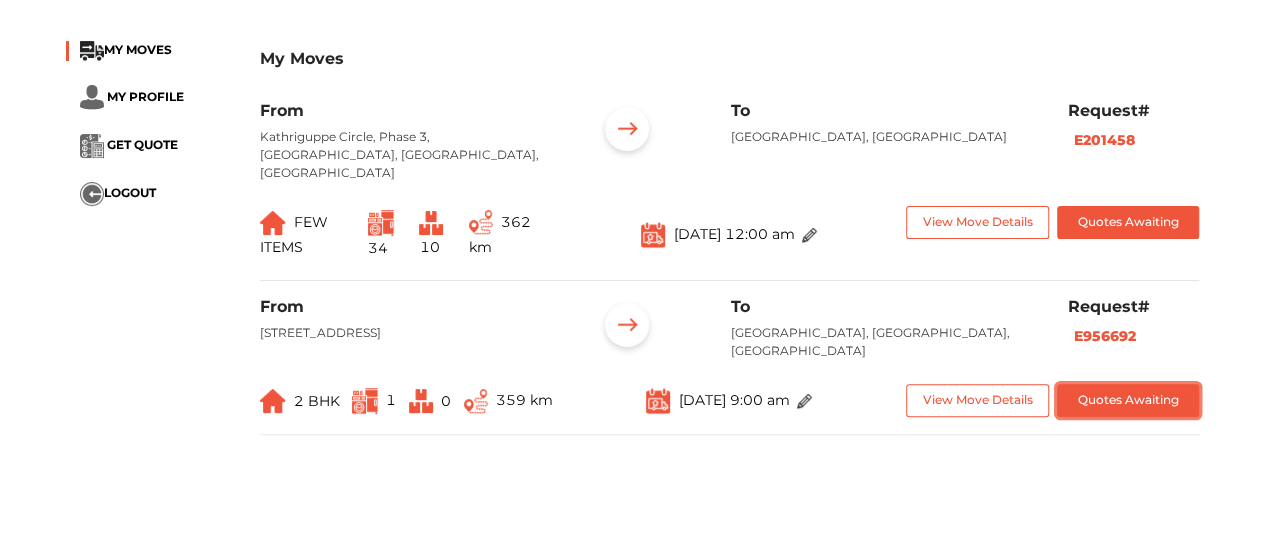 click on "Quotes Awaiting" at bounding box center [1128, 400] 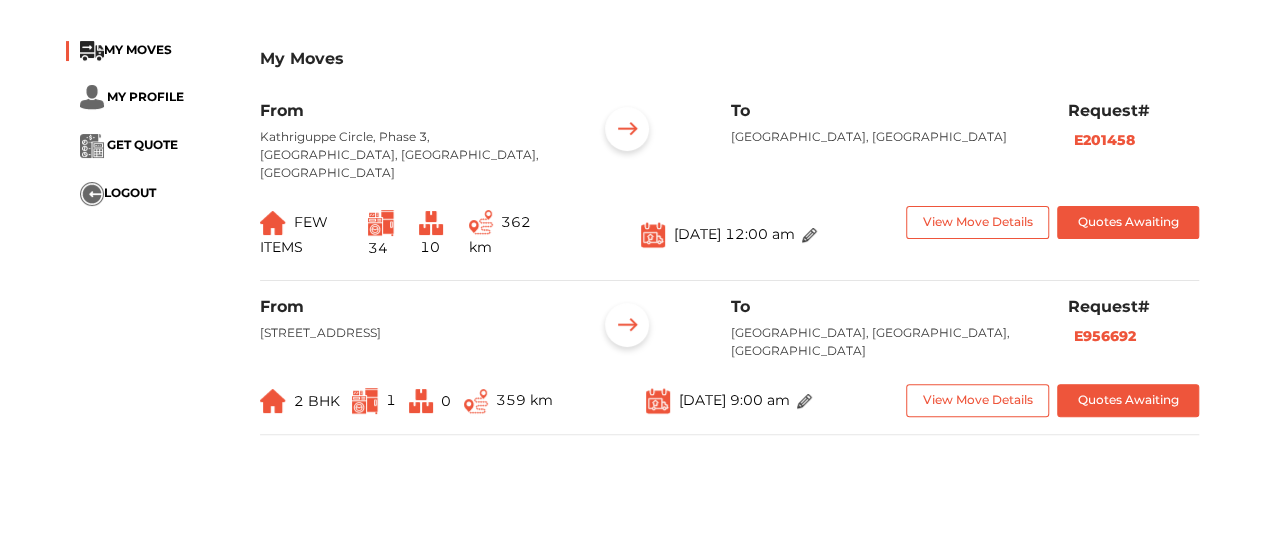 click at bounding box center [365, 401] 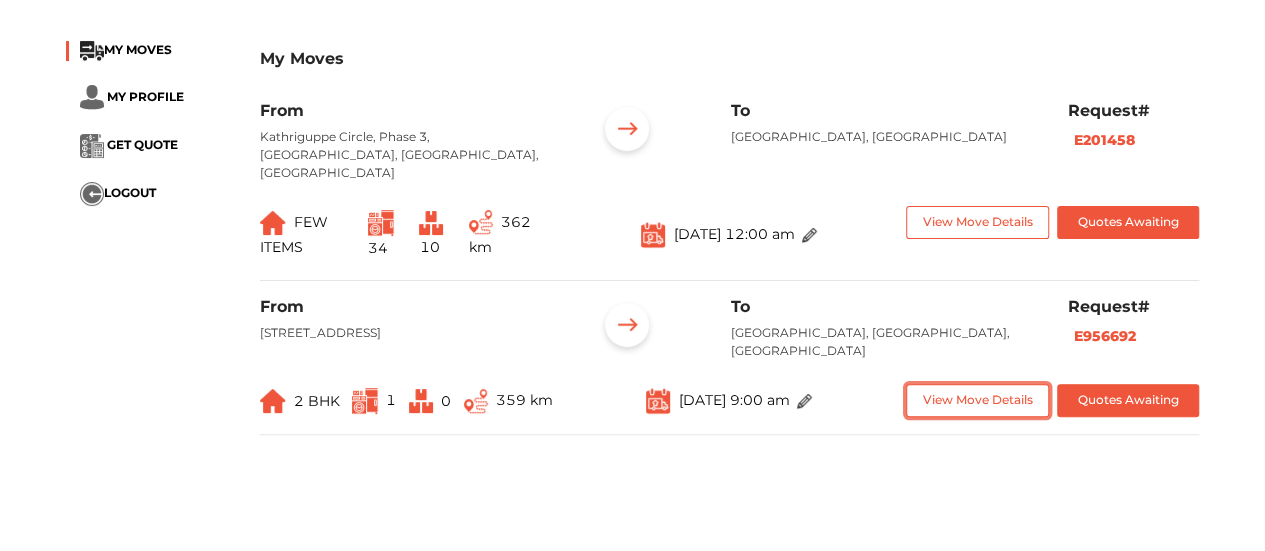 click on "View Move Details" at bounding box center (977, 400) 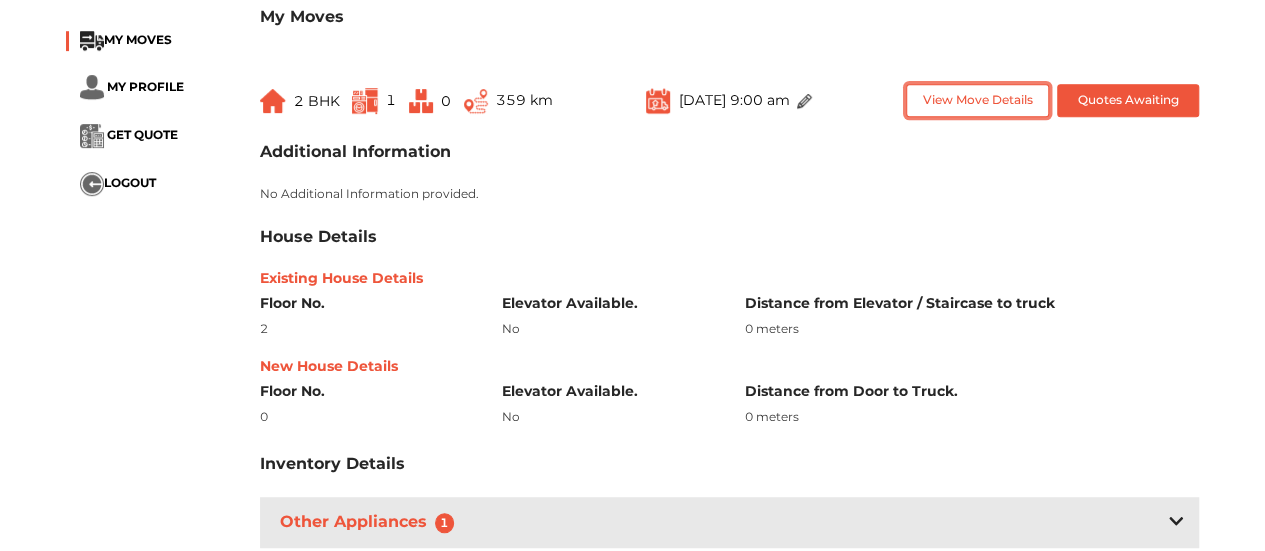 scroll, scrollTop: 600, scrollLeft: 0, axis: vertical 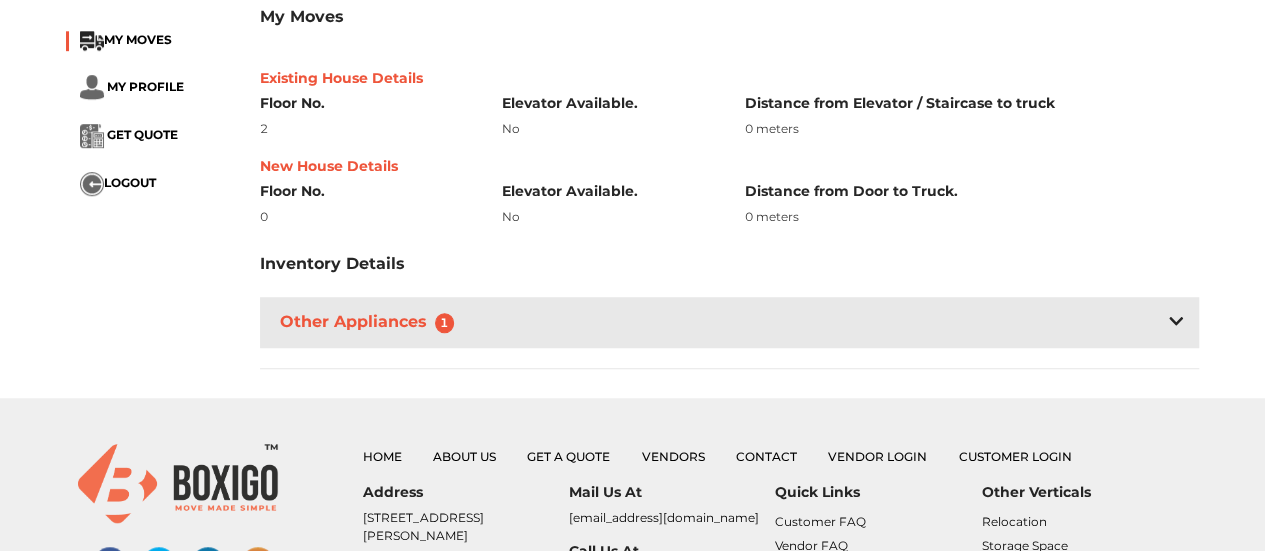 click on "Other Appliances 1" at bounding box center (371, 322) 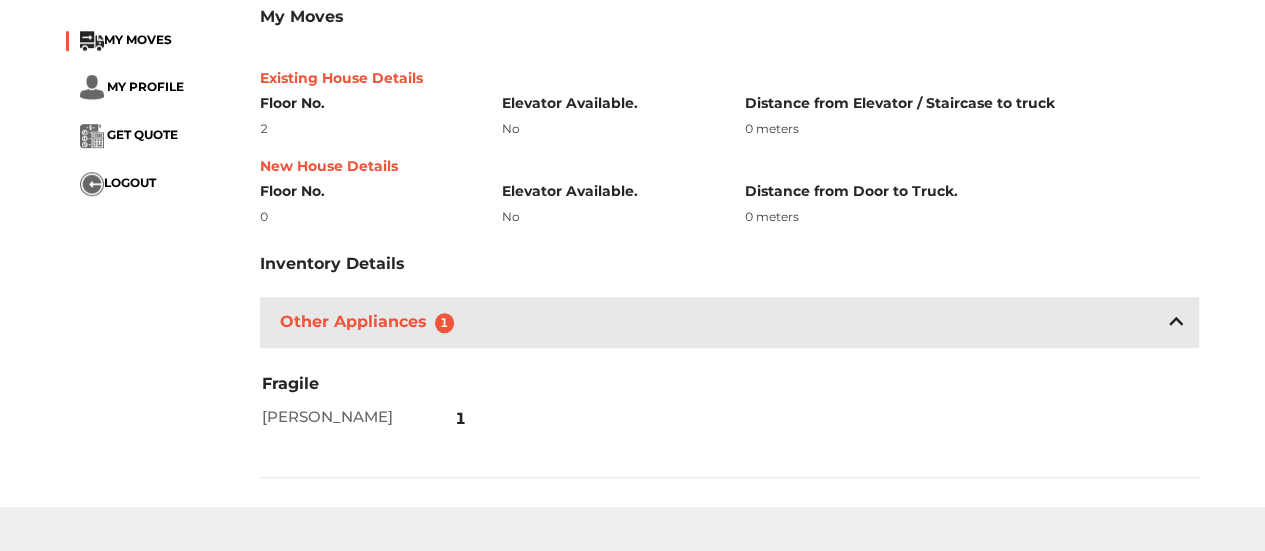 click on "Other Appliances 1" at bounding box center (371, 322) 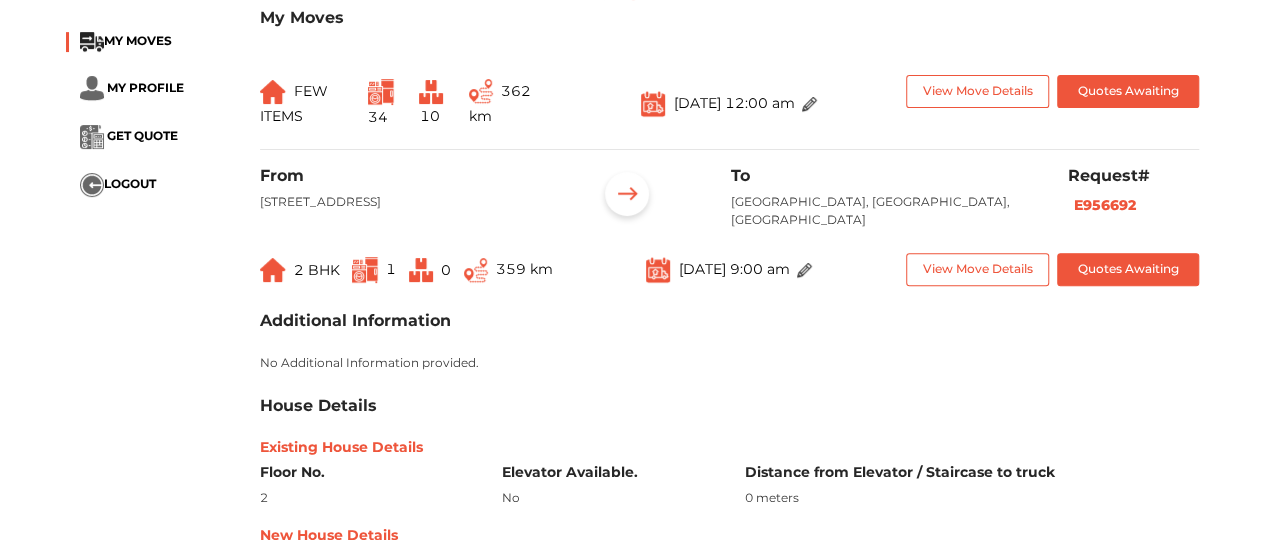 scroll, scrollTop: 200, scrollLeft: 0, axis: vertical 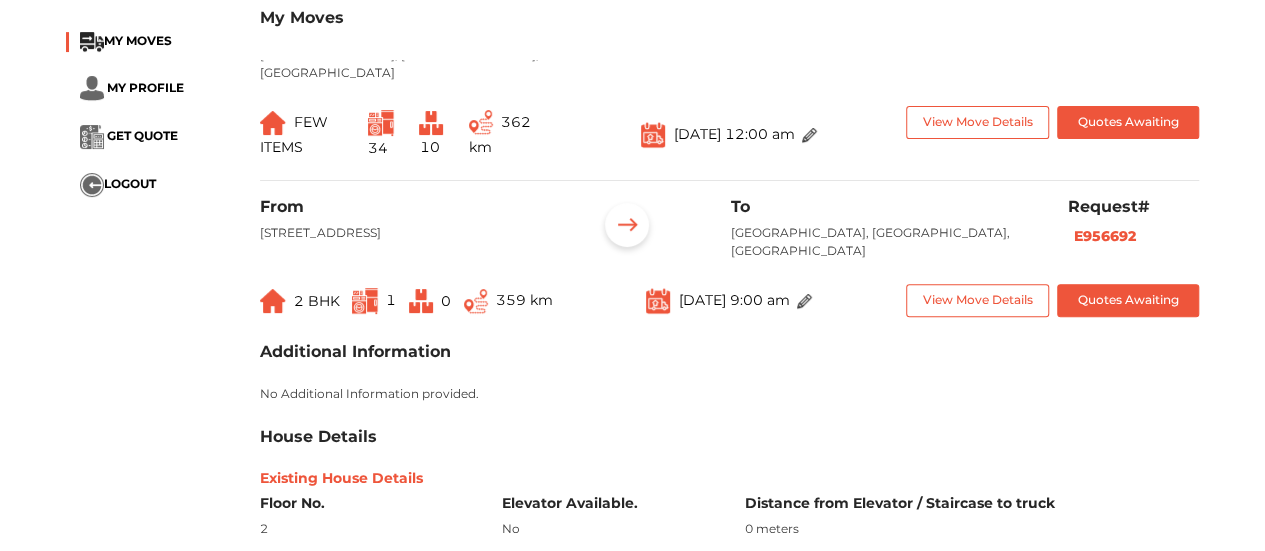 drag, startPoint x: 264, startPoint y: 109, endPoint x: 282, endPoint y: 109, distance: 18 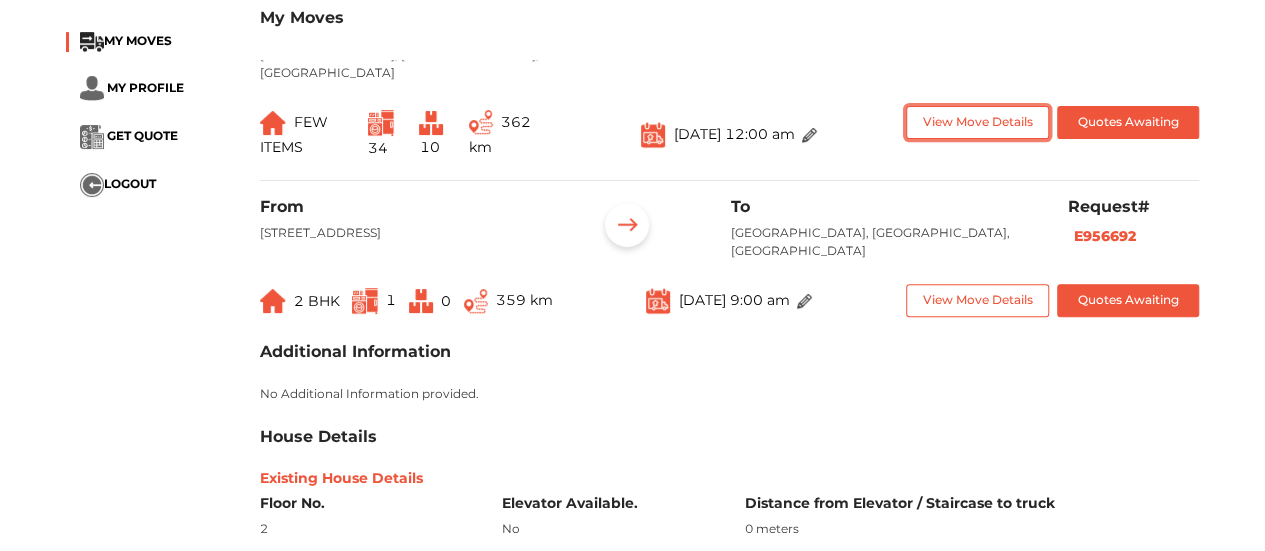 click on "View Move Details" at bounding box center (977, 122) 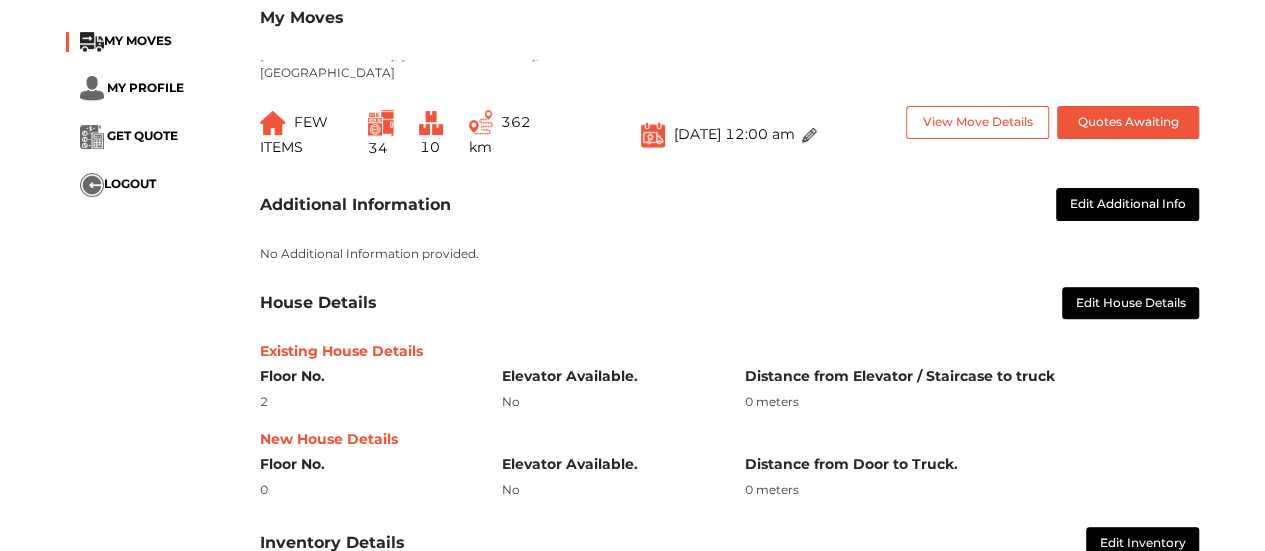 click on "Aug 29th 2025 at 12:00 am" at bounding box center [729, 135] 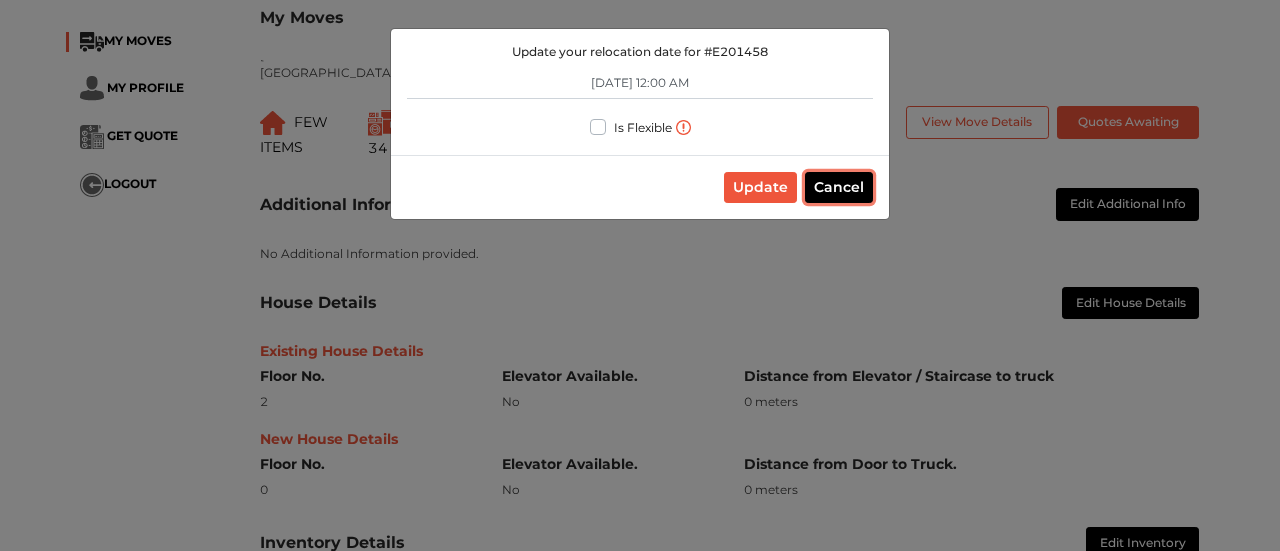 click on "Cancel" at bounding box center [839, 187] 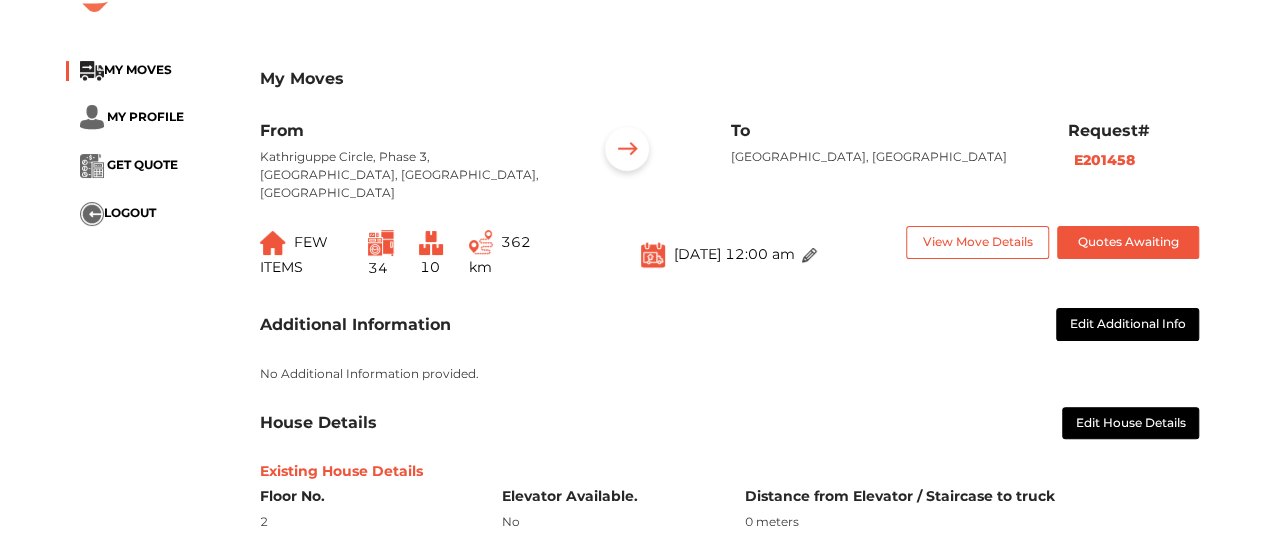 scroll, scrollTop: 0, scrollLeft: 0, axis: both 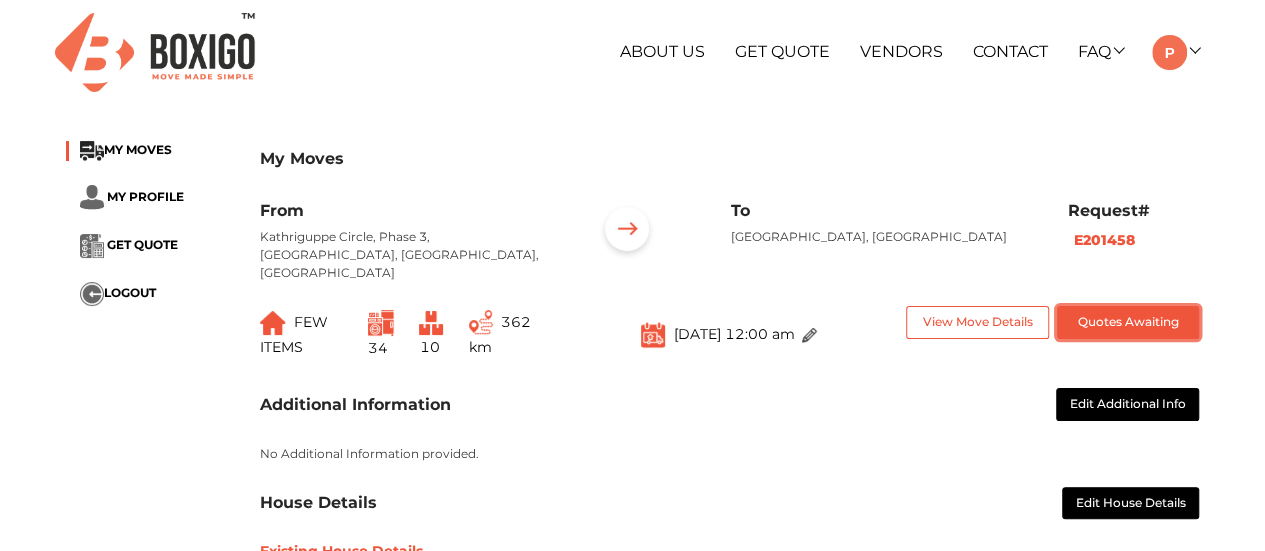 click on "Quotes Awaiting" at bounding box center [1128, 322] 